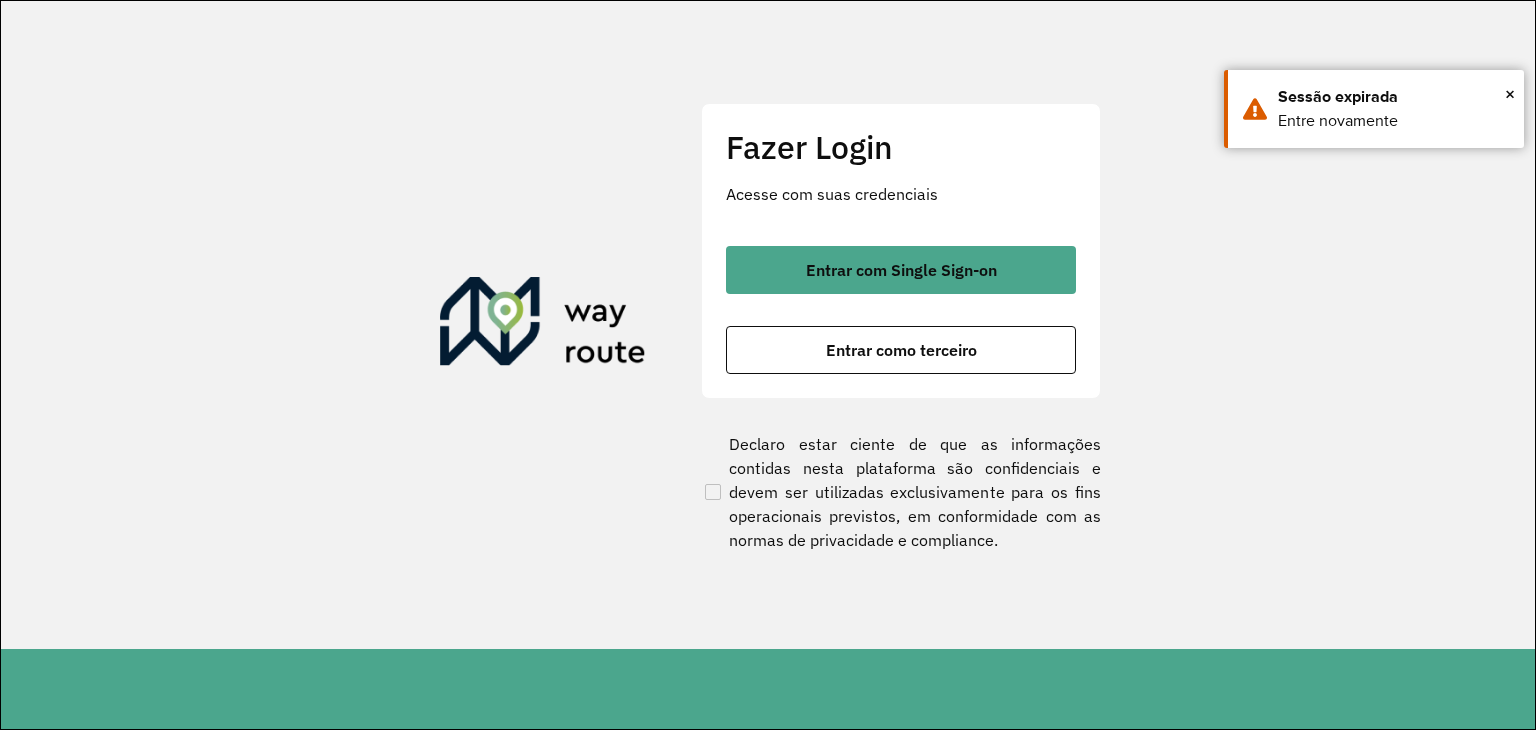 scroll, scrollTop: 0, scrollLeft: 0, axis: both 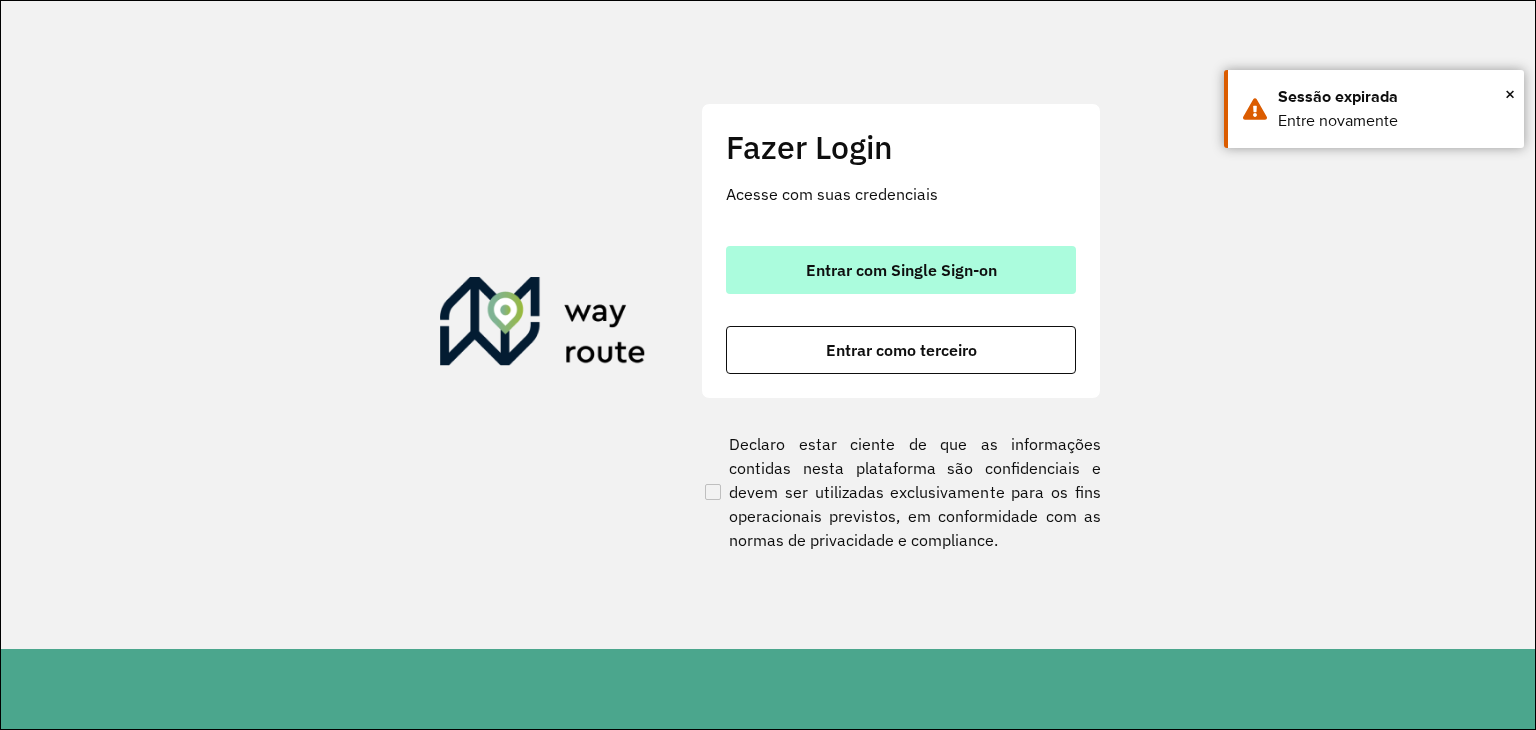 click on "Entrar com Single Sign-on" at bounding box center (901, 270) 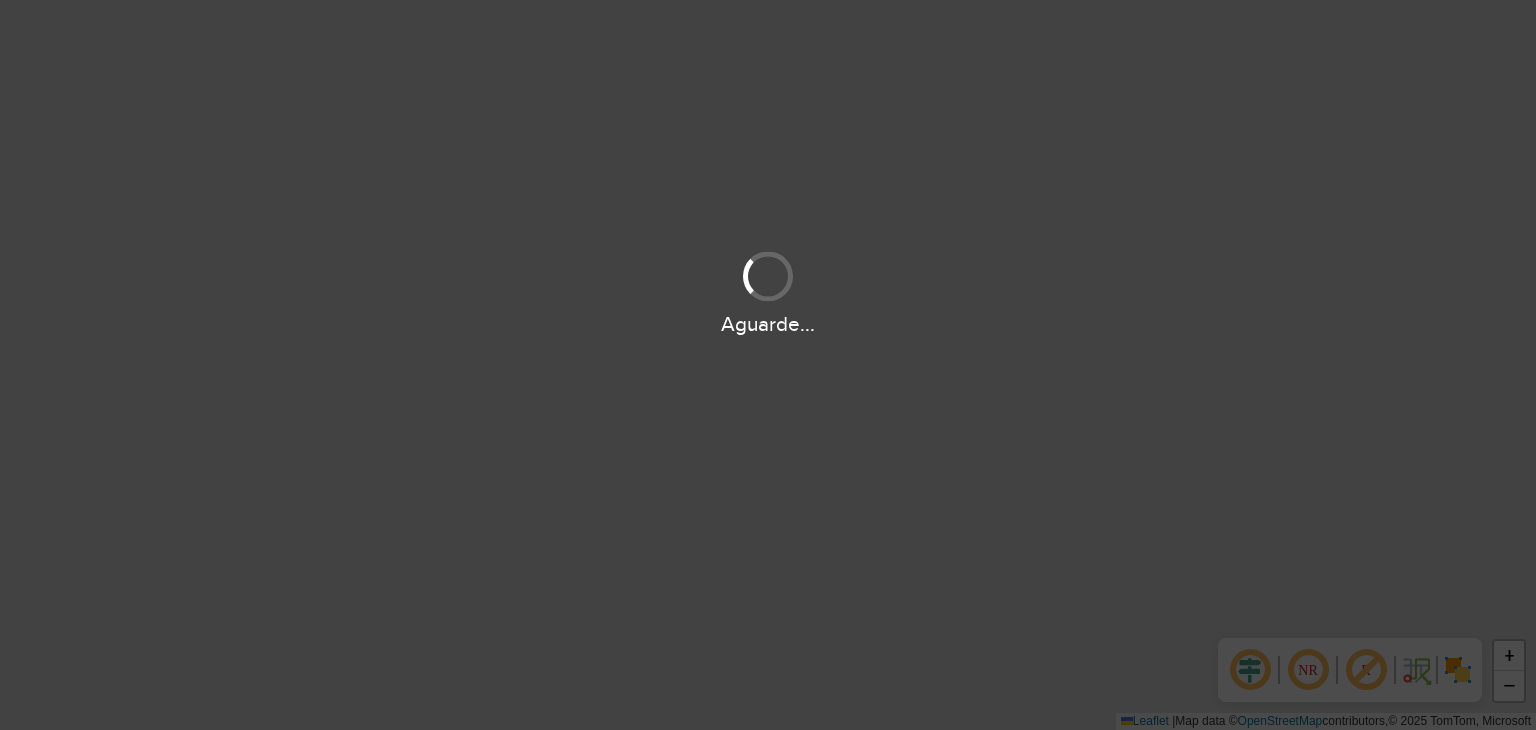 scroll, scrollTop: 0, scrollLeft: 0, axis: both 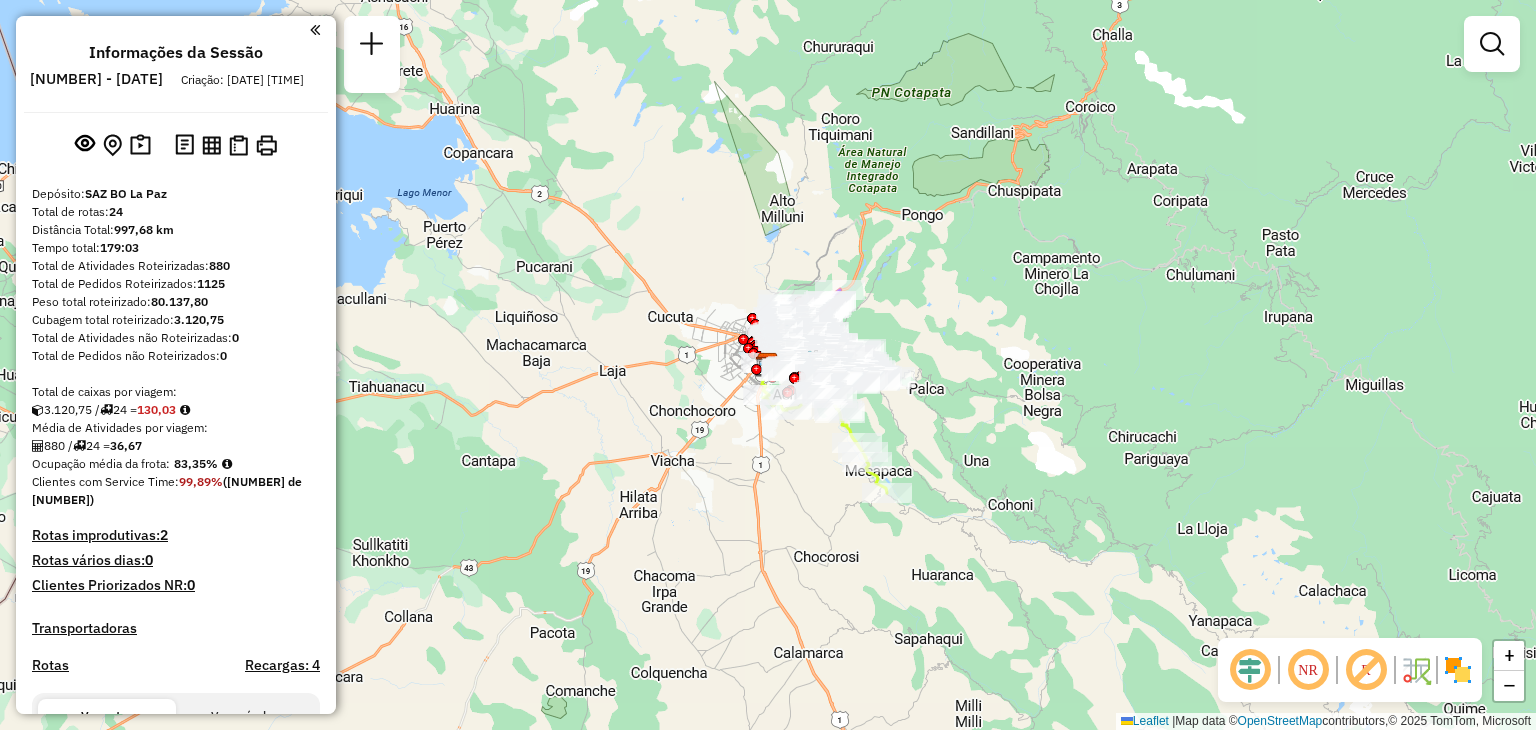 click on "Rota [NUMBER] - Placa [PLATE] [NUMBER] - [NAME] Janela de atendimento Grade de atendimento Capacidade Transportadoras Veículos Cliente Pedidos Rotas Selecione os dias de semana para filtrar as janelas de atendimento Seg Ter Qua Qui Sex Sáb Dom Informe o período da janela de atendimento: De: Até: Filtrar exatamente a janela do cliente Considerar janela de atendimento padrão Selecione os dias de semana para filtrar as grades de atendimento Seg Ter Qua Qui Sex Sáb Dom Considerar clientes sem dia de atendimento cadastrado Clientes fora do dia de atendimento selecionado Filtrar as atividades entre os valores definidos abaixo: Peso mínimo: Peso máximo: Cubagem mínima: Cubagem máxima: De: Até: Filtrar as atividades entre o tempo de atendimento definido abaixo: De: Até: Considerar capacidade total dos clientes não roteirizados Transportadora: Selecione um ou mais itens Tipo de veículo: Selecione um ou mais itens Veículo: Selecione um ou mais itens +" 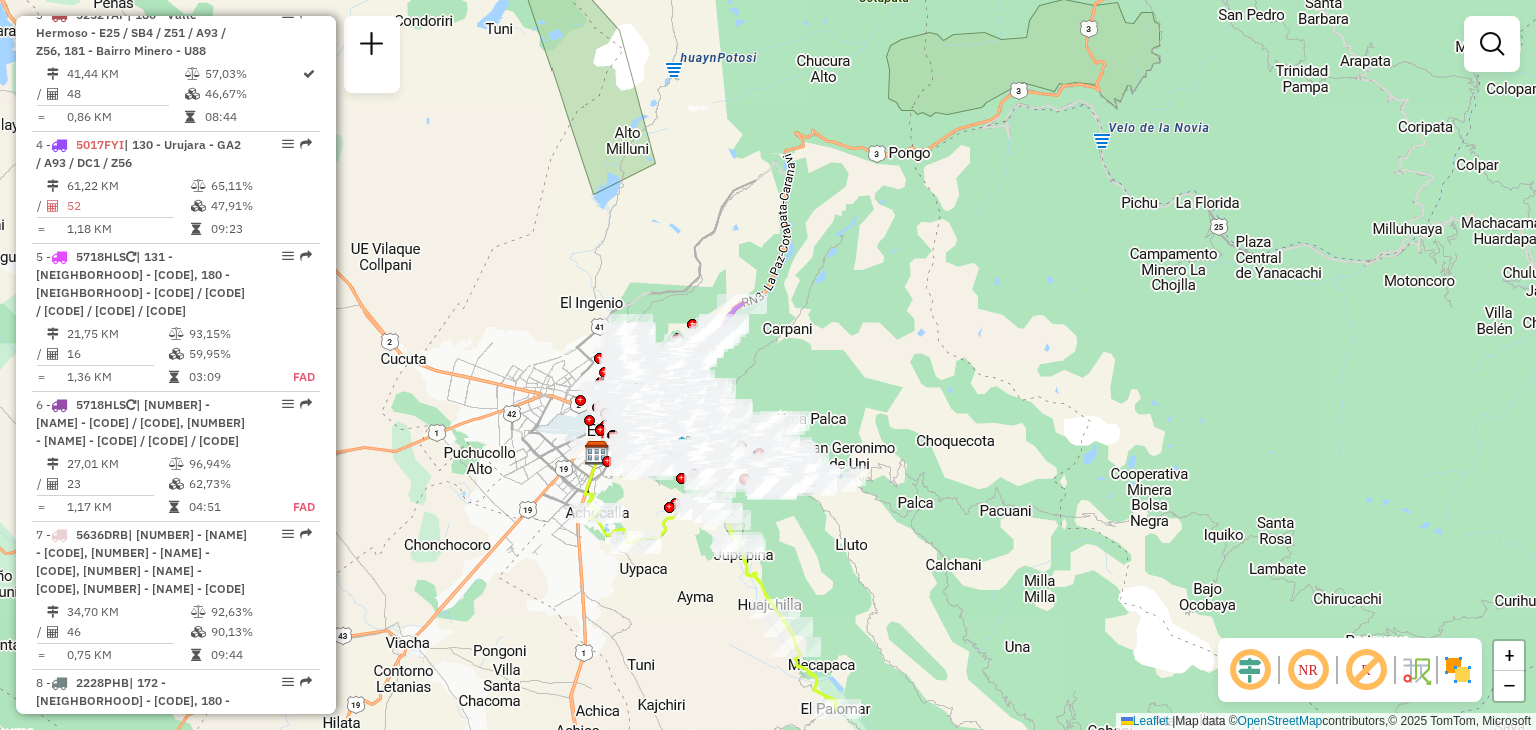 scroll, scrollTop: 0, scrollLeft: 0, axis: both 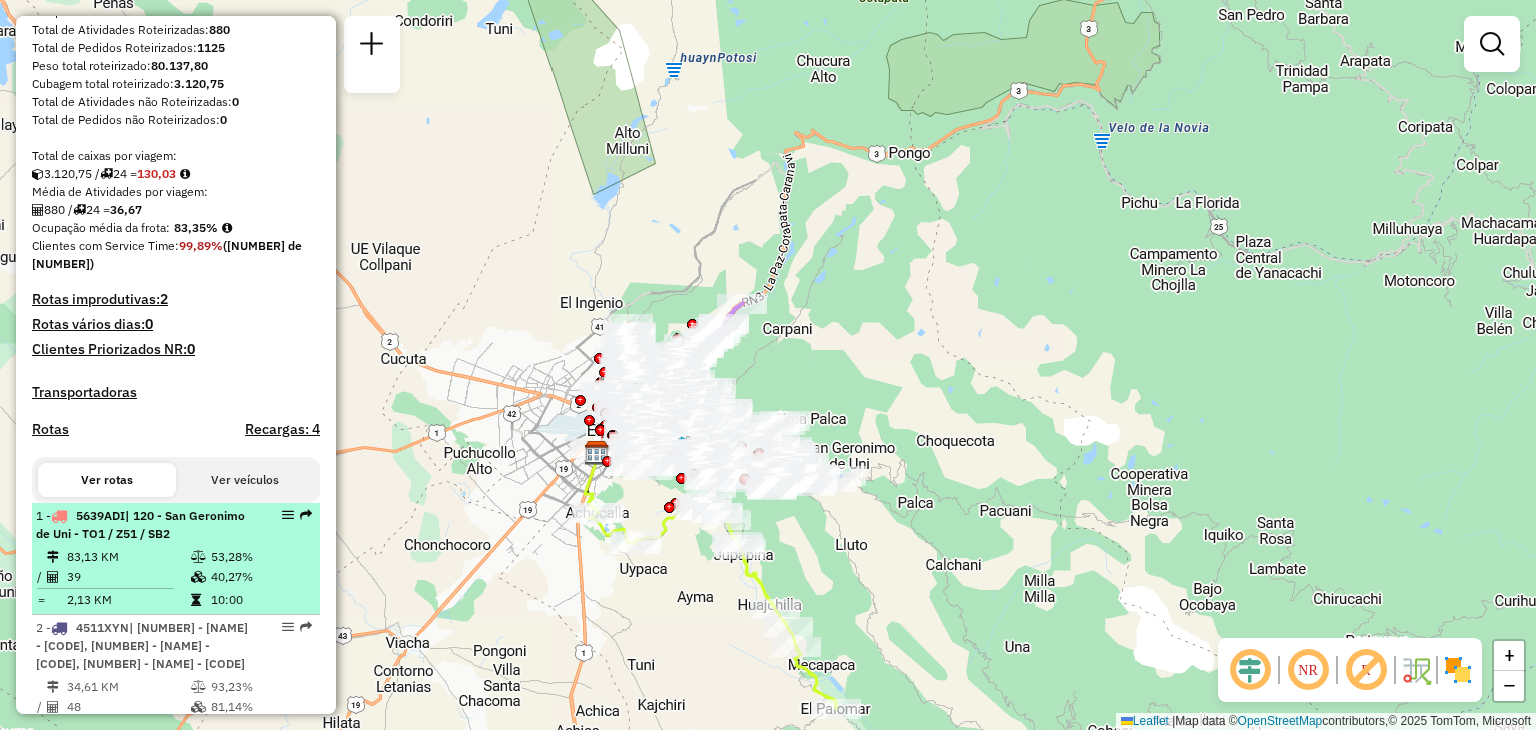 select on "**********" 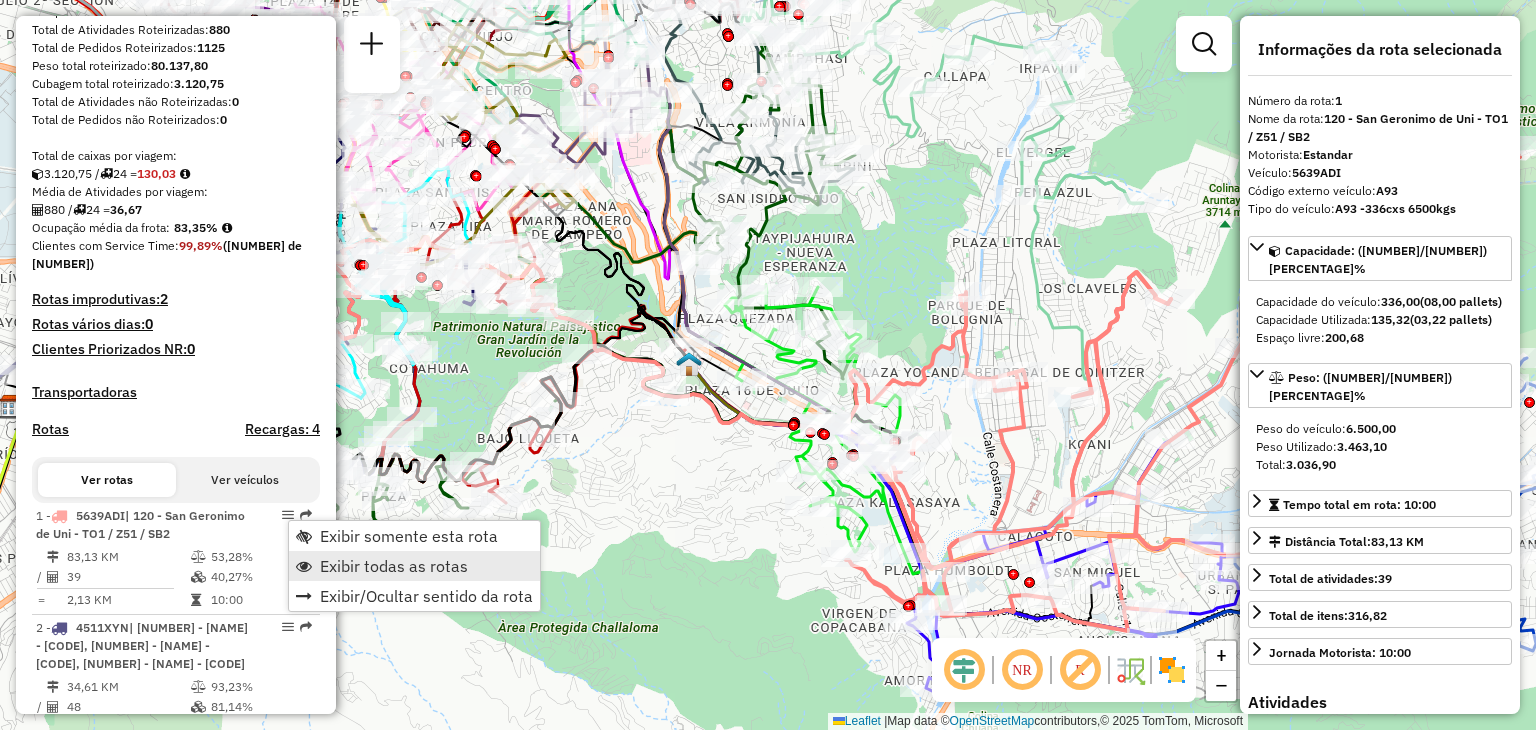 click on "Exibir todas as rotas" at bounding box center [394, 566] 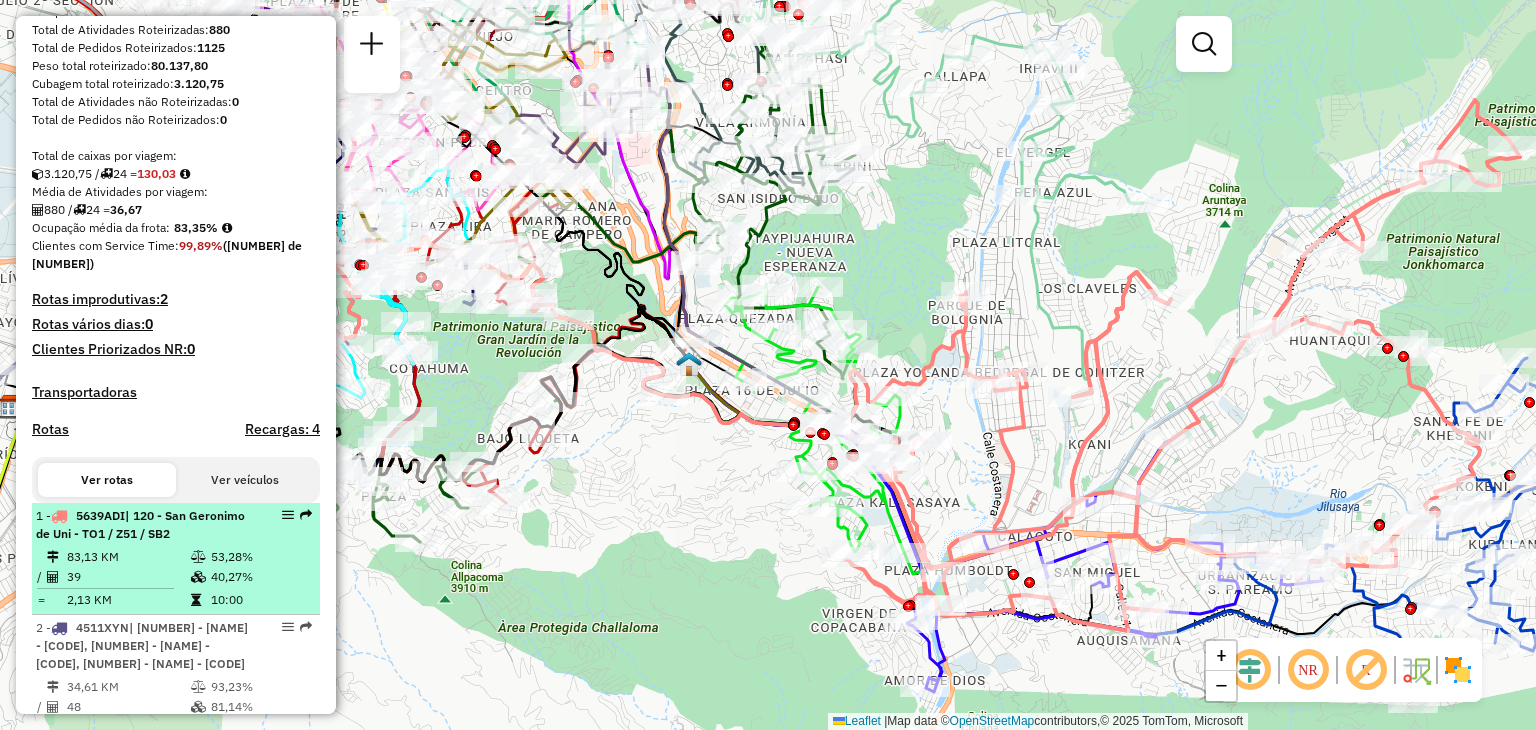 select on "**********" 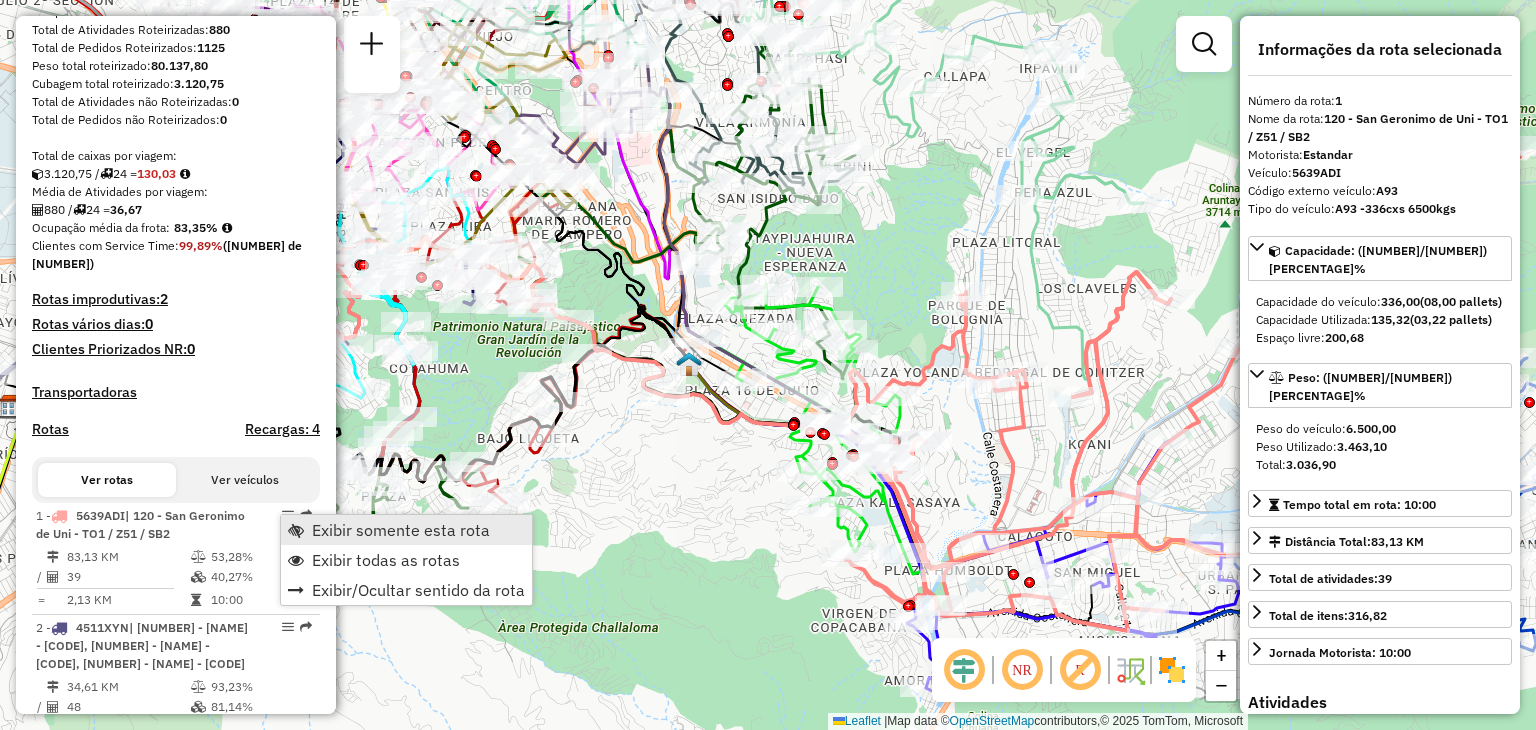 click on "Exibir somente esta rota" at bounding box center [401, 530] 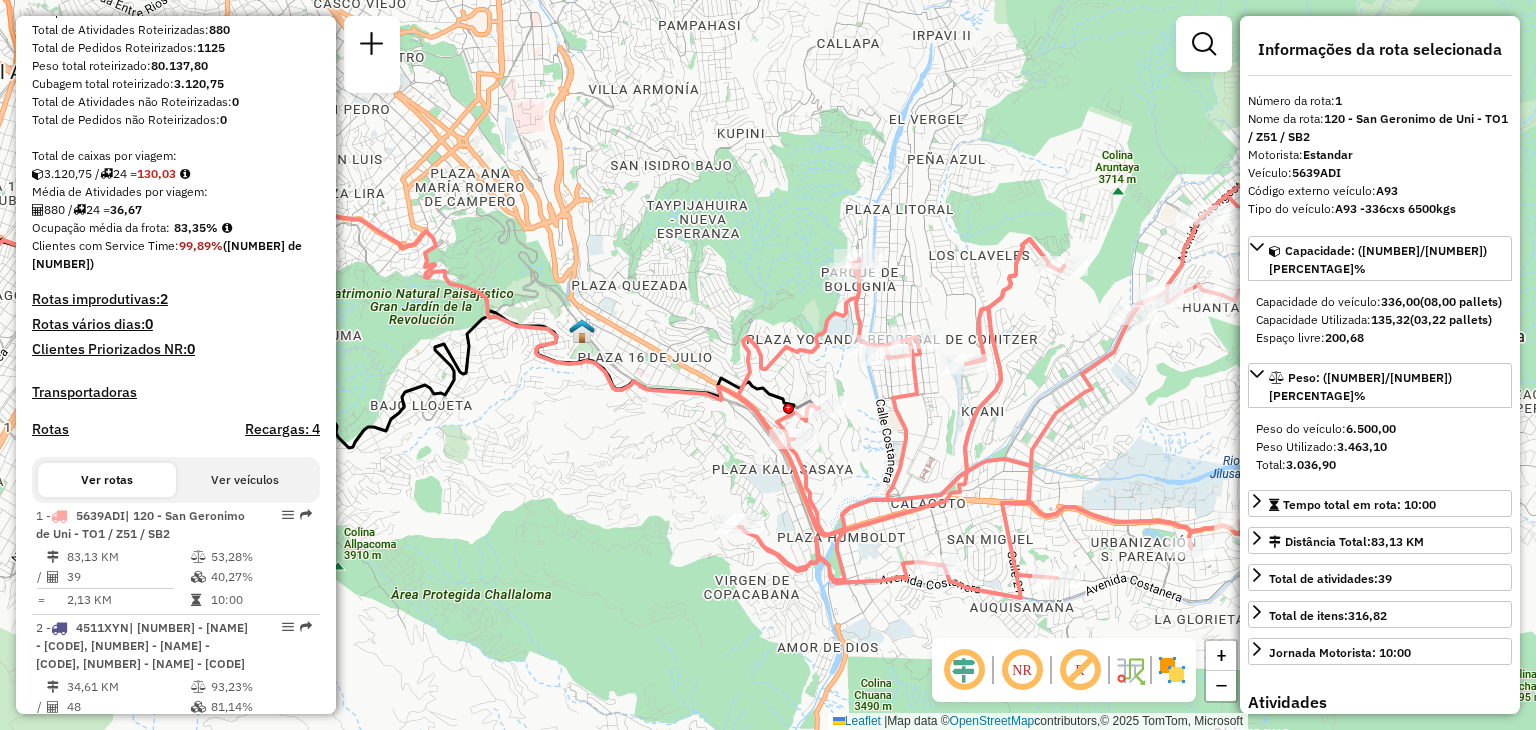 drag, startPoint x: 633, startPoint y: 421, endPoint x: 372, endPoint y: 345, distance: 271.84003 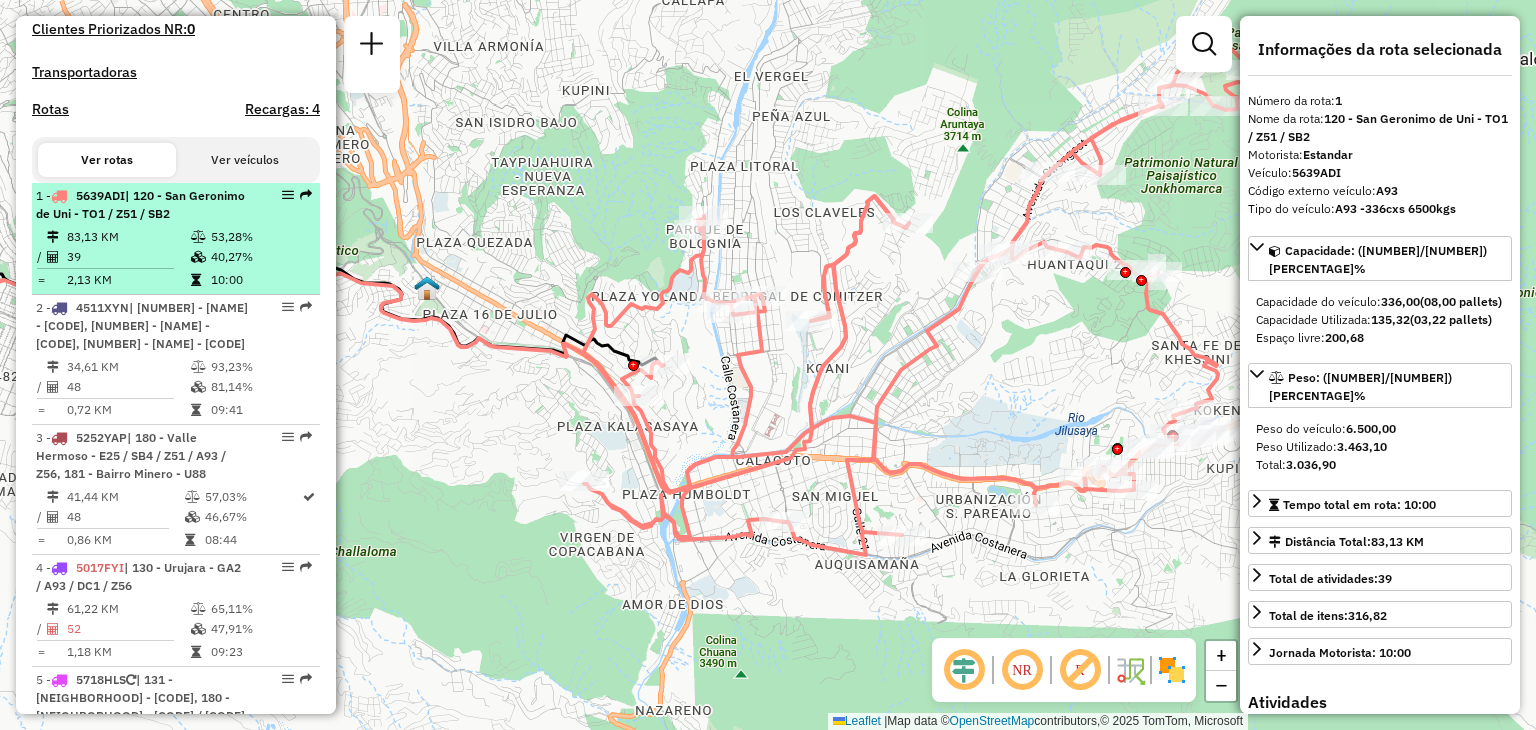 scroll, scrollTop: 559, scrollLeft: 0, axis: vertical 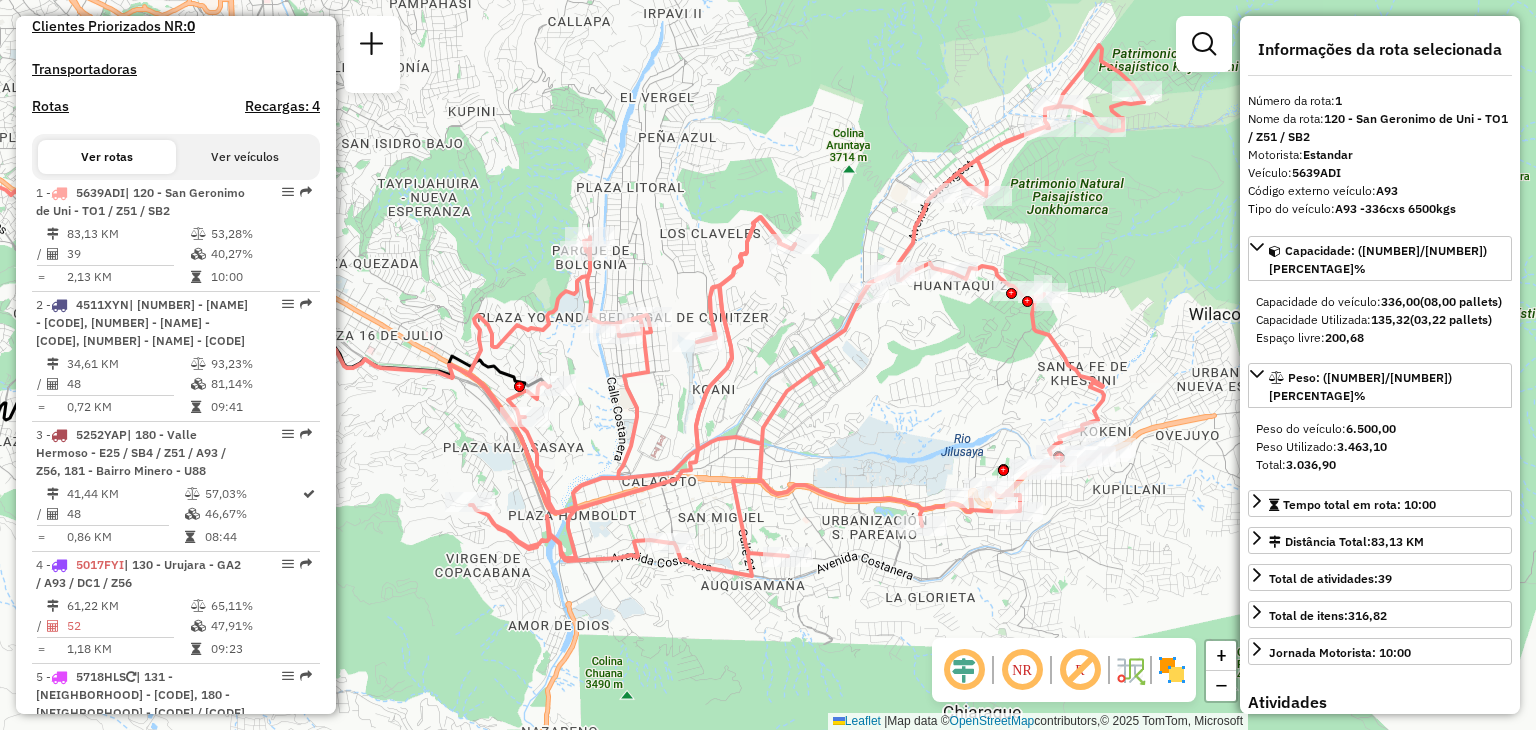 drag, startPoint x: 596, startPoint y: 237, endPoint x: 451, endPoint y: 258, distance: 146.5128 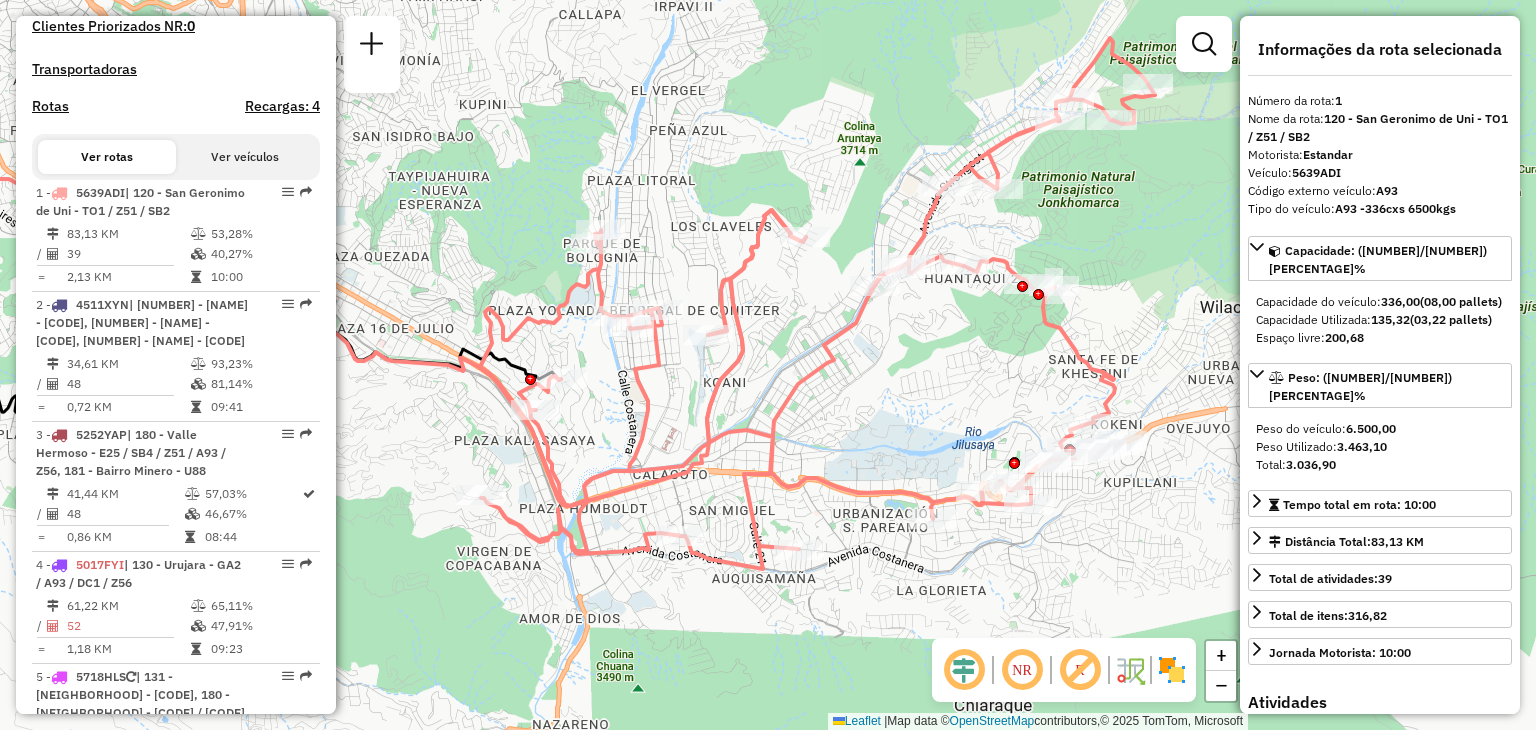 drag, startPoint x: 530, startPoint y: 281, endPoint x: 591, endPoint y: 272, distance: 61.66036 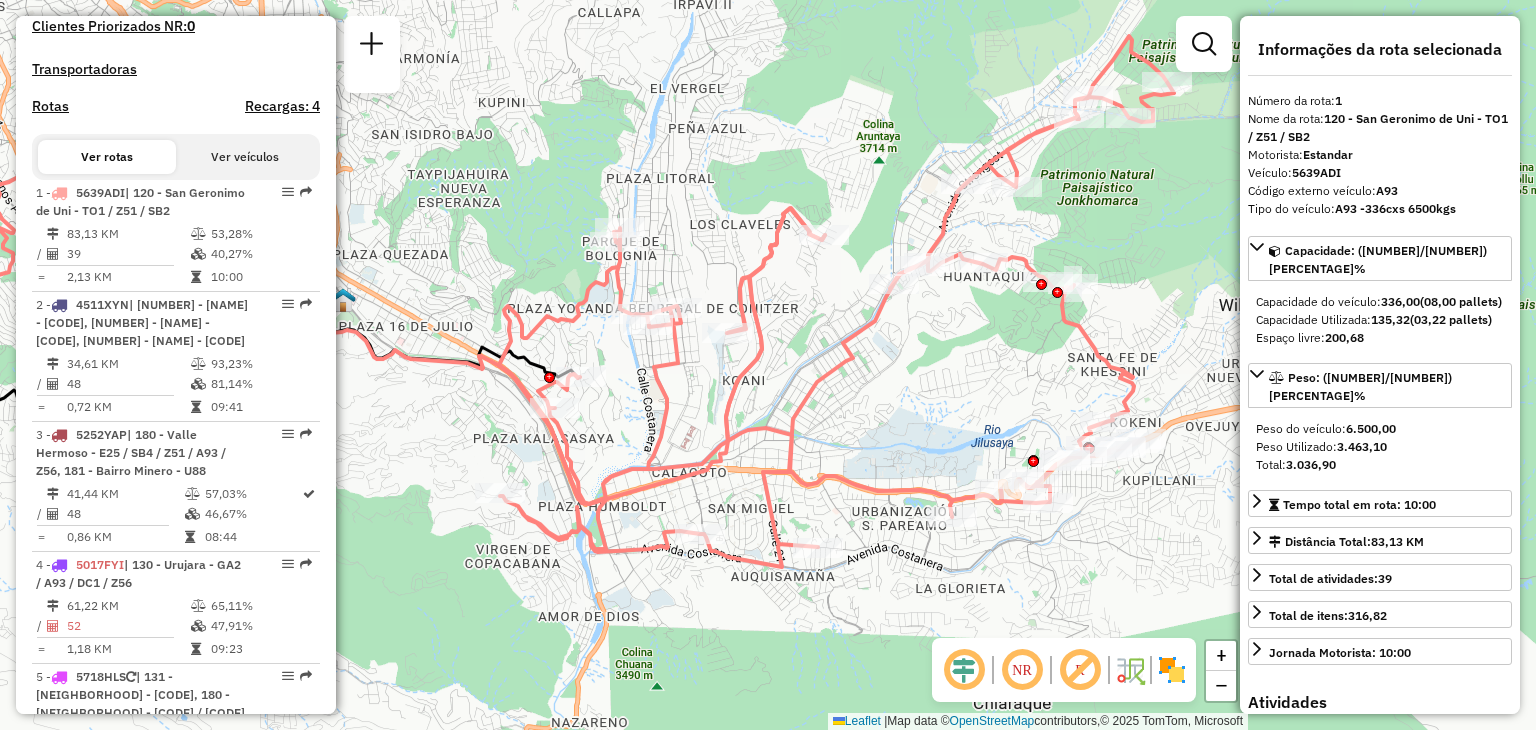 click on "Janela de atendimento Grade de atendimento Capacidade Transportadoras Veículos Cliente Pedidos  Rotas Selecione os dias de semana para filtrar as janelas de atendimento  Seg   Ter   Qua   Qui   Sex   Sáb   Dom  Informe o período da janela de atendimento: De: Até:  Filtrar exatamente a janela do cliente  Considerar janela de atendimento padrão  Selecione os dias de semana para filtrar as grades de atendimento  Seg   Ter   Qua   Qui   Sex   Sáb   Dom   Considerar clientes sem dia de atendimento cadastrado  Clientes fora do dia de atendimento selecionado Filtrar as atividades entre os valores definidos abaixo:  Peso mínimo:   Peso máximo:   Cubagem mínima:   Cubagem máxima:   De:   Até:  Filtrar as atividades entre o tempo de atendimento definido abaixo:  De:   Até:   Considerar capacidade total dos clientes não roteirizados Transportadora: Selecione um ou mais itens Tipo de veículo: Selecione um ou mais itens Veículo: Selecione um ou mais itens Motorista: Selecione um ou mais itens Nome: Rótulo:" 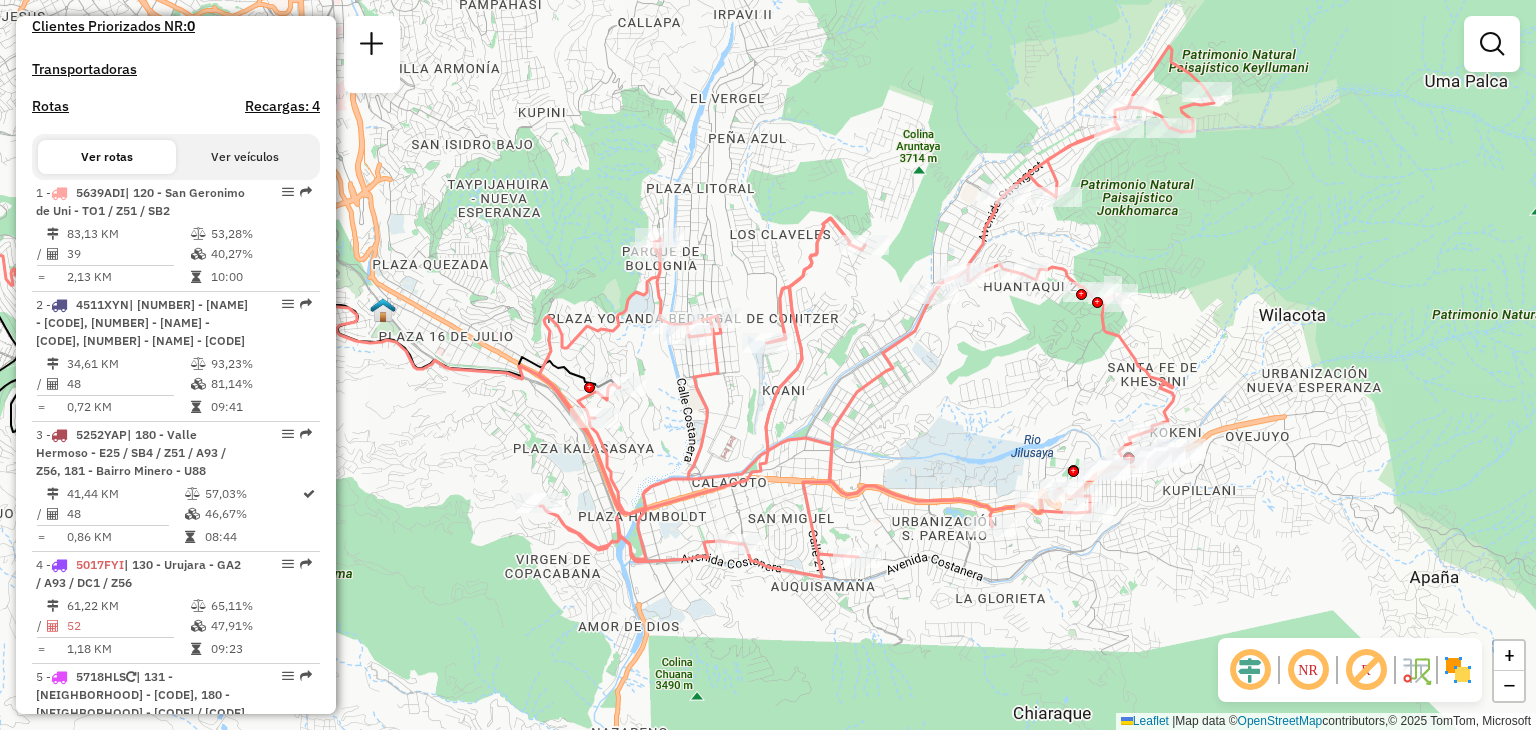 drag, startPoint x: 481, startPoint y: 630, endPoint x: 521, endPoint y: 644, distance: 42.379242 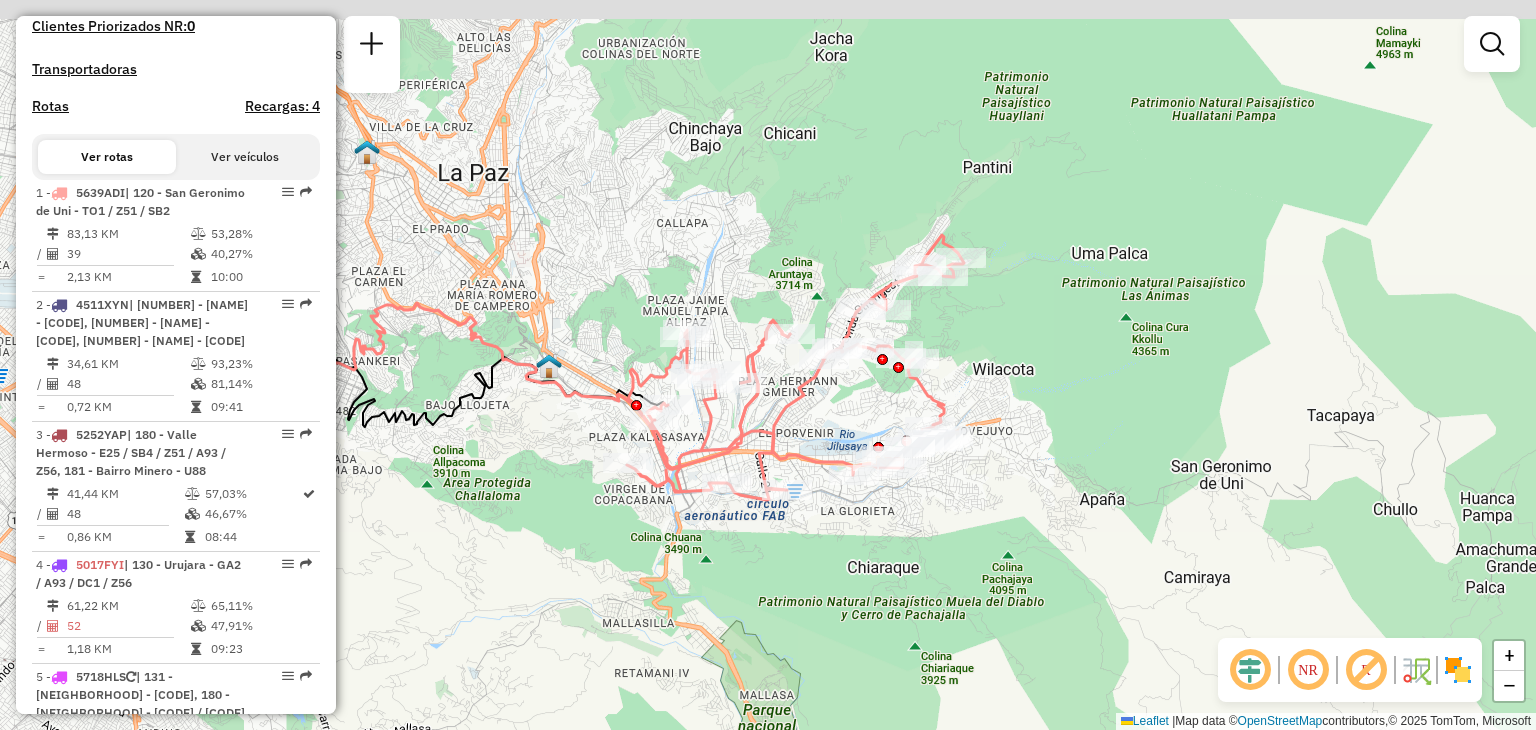 drag, startPoint x: 627, startPoint y: 477, endPoint x: 600, endPoint y: 505, distance: 38.8973 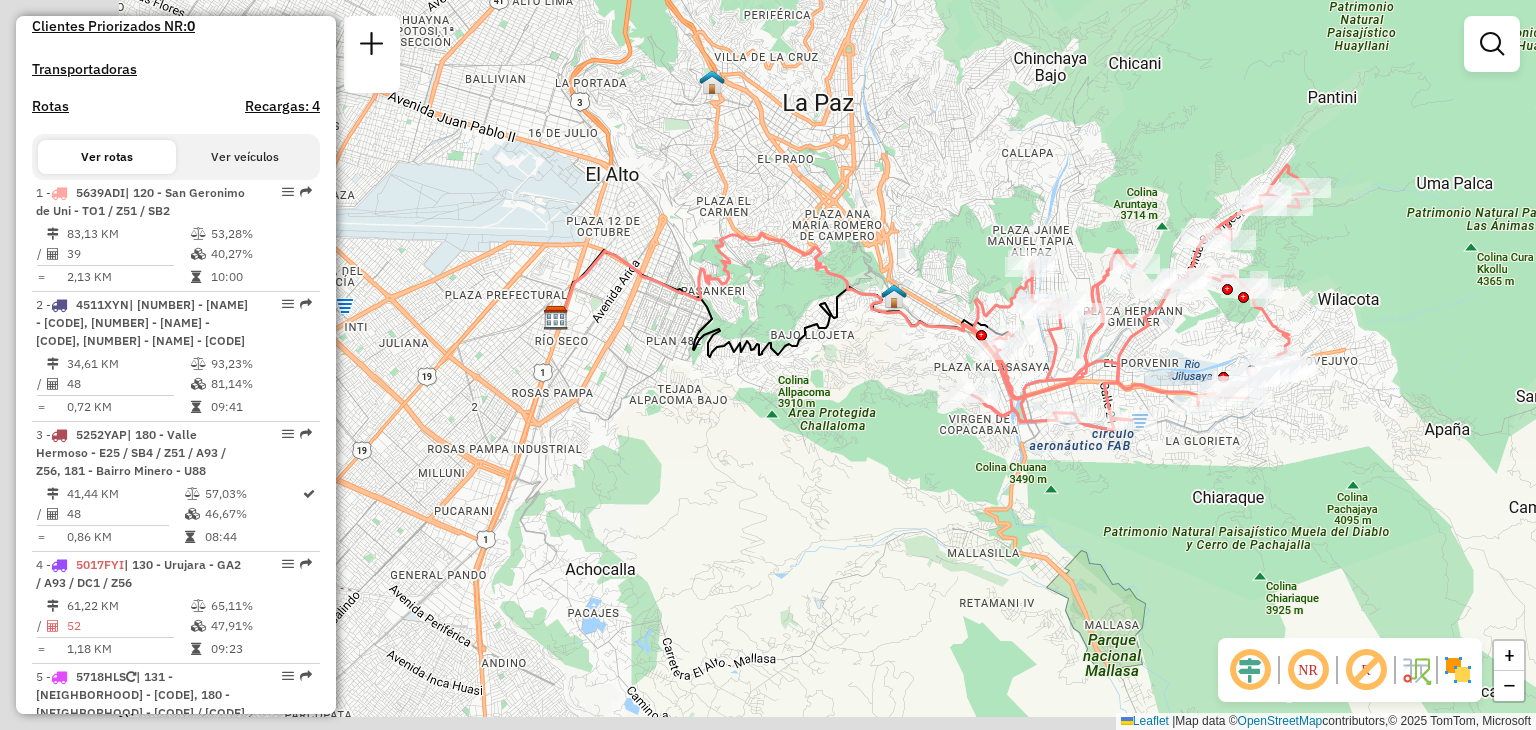 drag, startPoint x: 652, startPoint y: 202, endPoint x: 1001, endPoint y: 131, distance: 356.14883 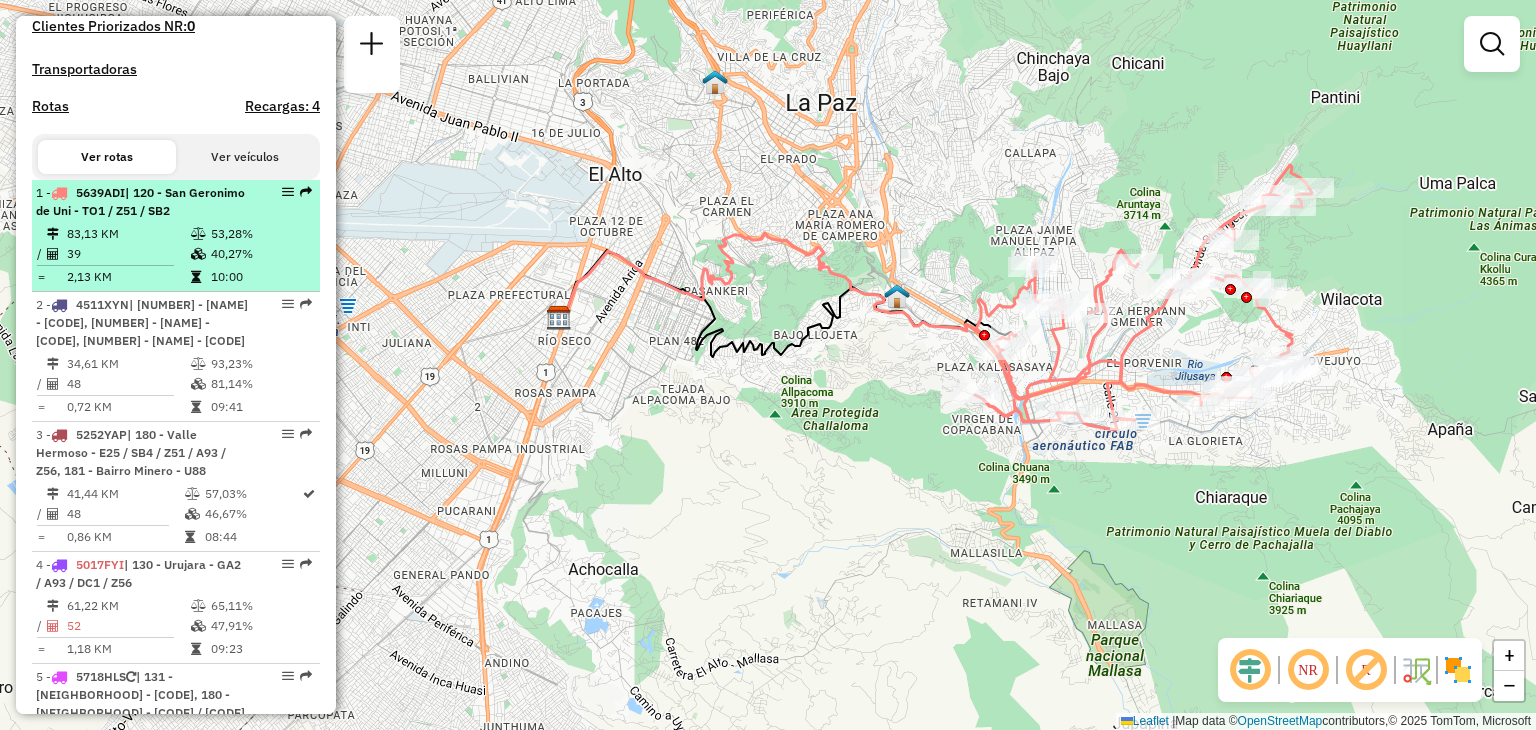 select on "**********" 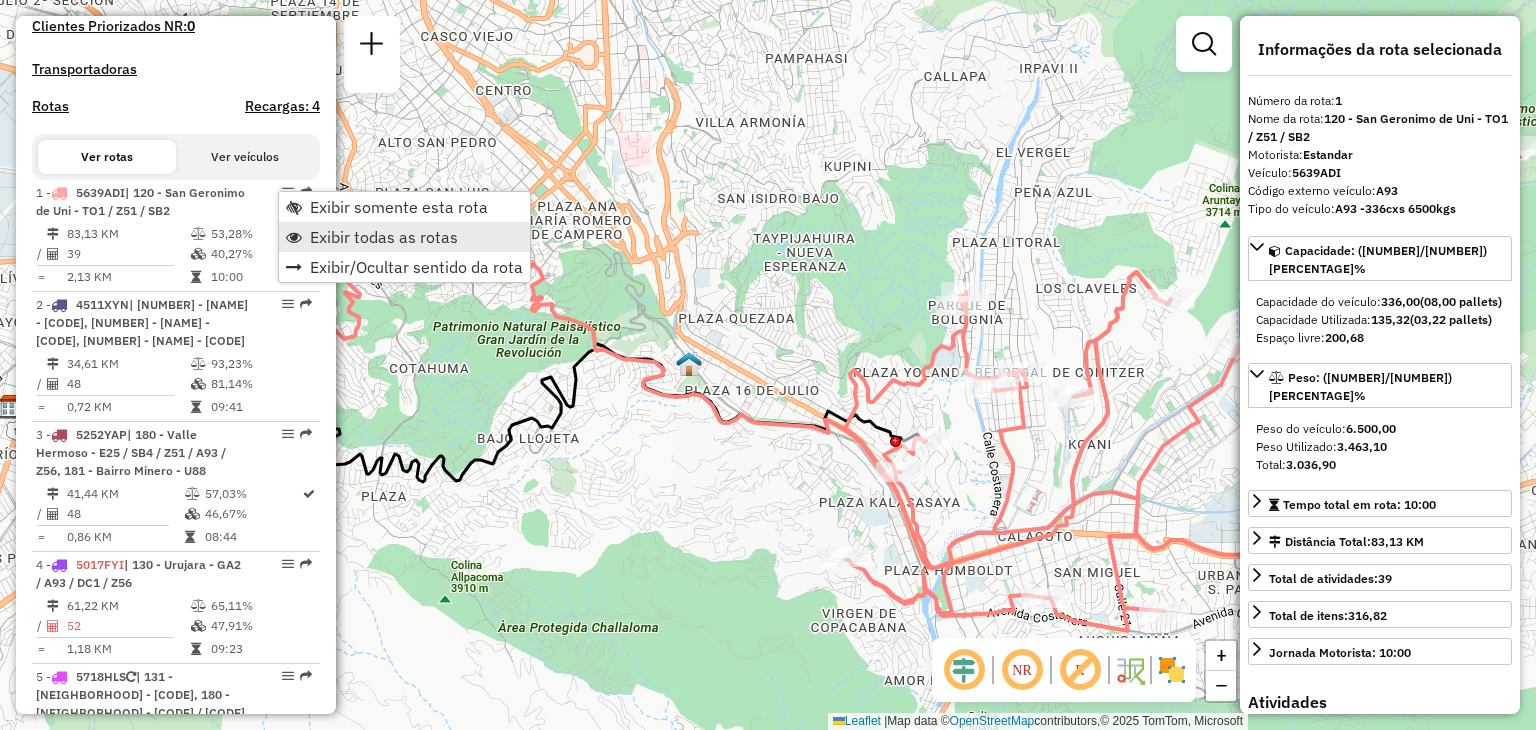 click on "Exibir todas as rotas" at bounding box center (384, 237) 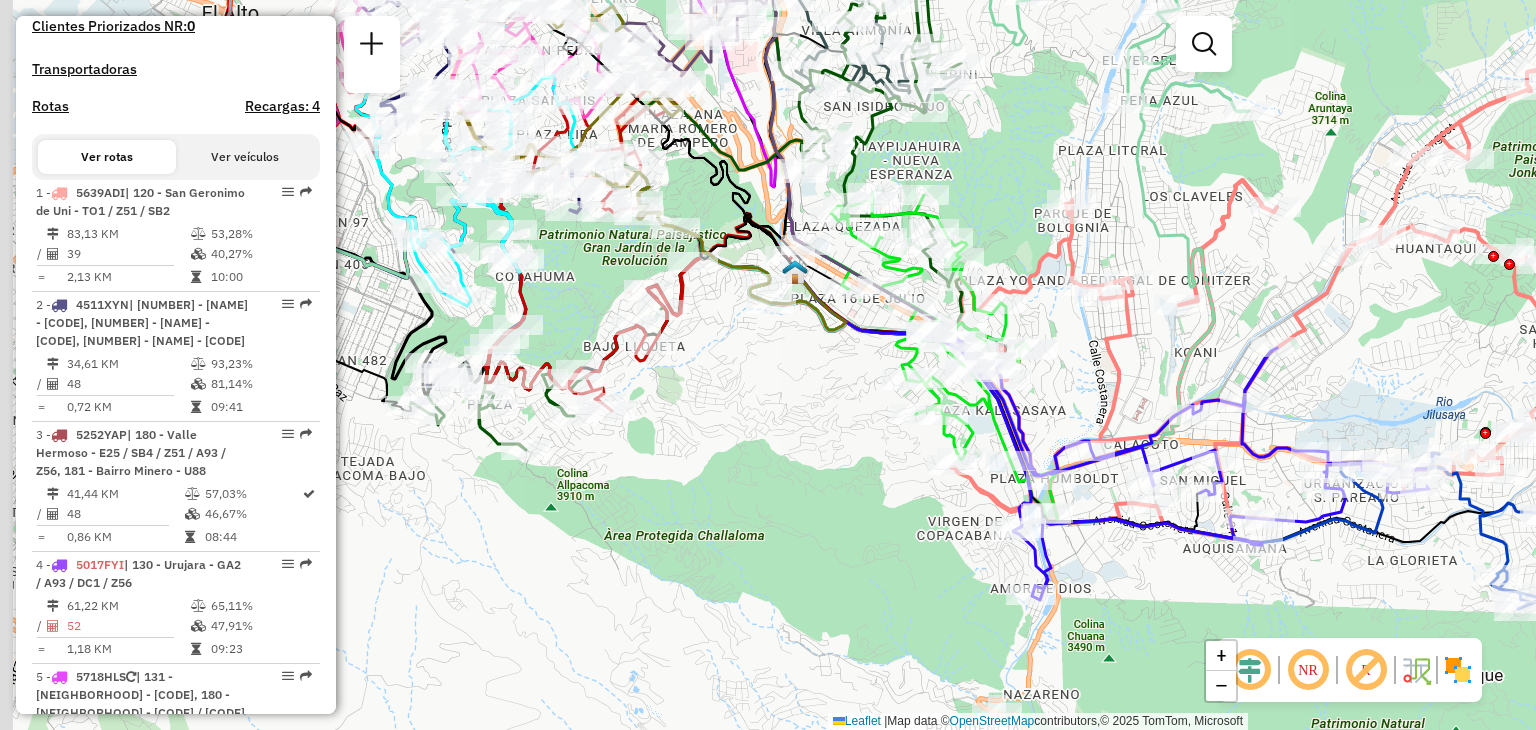 drag, startPoint x: 702, startPoint y: 455, endPoint x: 971, endPoint y: 211, distance: 363.17627 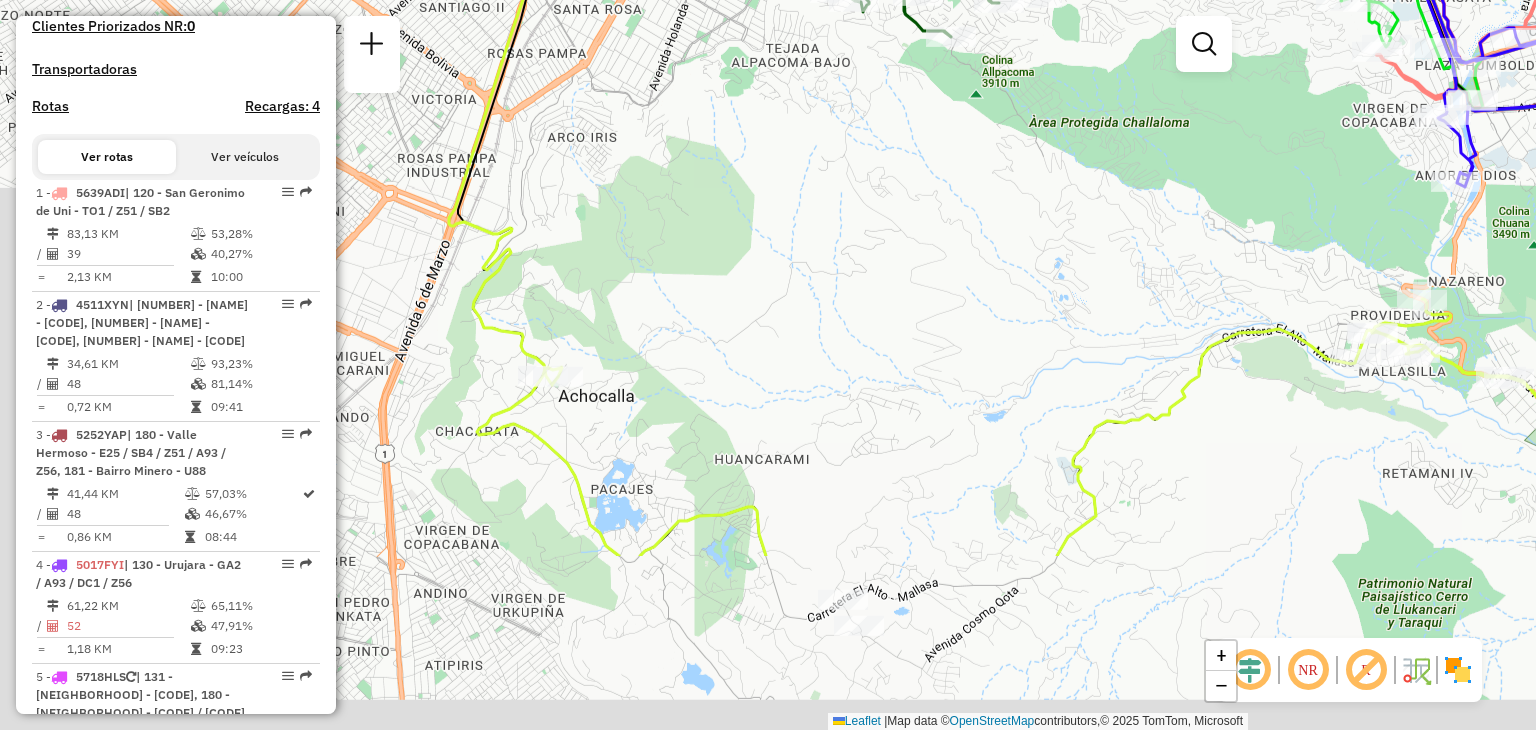 drag, startPoint x: 678, startPoint y: 381, endPoint x: 934, endPoint y: 121, distance: 364.87805 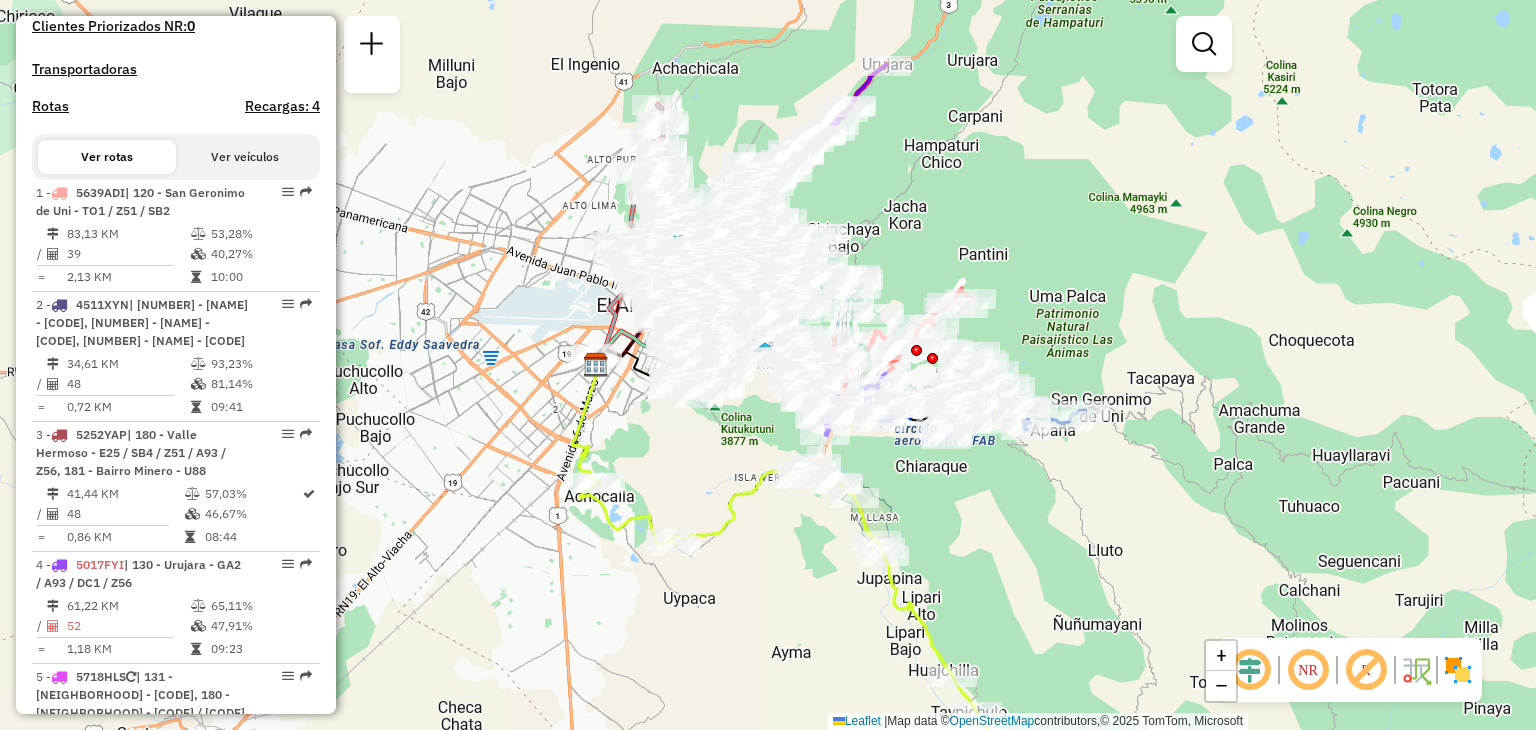 drag, startPoint x: 823, startPoint y: 328, endPoint x: 705, endPoint y: 433, distance: 157.95253 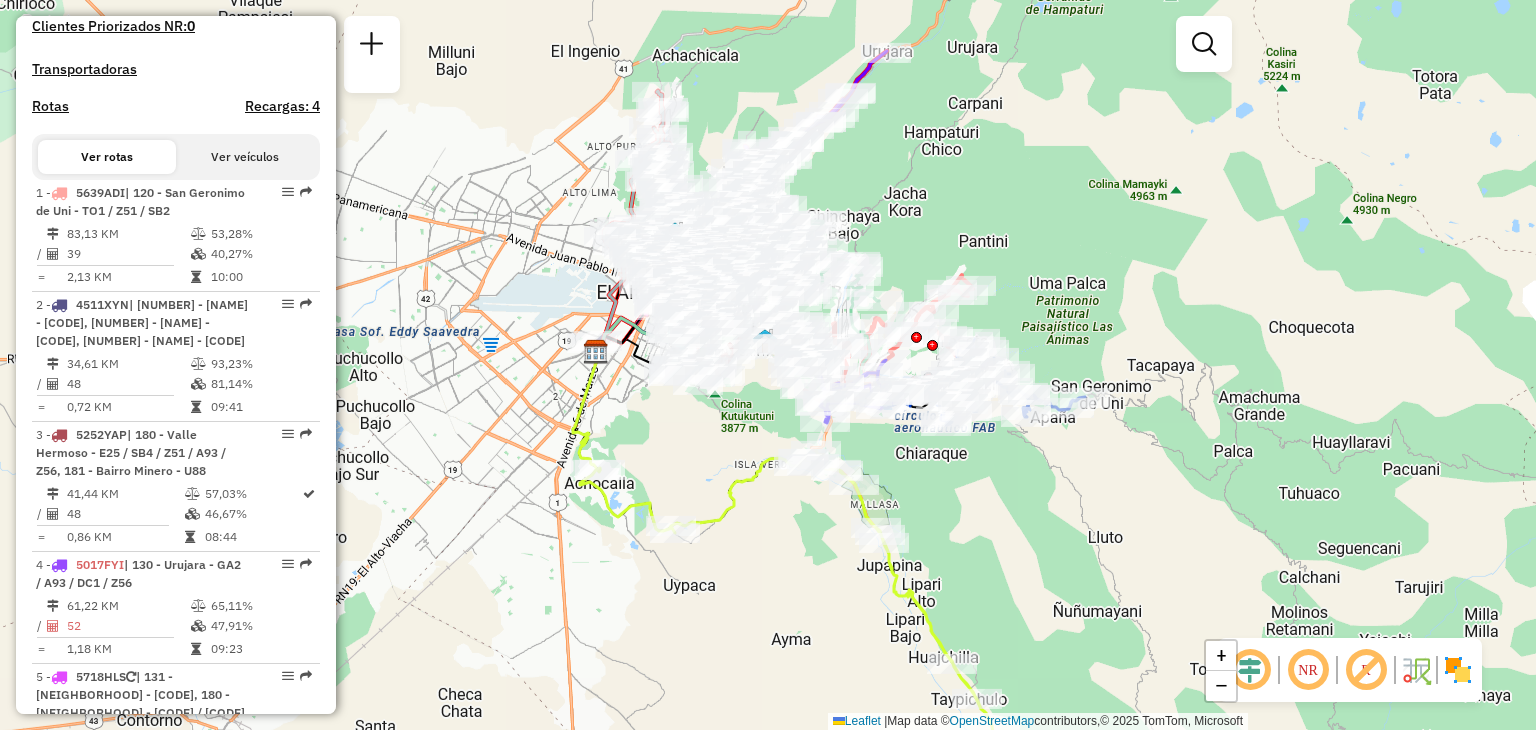 click on "Janela de atendimento Grade de atendimento Capacidade Transportadoras Veículos Cliente Pedidos  Rotas Selecione os dias de semana para filtrar as janelas de atendimento  Seg   Ter   Qua   Qui   Sex   Sáb   Dom  Informe o período da janela de atendimento: De: Até:  Filtrar exatamente a janela do cliente  Considerar janela de atendimento padrão  Selecione os dias de semana para filtrar as grades de atendimento  Seg   Ter   Qua   Qui   Sex   Sáb   Dom   Considerar clientes sem dia de atendimento cadastrado  Clientes fora do dia de atendimento selecionado Filtrar as atividades entre os valores definidos abaixo:  Peso mínimo:   Peso máximo:   Cubagem mínima:   Cubagem máxima:   De:   Até:  Filtrar as atividades entre o tempo de atendimento definido abaixo:  De:   Até:   Considerar capacidade total dos clientes não roteirizados Transportadora: Selecione um ou mais itens Tipo de veículo: Selecione um ou mais itens Veículo: Selecione um ou mais itens Motorista: Selecione um ou mais itens Nome: Rótulo:" 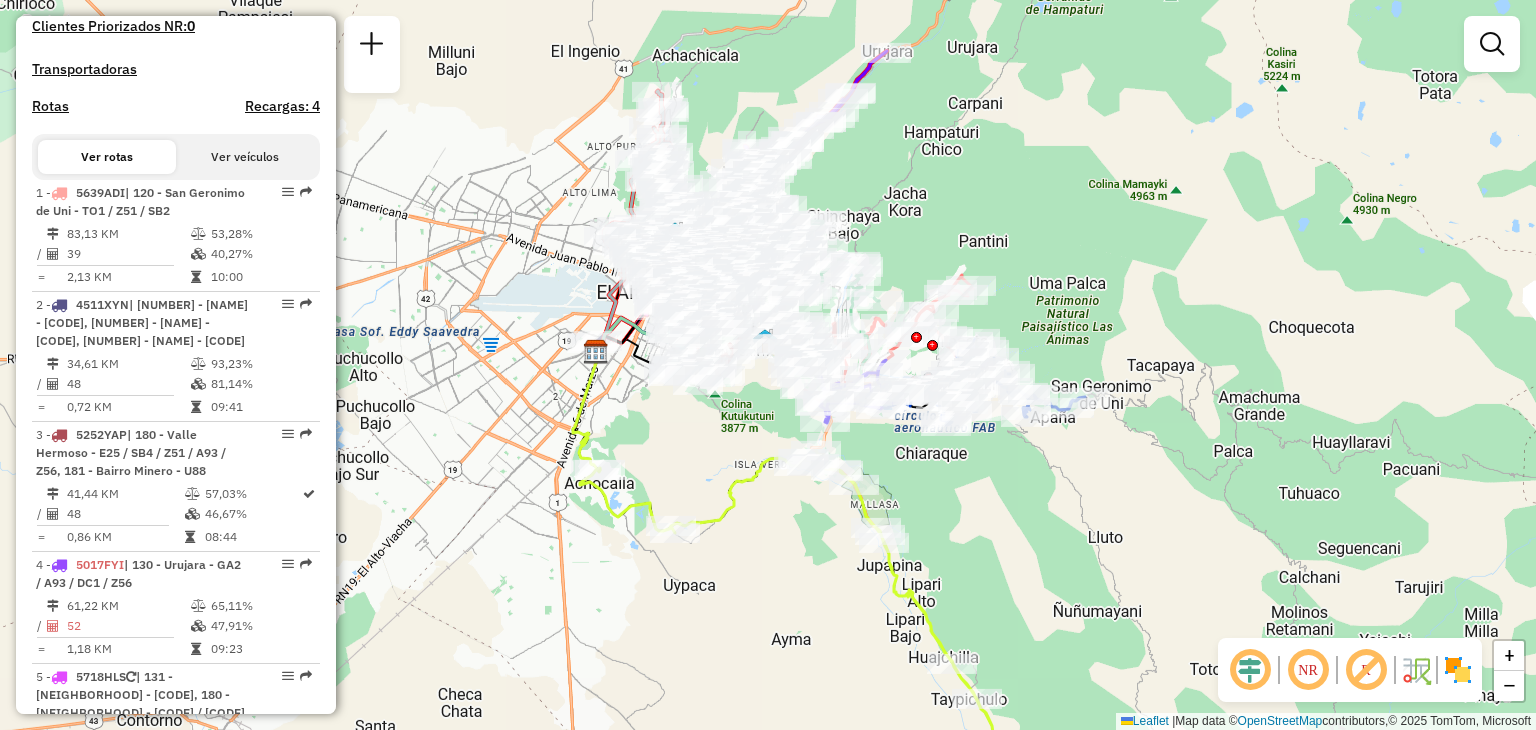 click on "Janela de atendimento Grade de atendimento Capacidade Transportadoras Veículos Cliente Pedidos  Rotas Selecione os dias de semana para filtrar as janelas de atendimento  Seg   Ter   Qua   Qui   Sex   Sáb   Dom  Informe o período da janela de atendimento: De: Até:  Filtrar exatamente a janela do cliente  Considerar janela de atendimento padrão  Selecione os dias de semana para filtrar as grades de atendimento  Seg   Ter   Qua   Qui   Sex   Sáb   Dom   Considerar clientes sem dia de atendimento cadastrado  Clientes fora do dia de atendimento selecionado Filtrar as atividades entre os valores definidos abaixo:  Peso mínimo:   Peso máximo:   Cubagem mínima:   Cubagem máxima:   De:   Até:  Filtrar as atividades entre o tempo de atendimento definido abaixo:  De:   Até:   Considerar capacidade total dos clientes não roteirizados Transportadora: Selecione um ou mais itens Tipo de veículo: Selecione um ou mais itens Veículo: Selecione um ou mais itens Motorista: Selecione um ou mais itens Nome: Rótulo:" 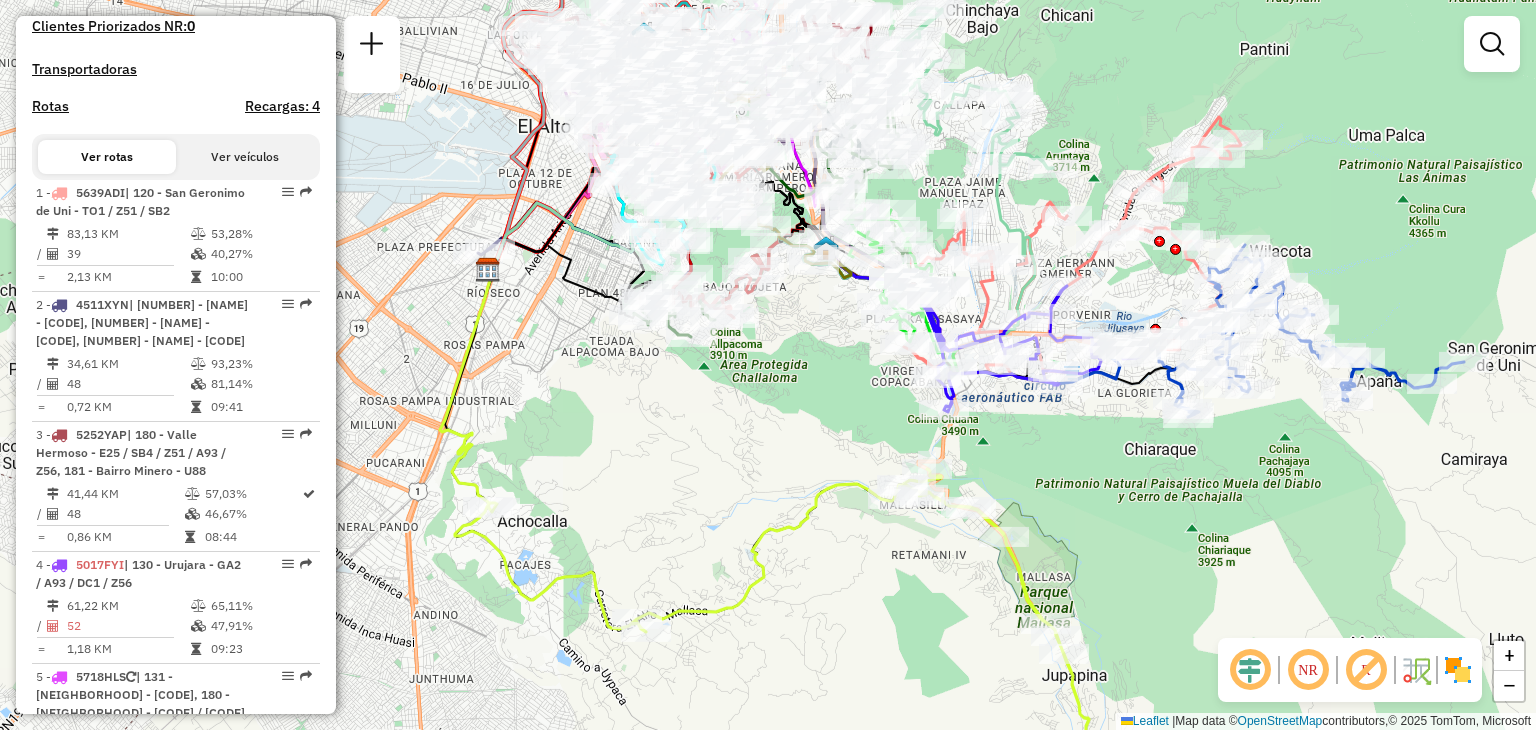 click on "Janela de atendimento Grade de atendimento Capacidade Transportadoras Veículos Cliente Pedidos  Rotas Selecione os dias de semana para filtrar as janelas de atendimento  Seg   Ter   Qua   Qui   Sex   Sáb   Dom  Informe o período da janela de atendimento: De: Até:  Filtrar exatamente a janela do cliente  Considerar janela de atendimento padrão  Selecione os dias de semana para filtrar as grades de atendimento  Seg   Ter   Qua   Qui   Sex   Sáb   Dom   Considerar clientes sem dia de atendimento cadastrado  Clientes fora do dia de atendimento selecionado Filtrar as atividades entre os valores definidos abaixo:  Peso mínimo:   Peso máximo:   Cubagem mínima:   Cubagem máxima:   De:   Até:  Filtrar as atividades entre o tempo de atendimento definido abaixo:  De:   Até:   Considerar capacidade total dos clientes não roteirizados Transportadora: Selecione um ou mais itens Tipo de veículo: Selecione um ou mais itens Veículo: Selecione um ou mais itens Motorista: Selecione um ou mais itens Nome: Rótulo:" 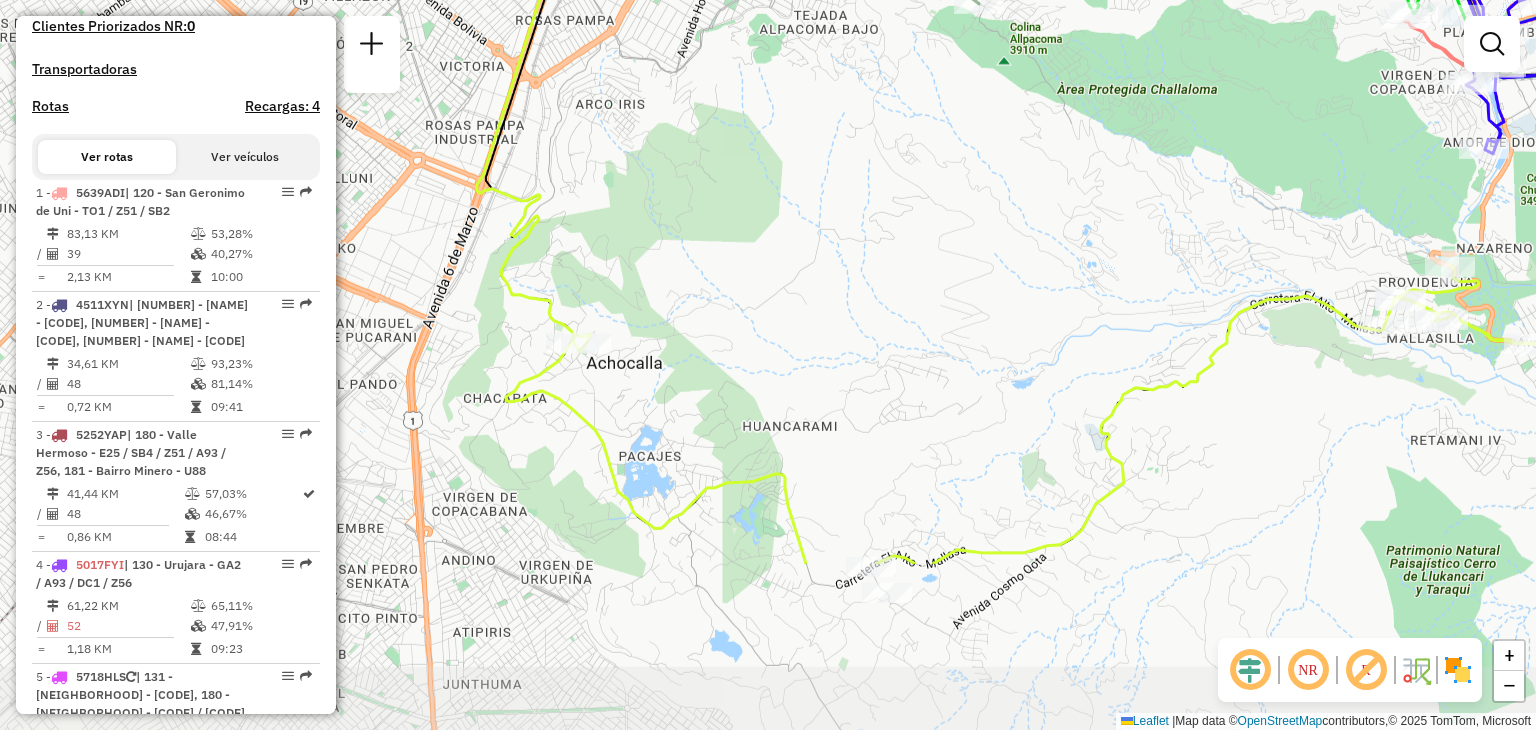 drag, startPoint x: 616, startPoint y: 514, endPoint x: 896, endPoint y: 271, distance: 370.74115 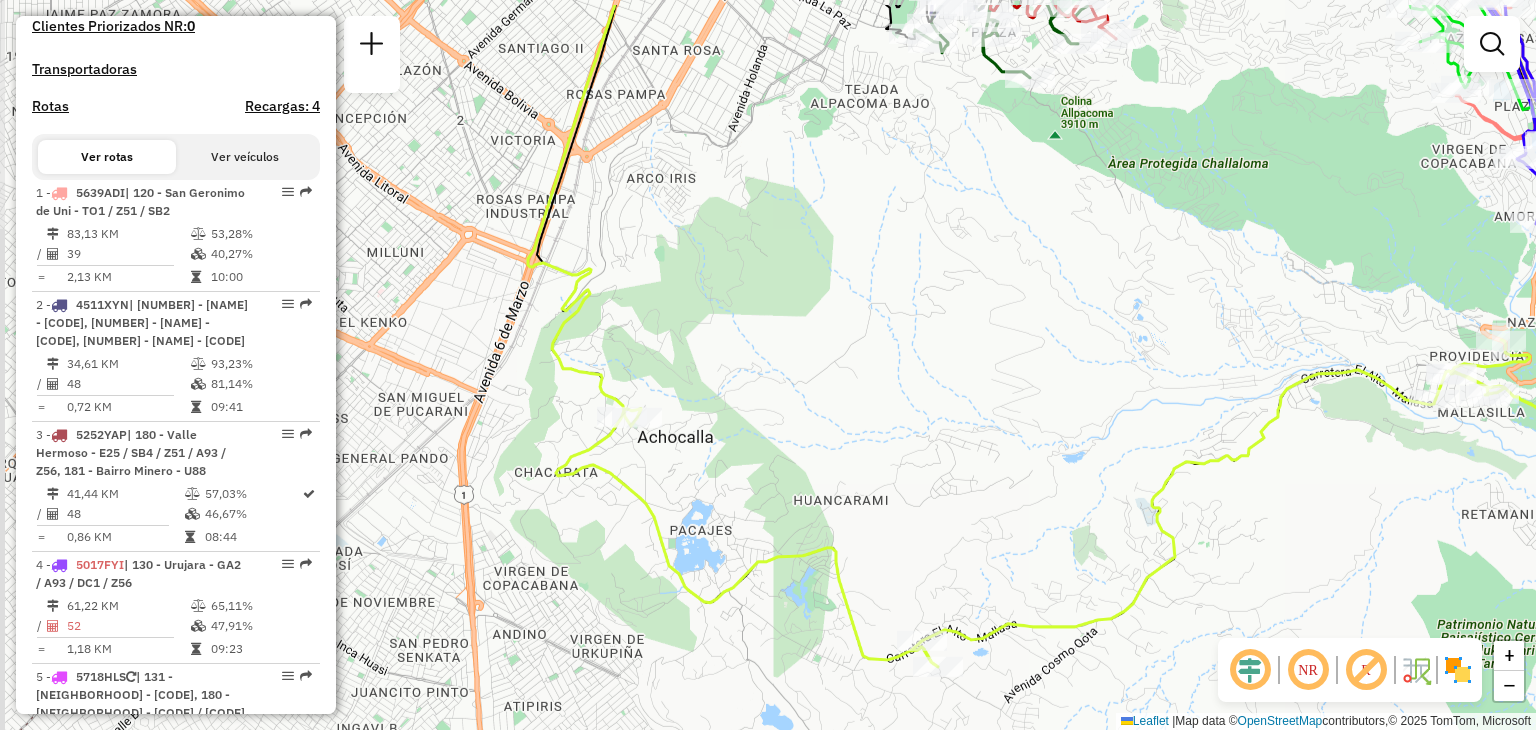 drag, startPoint x: 761, startPoint y: 379, endPoint x: 810, endPoint y: 457, distance: 92.11406 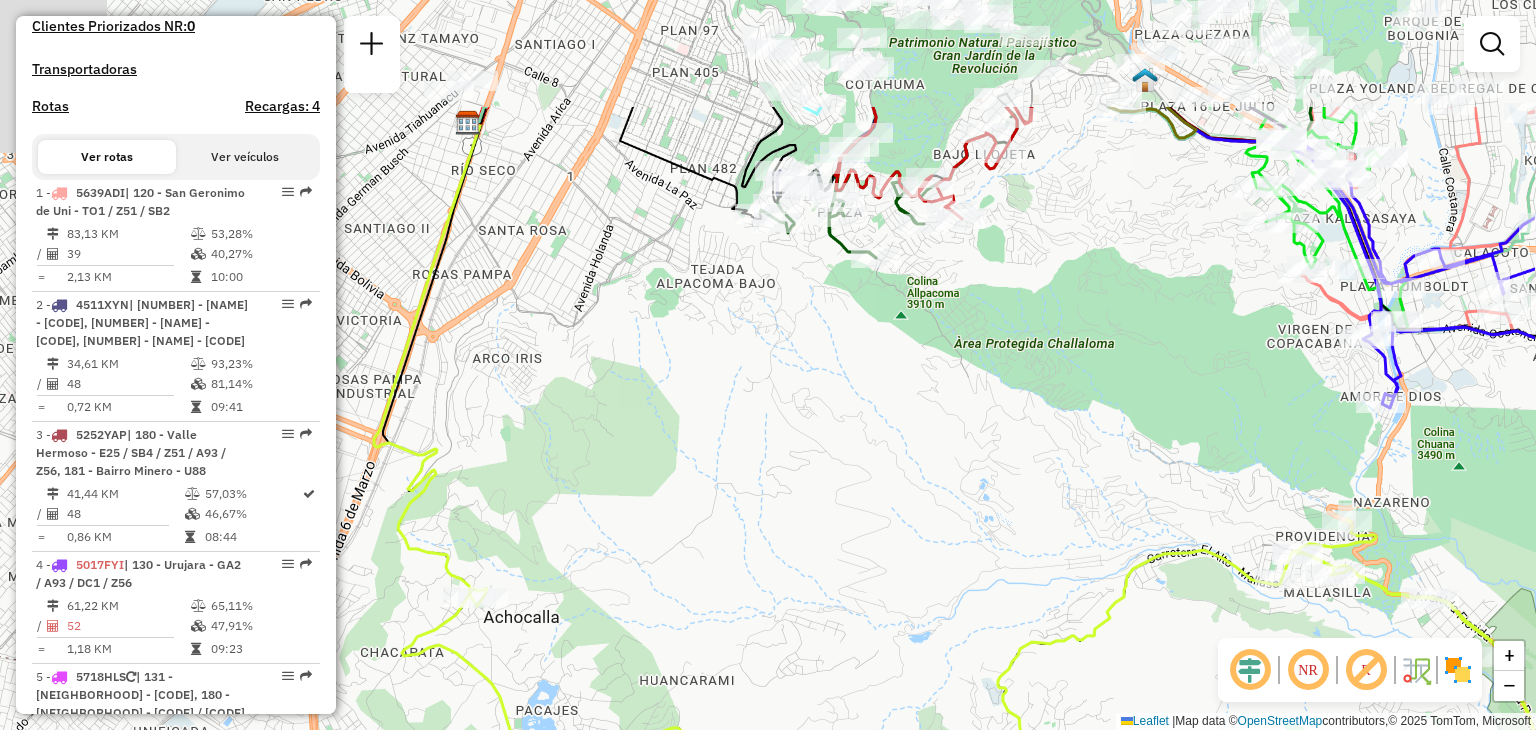 drag, startPoint x: 1008, startPoint y: 280, endPoint x: 860, endPoint y: 473, distance: 243.2139 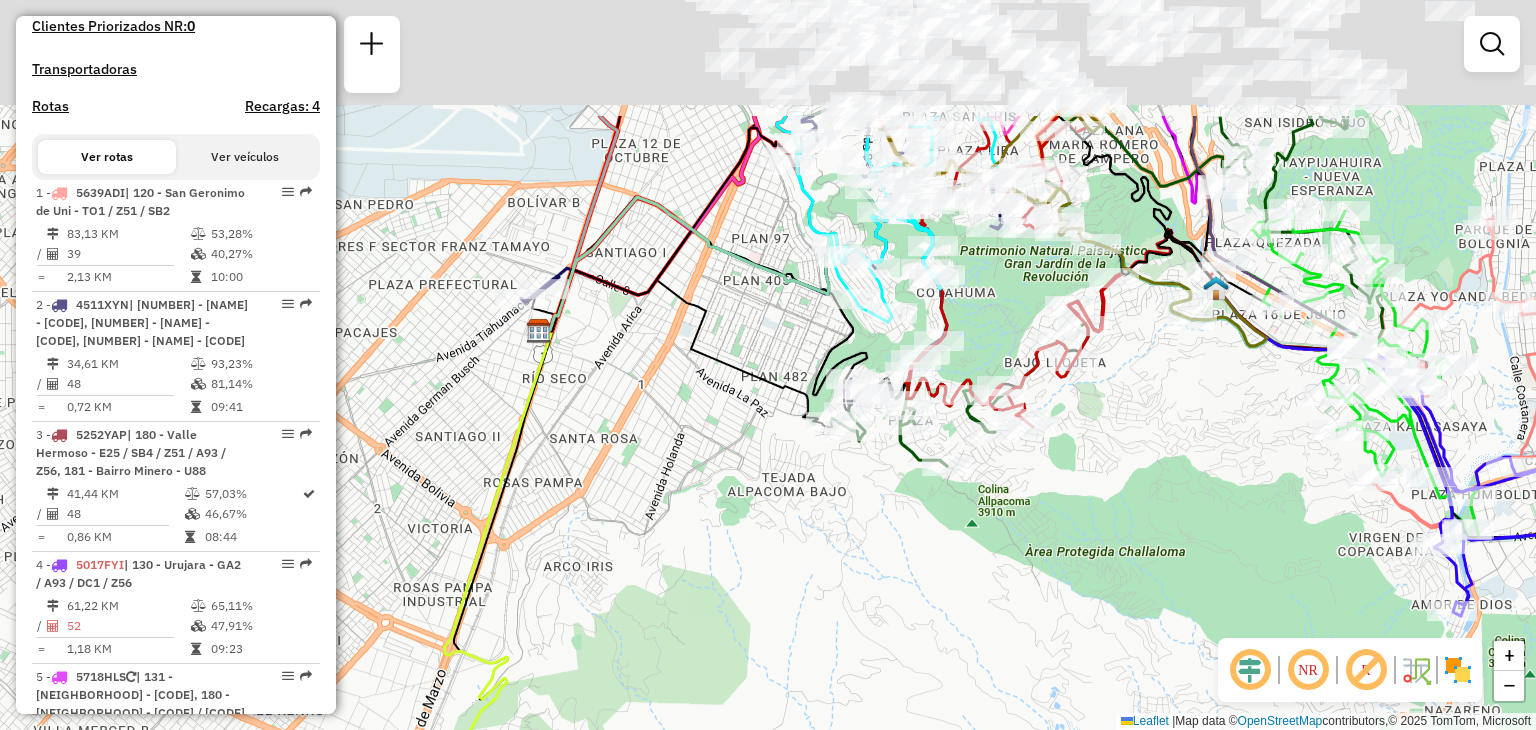 drag, startPoint x: 832, startPoint y: 411, endPoint x: 906, endPoint y: 644, distance: 244.46881 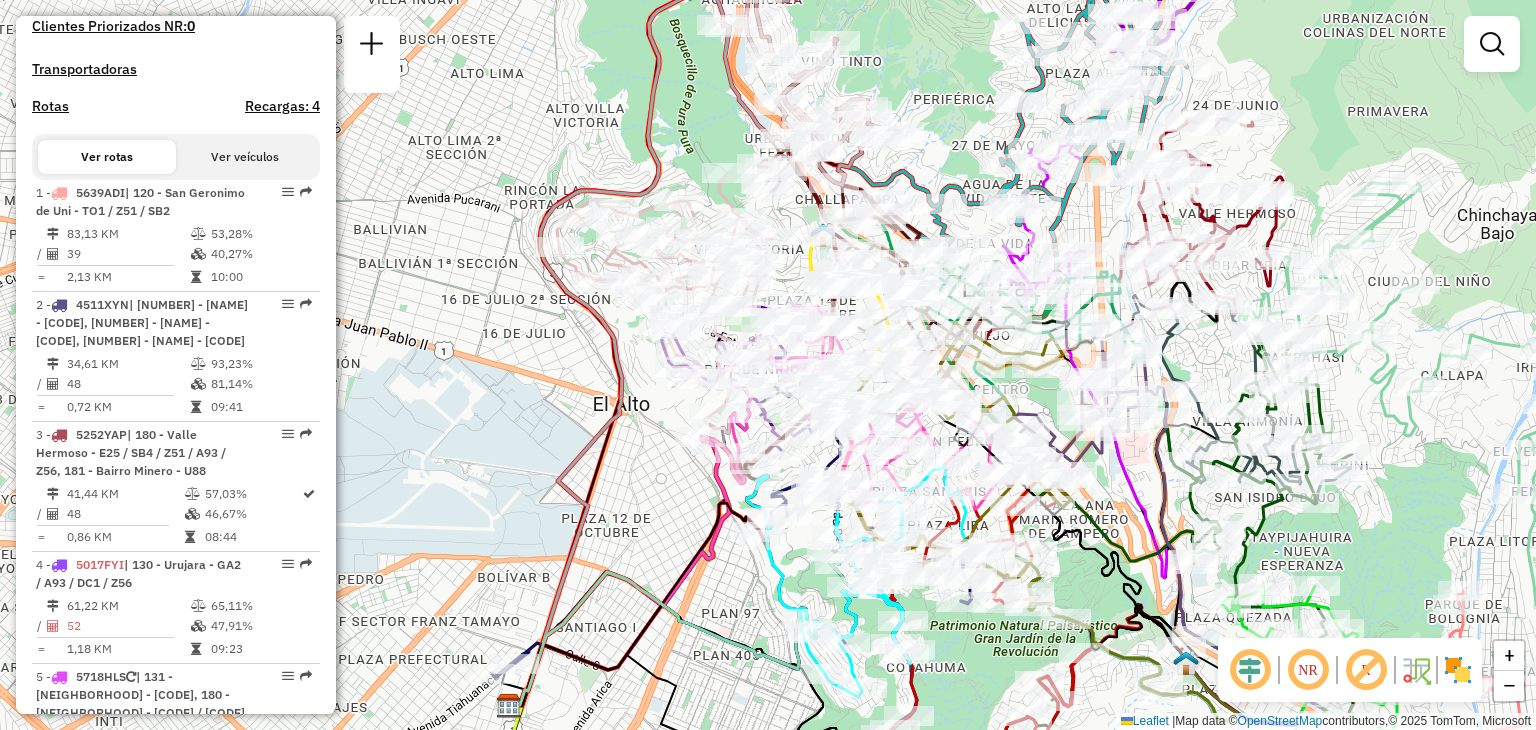 click on "Rota [NUMBER] - Placa [PLATE] [NUMBER] - [NAME] Janela de atendimento Grade de atendimento Capacidade Transportadoras Veículos Cliente Pedidos Rotas Selecione os dias de semana para filtrar as janelas de atendimento Seg Ter Qua Qui Sex Sáb Dom Informe o período da janela de atendimento: De: Até: Filtrar exatamente a janela do cliente Considerar janela de atendimento padrão Selecione os dias de semana para filtrar as grades de atendimento Seg Ter Qua Qui Sex Sáb Dom Considerar clientes sem dia de atendimento cadastrado Clientes fora do dia de atendimento selecionado Filtrar as atividades entre os valores definidos abaixo: Peso mínimo: Peso máximo: Cubagem mínima: Cubagem máxima: De: Até: Filtrar as atividades entre o tempo de atendimento definido abaixo: De: Até: Considerar capacidade total dos clientes não roteirizados Transportadora: Selecione um ou mais itens Tipo de veículo: Selecione um ou mais itens Veículo: Selecione um ou mais itens +" 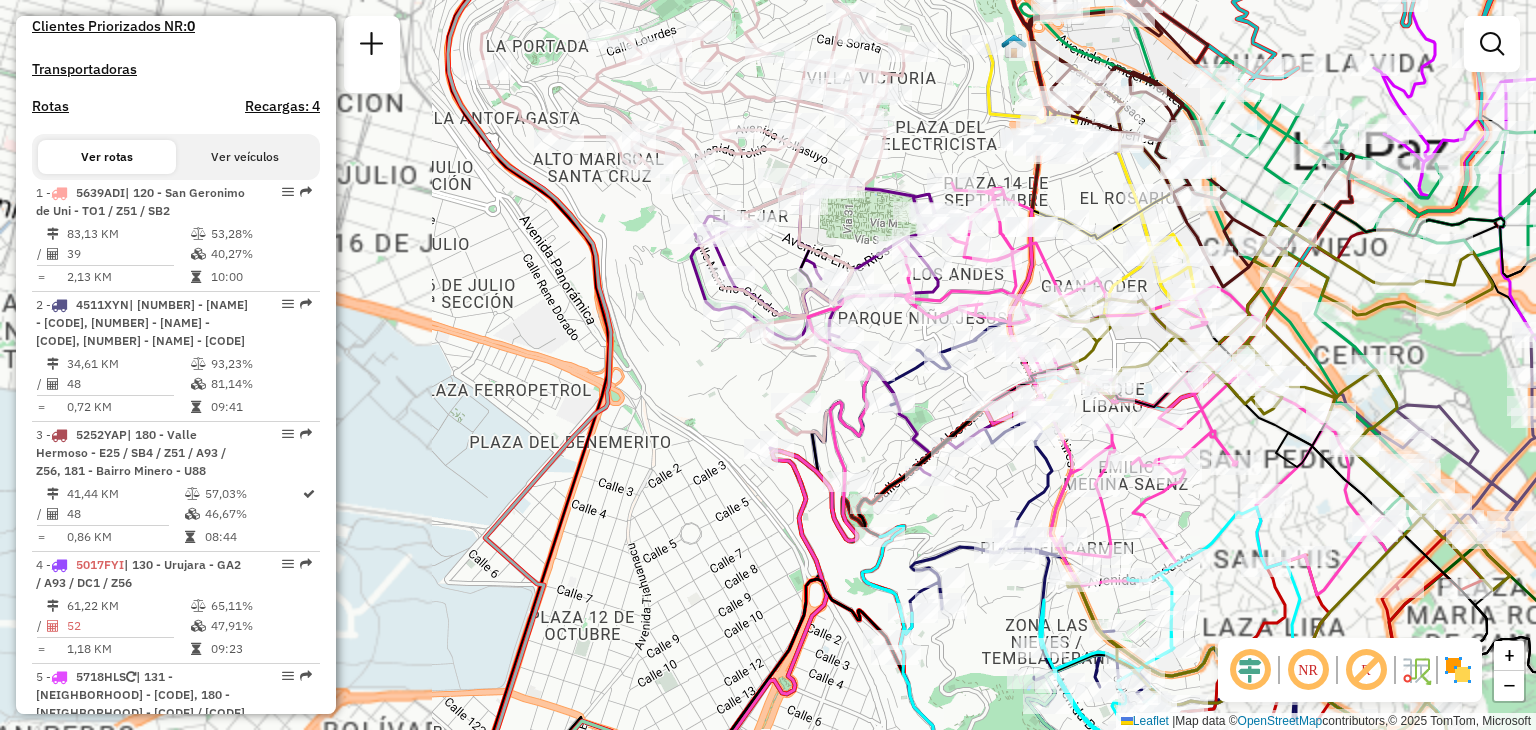 click on "Janela de atendimento Grade de atendimento Capacidade Transportadoras Veículos Cliente Pedidos  Rotas Selecione os dias de semana para filtrar as janelas de atendimento  Seg   Ter   Qua   Qui   Sex   Sáb   Dom  Informe o período da janela de atendimento: De: Até:  Filtrar exatamente a janela do cliente  Considerar janela de atendimento padrão  Selecione os dias de semana para filtrar as grades de atendimento  Seg   Ter   Qua   Qui   Sex   Sáb   Dom   Considerar clientes sem dia de atendimento cadastrado  Clientes fora do dia de atendimento selecionado Filtrar as atividades entre os valores definidos abaixo:  Peso mínimo:   Peso máximo:   Cubagem mínima:   Cubagem máxima:   De:   Até:  Filtrar as atividades entre o tempo de atendimento definido abaixo:  De:   Até:   Considerar capacidade total dos clientes não roteirizados Transportadora: Selecione um ou mais itens Tipo de veículo: Selecione um ou mais itens Veículo: Selecione um ou mais itens Motorista: Selecione um ou mais itens Nome: Rótulo:" 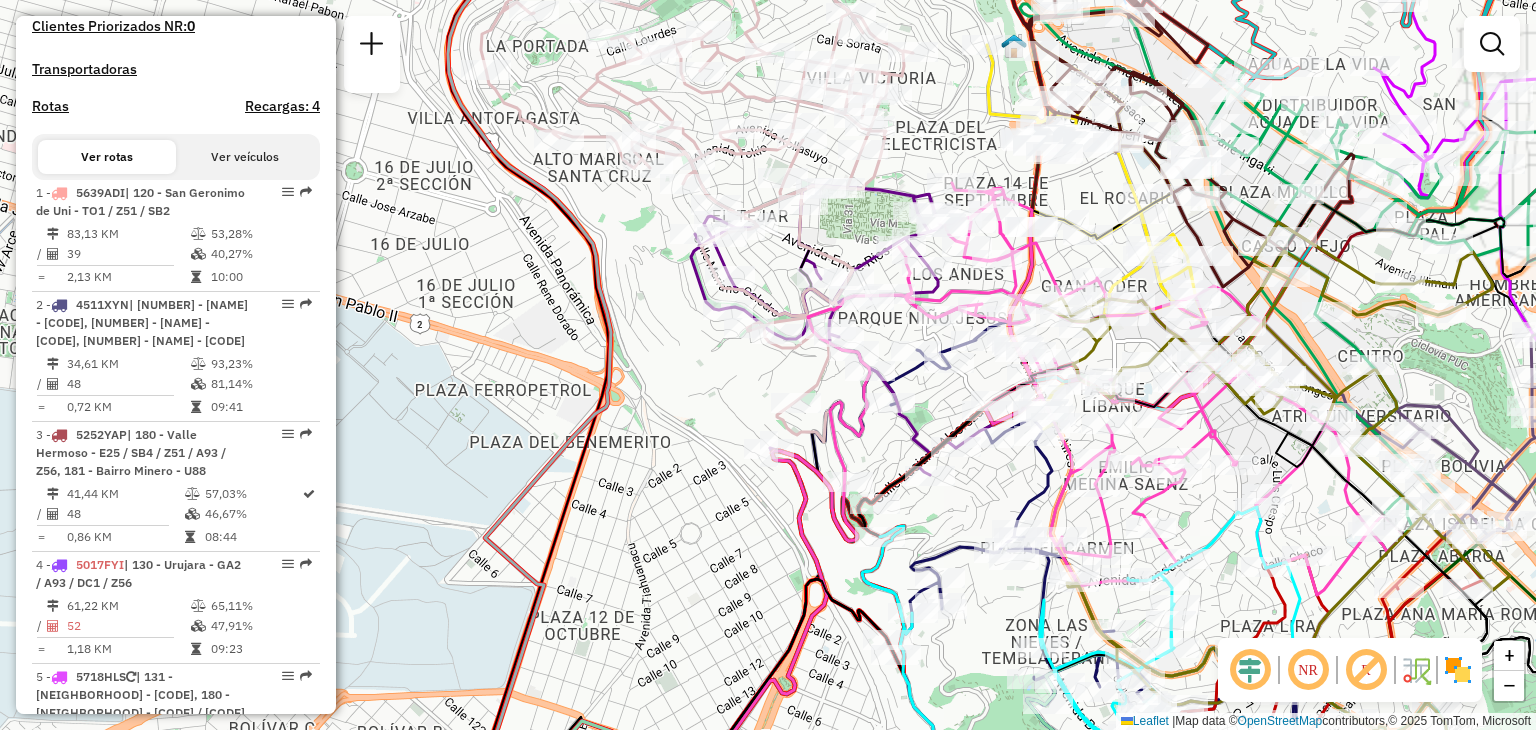 click on "Janela de atendimento Grade de atendimento Capacidade Transportadoras Veículos Cliente Pedidos  Rotas Selecione os dias de semana para filtrar as janelas de atendimento  Seg   Ter   Qua   Qui   Sex   Sáb   Dom  Informe o período da janela de atendimento: De: Até:  Filtrar exatamente a janela do cliente  Considerar janela de atendimento padrão  Selecione os dias de semana para filtrar as grades de atendimento  Seg   Ter   Qua   Qui   Sex   Sáb   Dom   Considerar clientes sem dia de atendimento cadastrado  Clientes fora do dia de atendimento selecionado Filtrar as atividades entre os valores definidos abaixo:  Peso mínimo:   Peso máximo:   Cubagem mínima:   Cubagem máxima:   De:   Até:  Filtrar as atividades entre o tempo de atendimento definido abaixo:  De:   Até:   Considerar capacidade total dos clientes não roteirizados Transportadora: Selecione um ou mais itens Tipo de veículo: Selecione um ou mais itens Veículo: Selecione um ou mais itens Motorista: Selecione um ou mais itens Nome: Rótulo:" 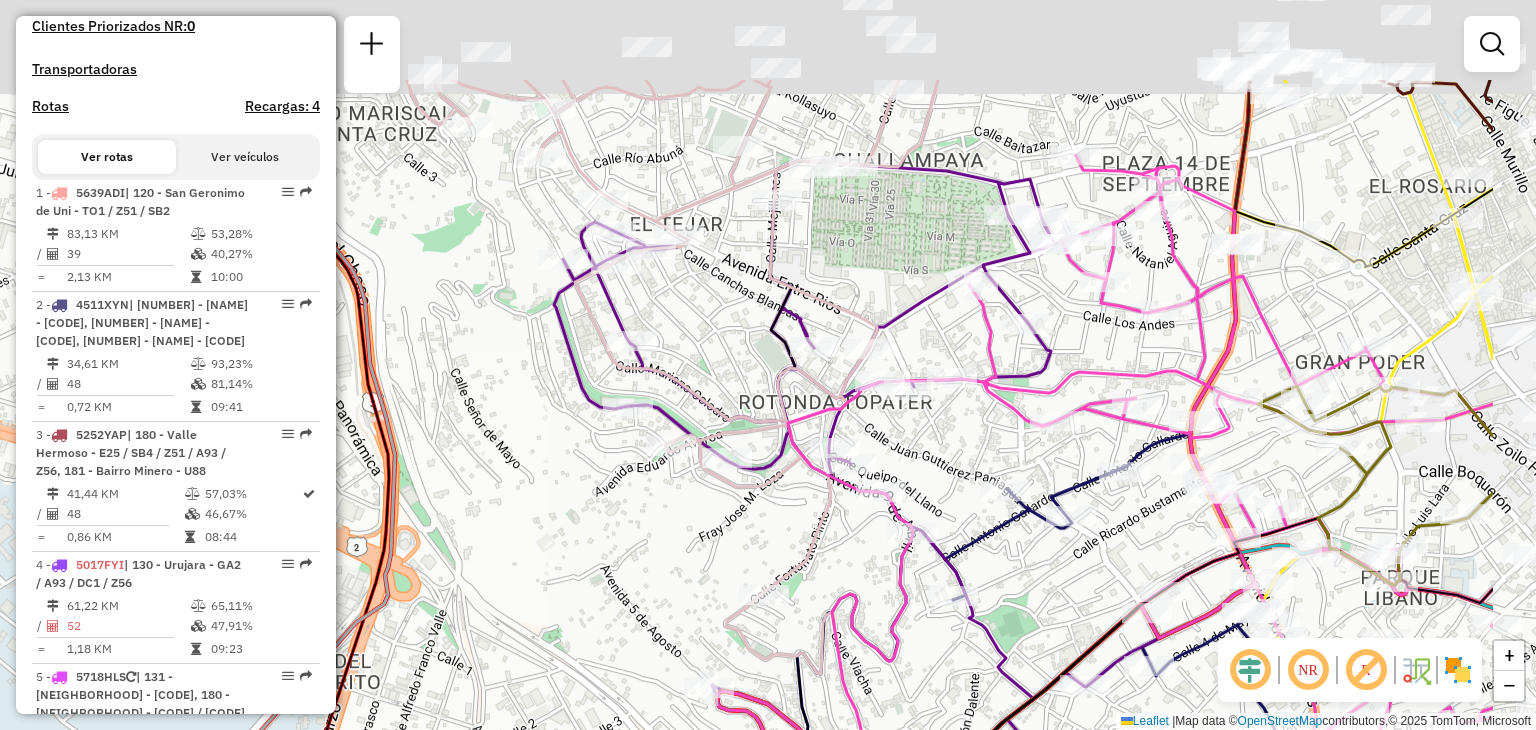 drag, startPoint x: 693, startPoint y: 237, endPoint x: 448, endPoint y: 417, distance: 304.0148 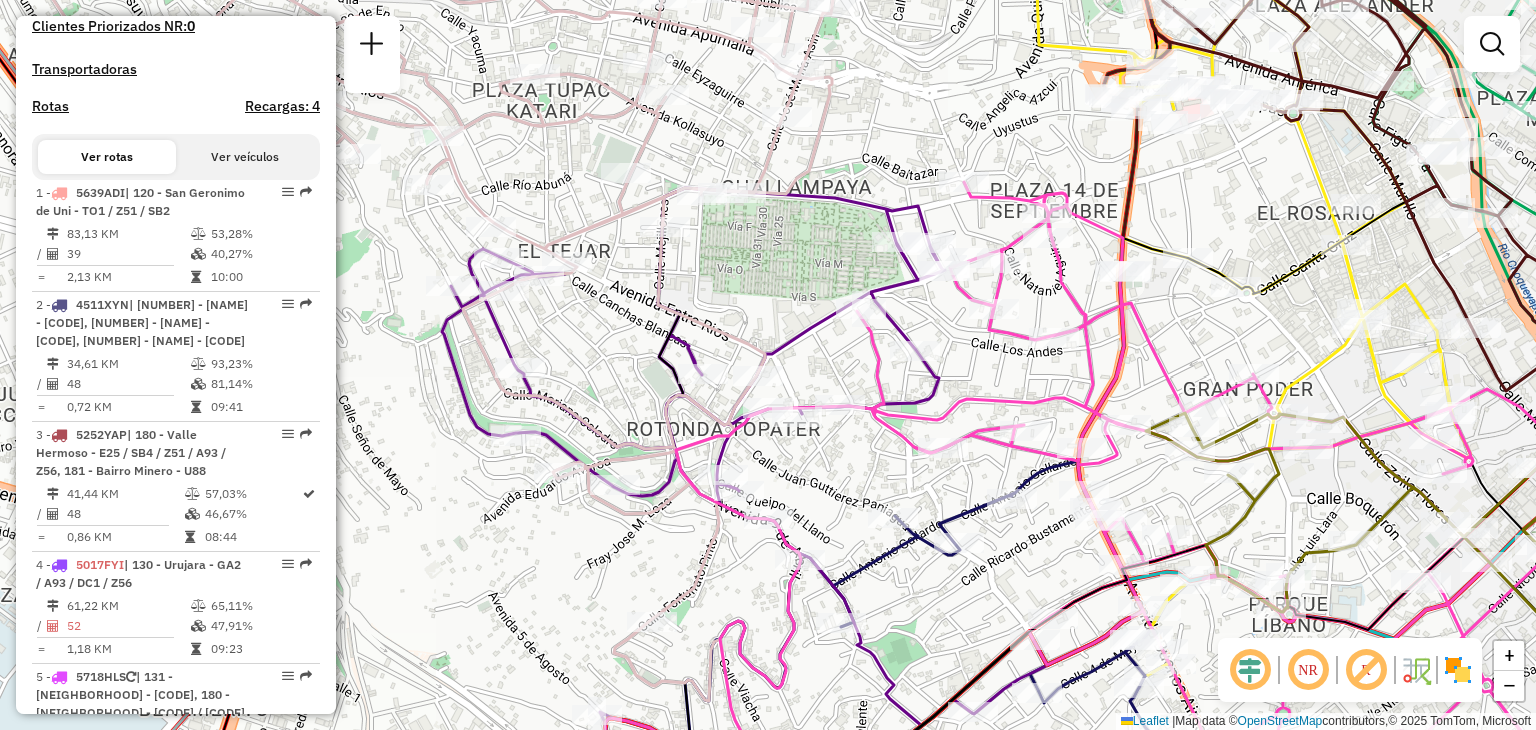 drag, startPoint x: 581, startPoint y: 533, endPoint x: 522, endPoint y: 529, distance: 59.135437 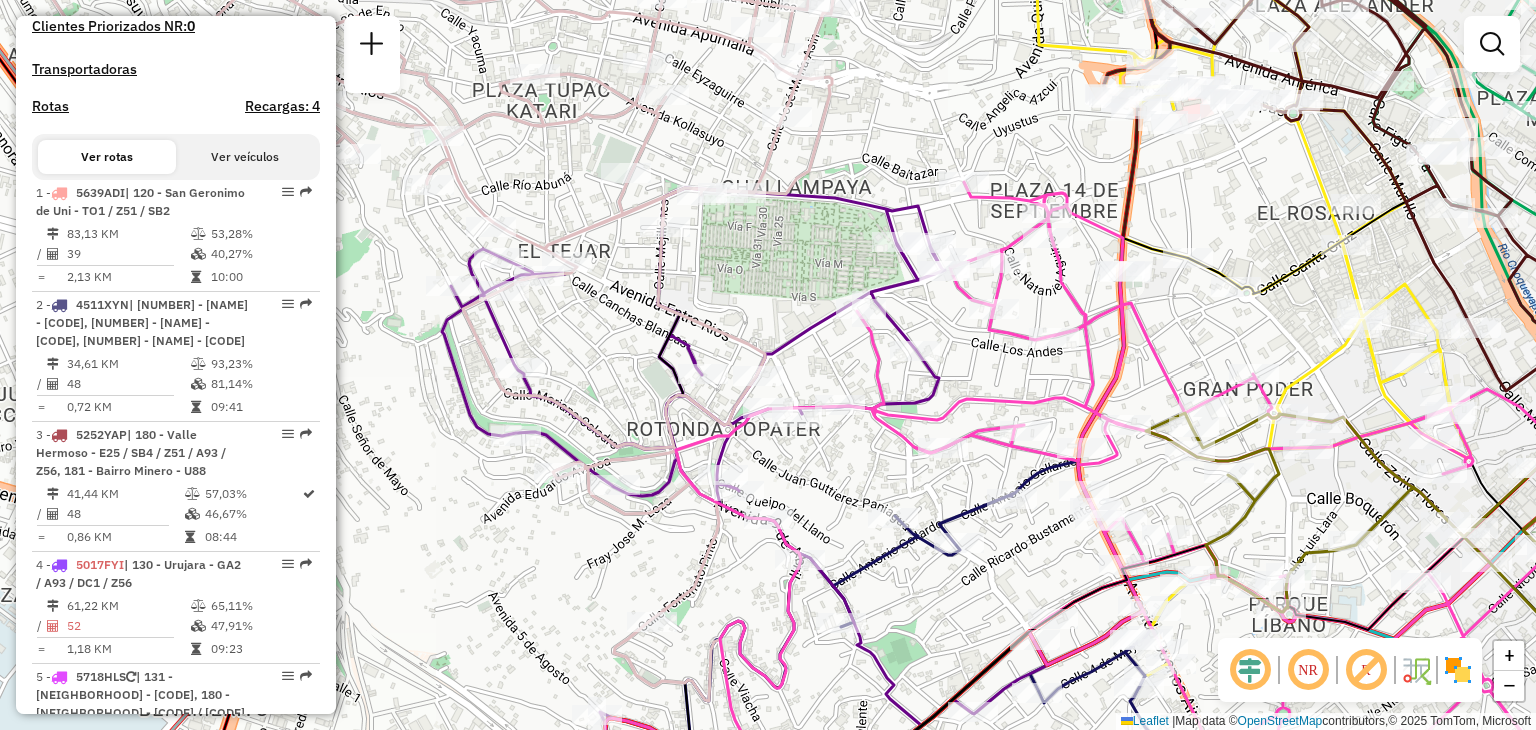 drag, startPoint x: 570, startPoint y: 351, endPoint x: 618, endPoint y: 389, distance: 61.220913 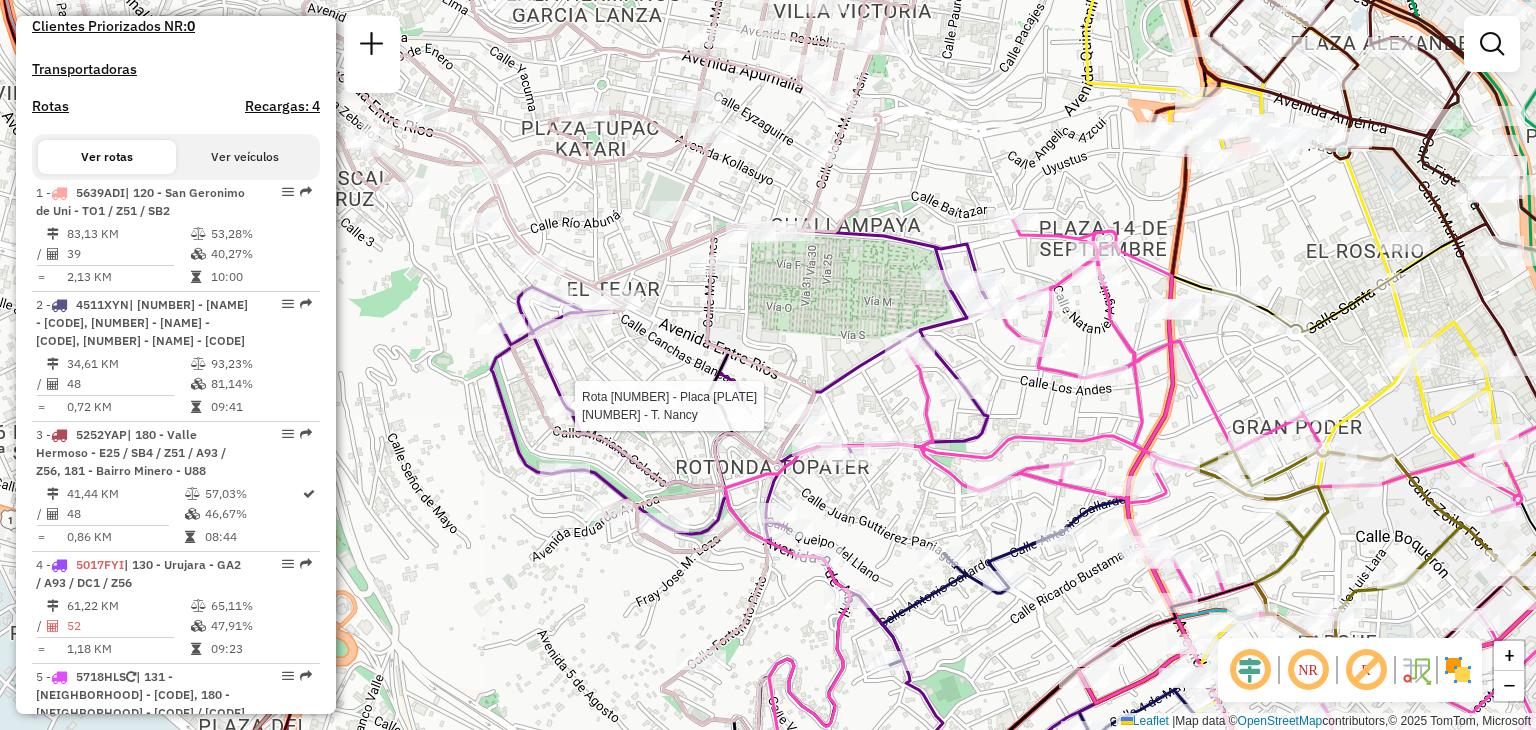 select on "**********" 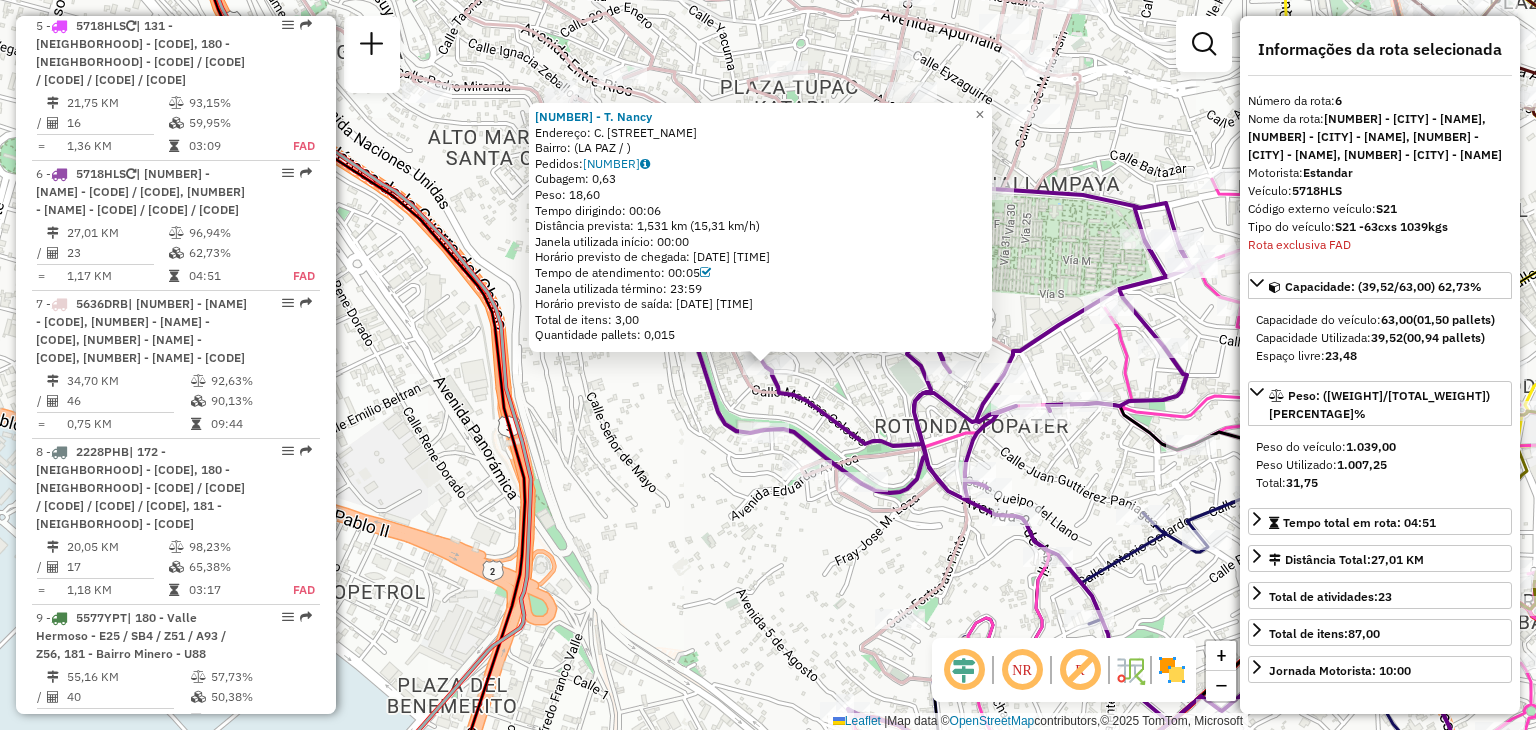 scroll, scrollTop: 1372, scrollLeft: 0, axis: vertical 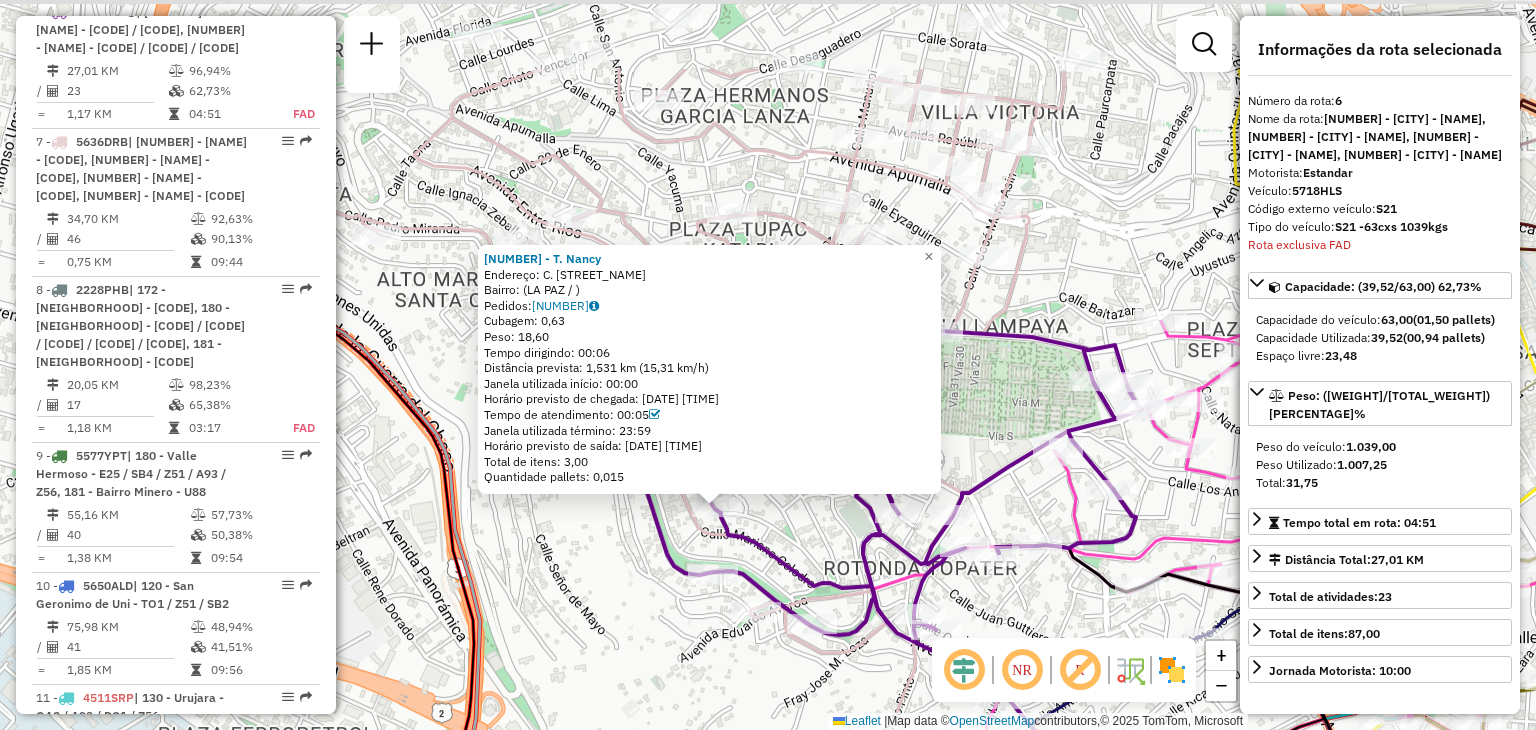drag, startPoint x: 658, startPoint y: 440, endPoint x: 607, endPoint y: 582, distance: 150.88075 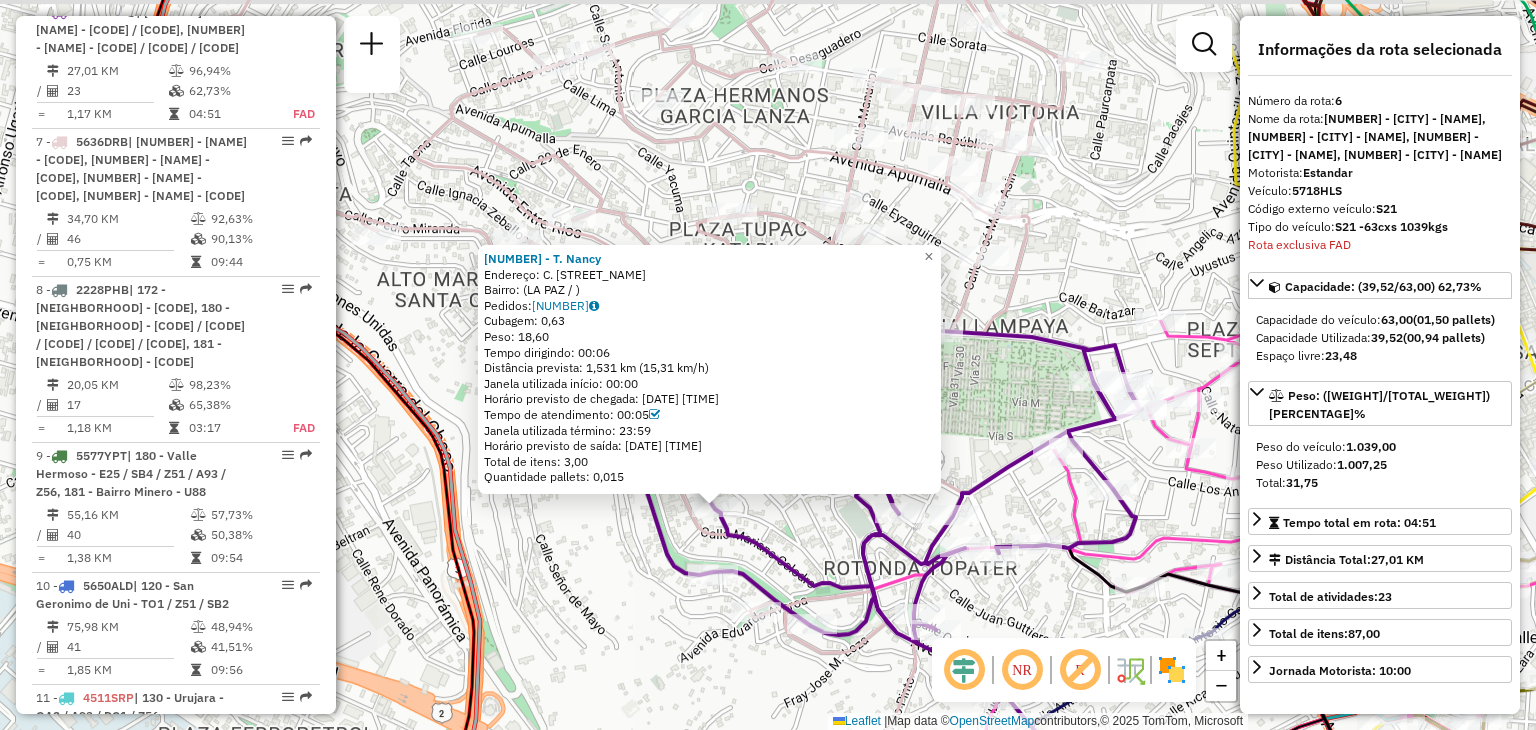 click on "[ORDER_ID] - T. [LAST_NAME]  Endereço: C. [STREET_NAME]   Bairro:  ([CITY] / )   Pedidos:  [PHONE]   Cubagem: 0,63  Peso: 18,60  Tempo dirigindo: 00:06   Distância prevista: 1,531 km (15,31 km/h)   Janela utilizada início: 00:00   Horário previsto de chegada: [DATE] [TIME]   Tempo de atendimento: 00:05   Janela utilizada término: 23:59   Horário previsto de saída: [DATE] [TIME]   Total de itens: 3,00   Quantidade pallets: 0,015  × Janela de atendimento Grade de atendimento Capacidade Transportadoras Veículos Cliente Pedidos  Rotas Selecione os dias de semana para filtrar as janelas de atendimento  Seg   Ter   Qua   Qui   Sex   Sáb   Dom  Informe o período da janela de atendimento: De: Até:  Filtrar exatamente a janela do cliente  Considerar janela de atendimento padrão  Selecione os dias de semana para filtrar as grades de atendimento  Seg   Ter   Qua   Qui   Sex   Sáb   Dom   Considerar clientes sem dia de atendimento cadastrado  Clientes fora do dia de atendimento selecionado  De:   Até:" 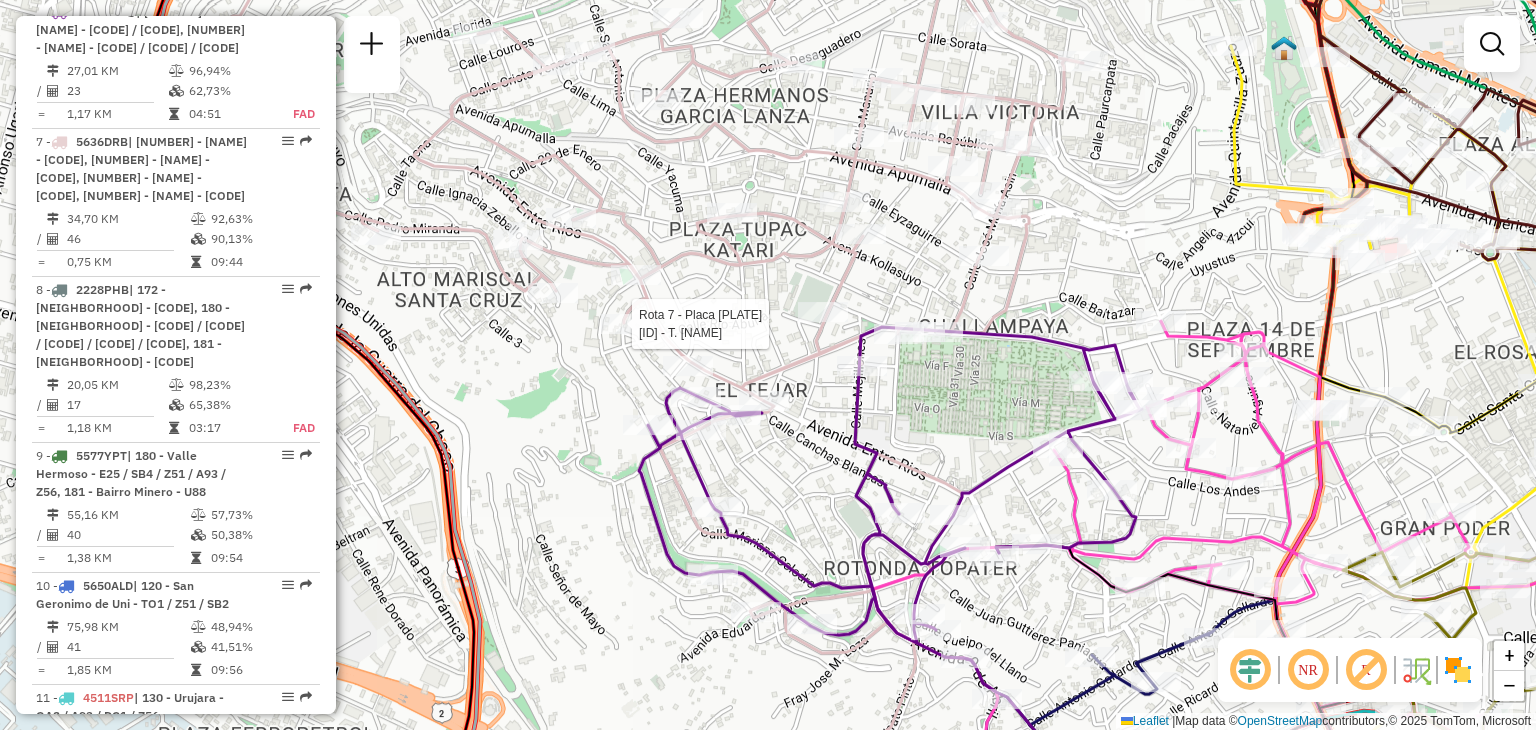 select on "**********" 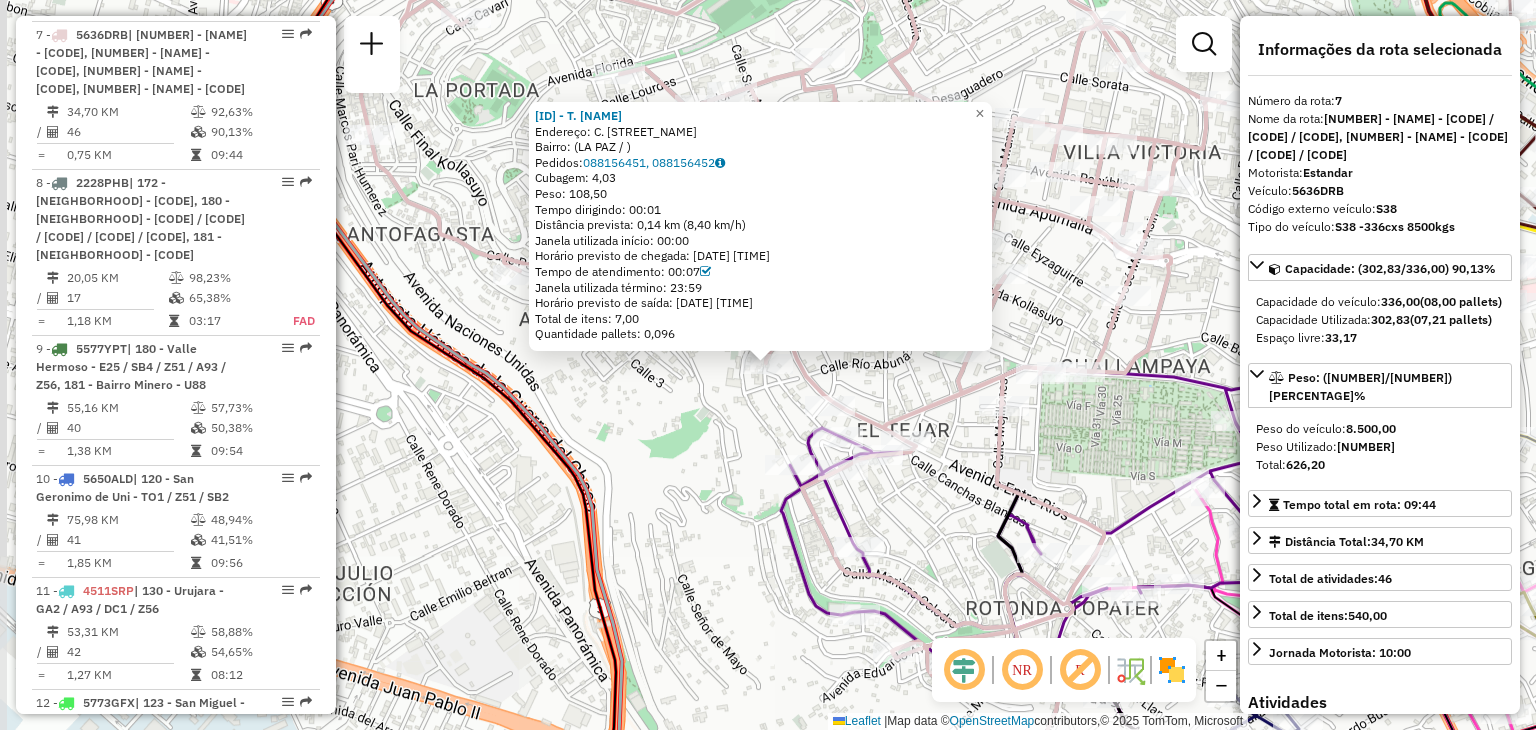 scroll, scrollTop: 1538, scrollLeft: 0, axis: vertical 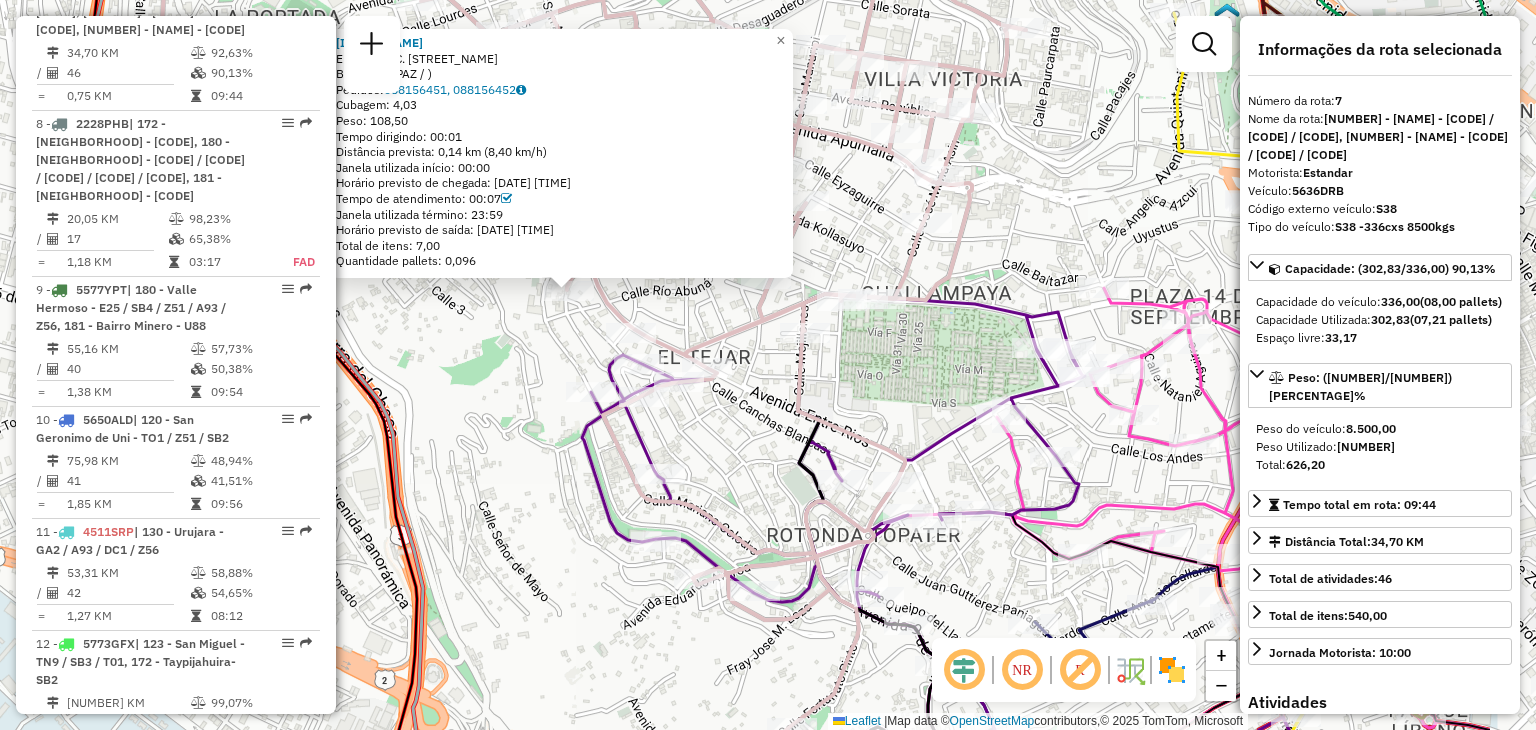 drag, startPoint x: 880, startPoint y: 518, endPoint x: 635, endPoint y: 433, distance: 259.32605 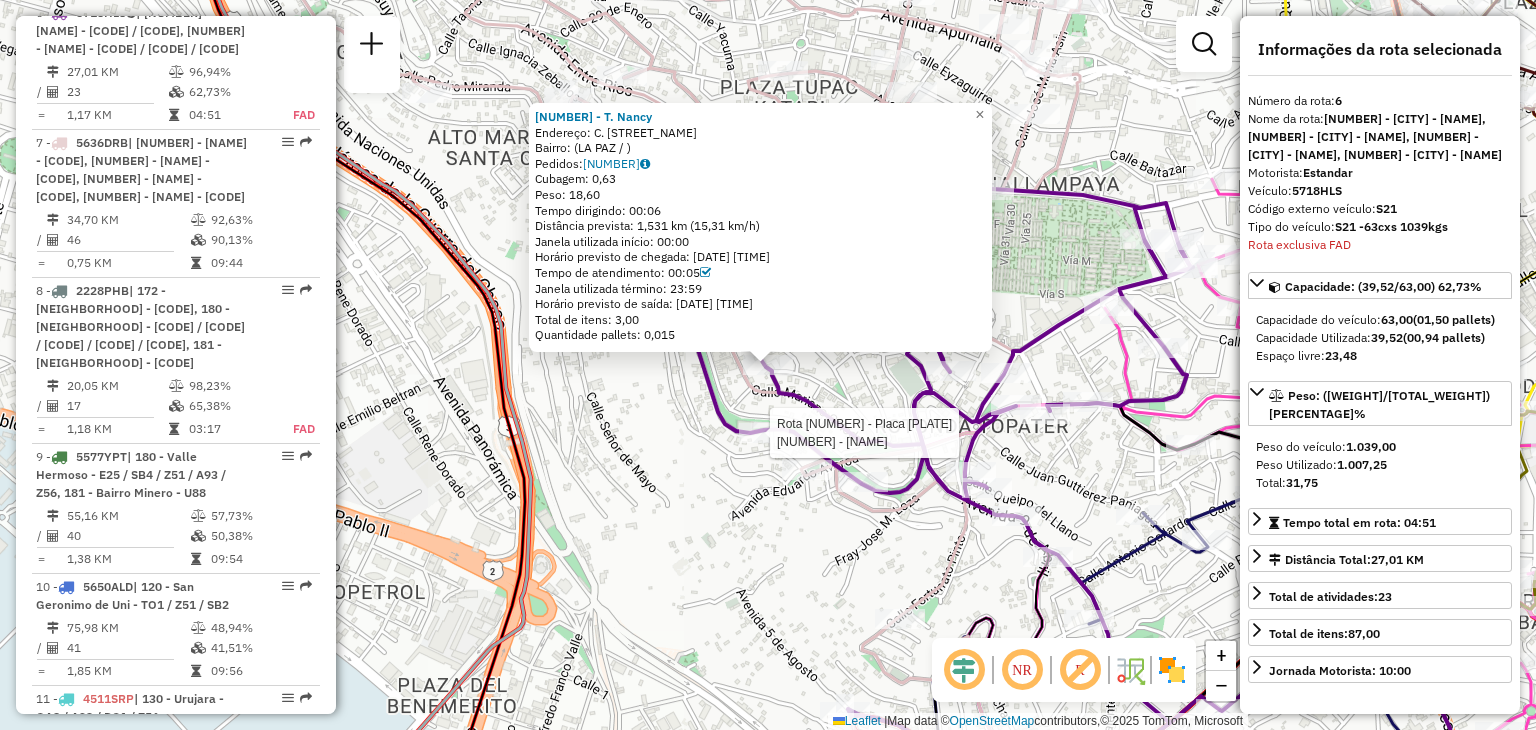 scroll, scrollTop: 1372, scrollLeft: 0, axis: vertical 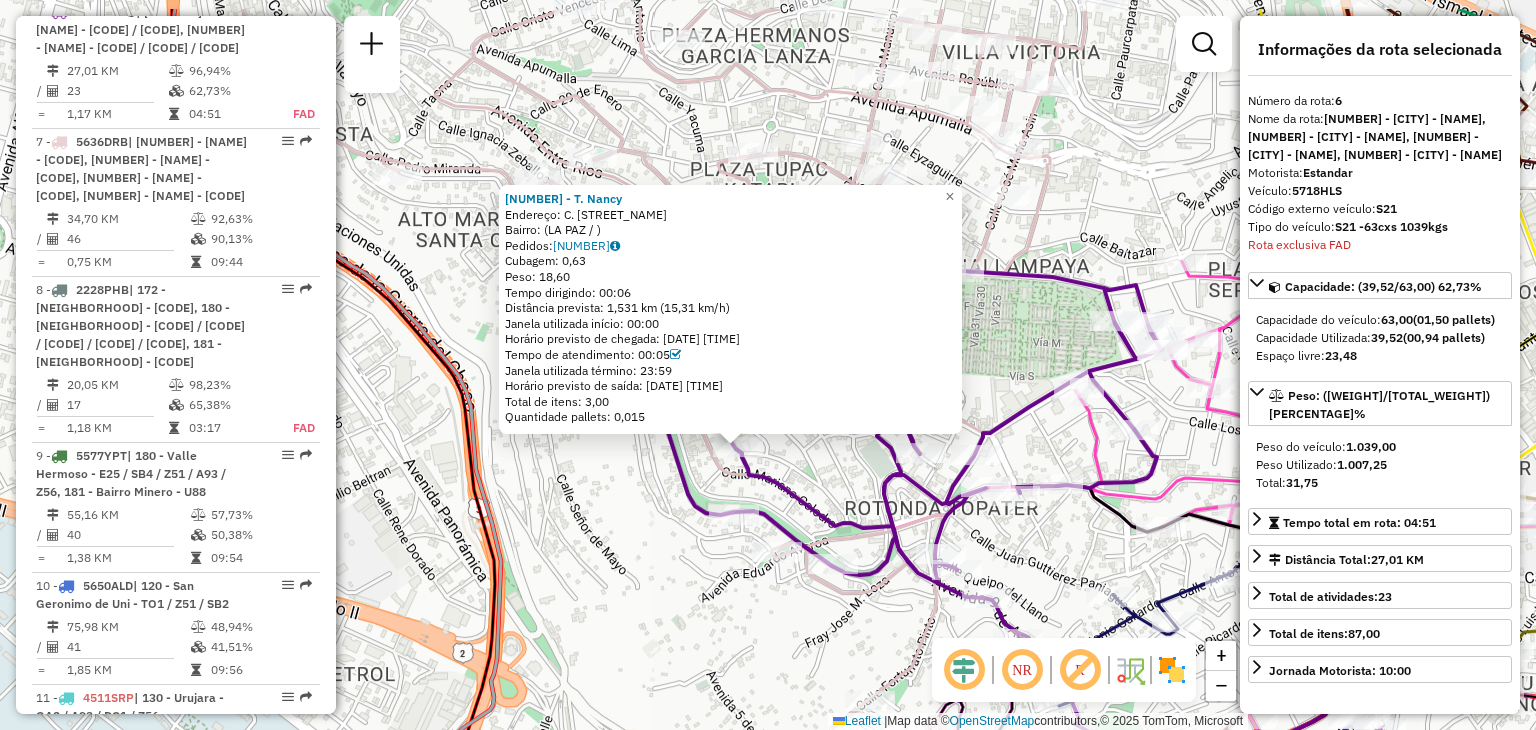 drag, startPoint x: 672, startPoint y: 449, endPoint x: 641, endPoint y: 533, distance: 89.537704 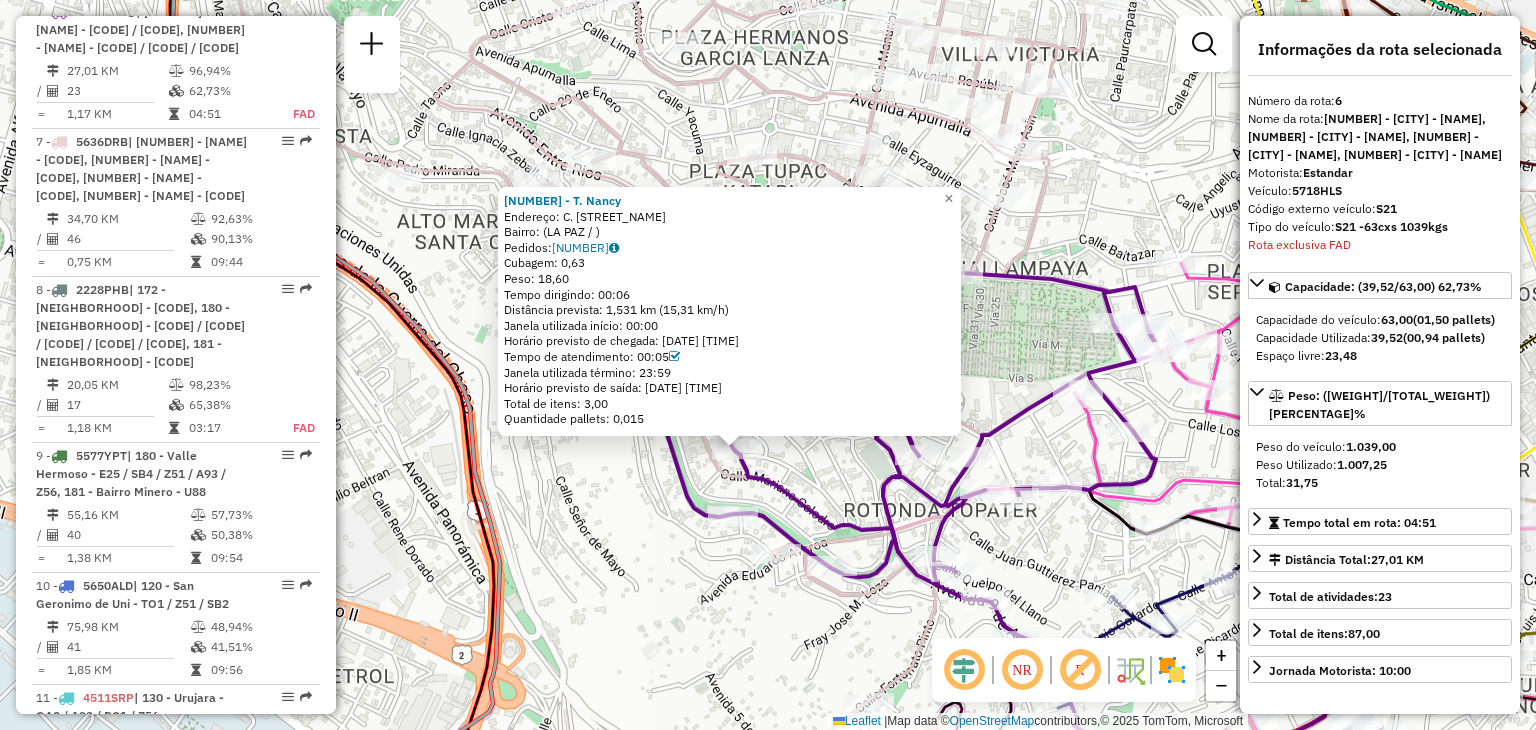 click on "[ORDER_ID] - T. [LAST_NAME]  Endereço: C. [STREET_NAME]   Bairro:  ([CITY] / )   Pedidos:  [PHONE]   Cubagem: 0,63  Peso: 18,60  Tempo dirigindo: 00:06   Distância prevista: 1,531 km (15,31 km/h)   Janela utilizada início: 00:00   Horário previsto de chegada: [DATE] [TIME]   Tempo de atendimento: 00:05   Janela utilizada término: 23:59   Horário previsto de saída: [DATE] [TIME]   Total de itens: 3,00   Quantidade pallets: 0,015  × Janela de atendimento Grade de atendimento Capacidade Transportadoras Veículos Cliente Pedidos  Rotas Selecione os dias de semana para filtrar as janelas de atendimento  Seg   Ter   Qua   Qui   Sex   Sáb   Dom  Informe o período da janela de atendimento: De: Até:  Filtrar exatamente a janela do cliente  Considerar janela de atendimento padrão  Selecione os dias de semana para filtrar as grades de atendimento  Seg   Ter   Qua   Qui   Sex   Sáb   Dom   Considerar clientes sem dia de atendimento cadastrado  Clientes fora do dia de atendimento selecionado  De:   Até:" 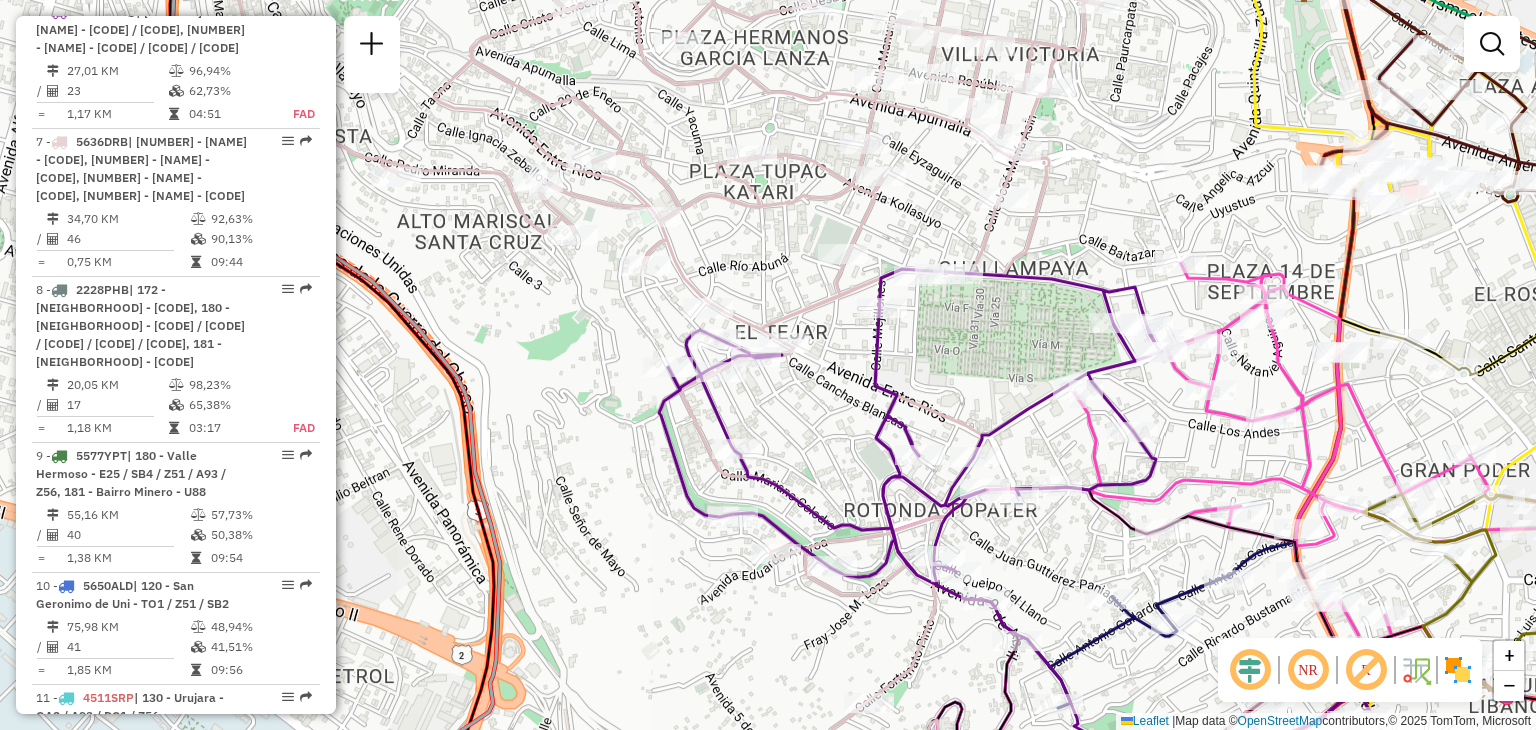 click on "Janela de atendimento Grade de atendimento Capacidade Transportadoras Veículos Cliente Pedidos  Rotas Selecione os dias de semana para filtrar as janelas de atendimento  Seg   Ter   Qua   Qui   Sex   Sáb   Dom  Informe o período da janela de atendimento: De: Até:  Filtrar exatamente a janela do cliente  Considerar janela de atendimento padrão  Selecione os dias de semana para filtrar as grades de atendimento  Seg   Ter   Qua   Qui   Sex   Sáb   Dom   Considerar clientes sem dia de atendimento cadastrado  Clientes fora do dia de atendimento selecionado Filtrar as atividades entre os valores definidos abaixo:  Peso mínimo:   Peso máximo:   Cubagem mínima:   Cubagem máxima:   De:   Até:  Filtrar as atividades entre o tempo de atendimento definido abaixo:  De:   Até:   Considerar capacidade total dos clientes não roteirizados Transportadora: Selecione um ou mais itens Tipo de veículo: Selecione um ou mais itens Veículo: Selecione um ou mais itens Motorista: Selecione um ou mais itens Nome: Rótulo:" 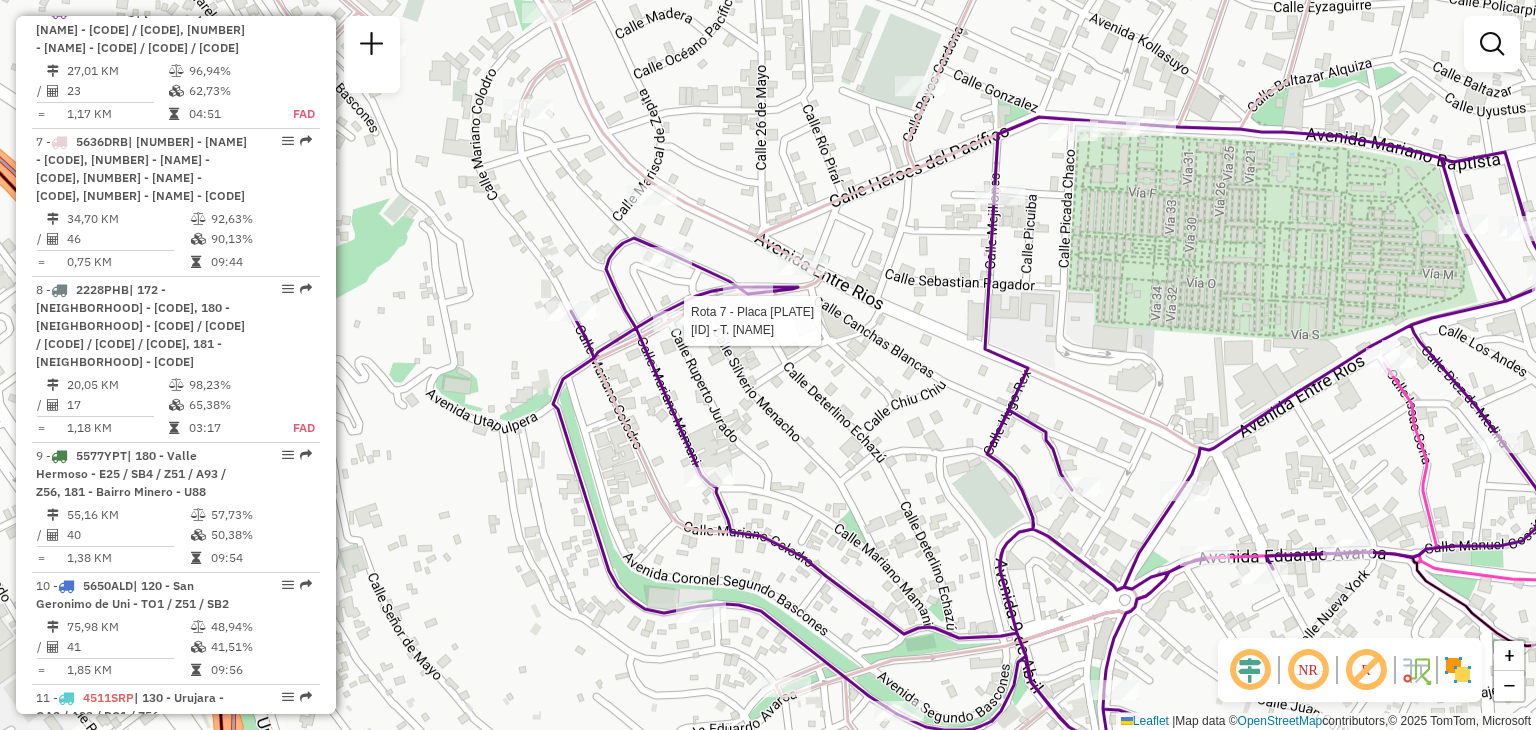 select on "**********" 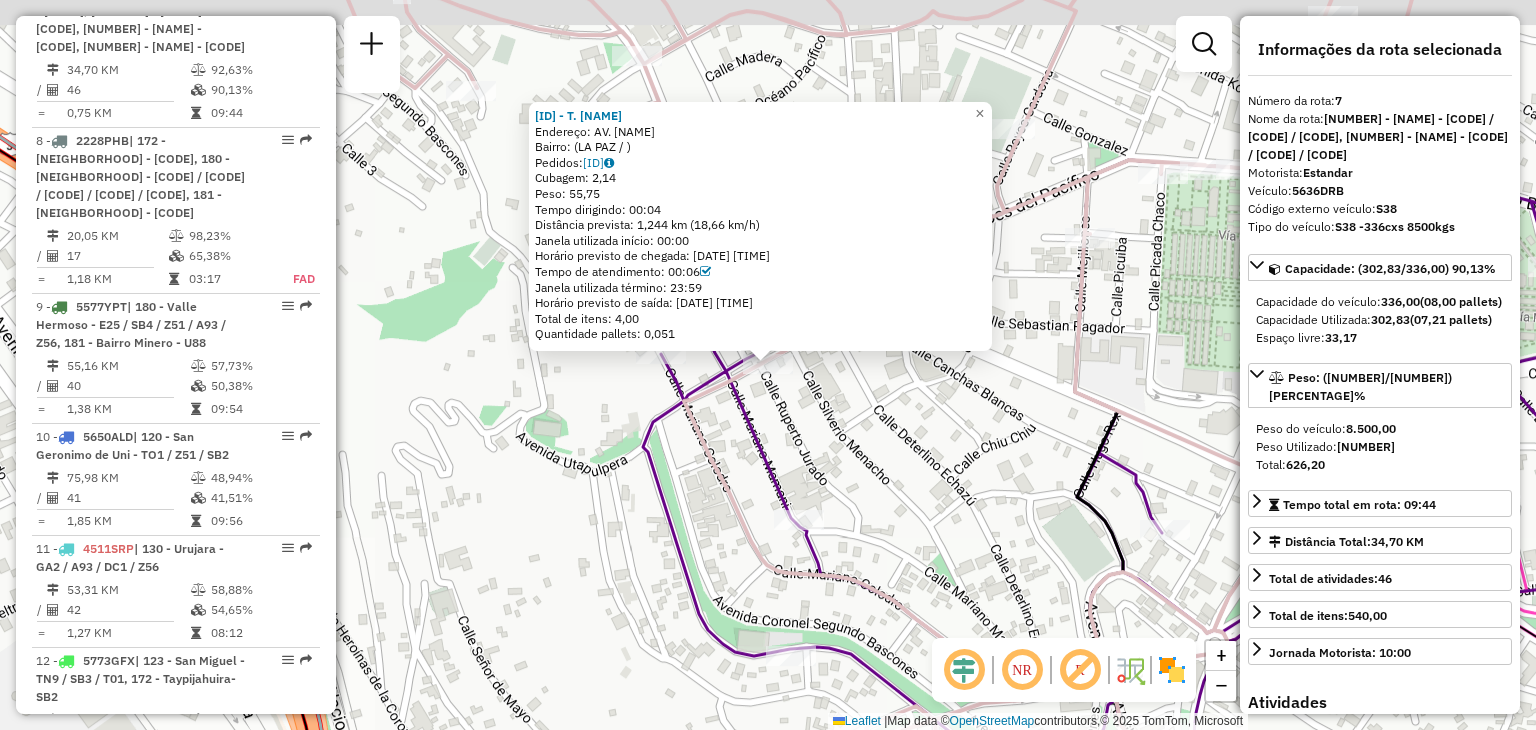 scroll, scrollTop: 1538, scrollLeft: 0, axis: vertical 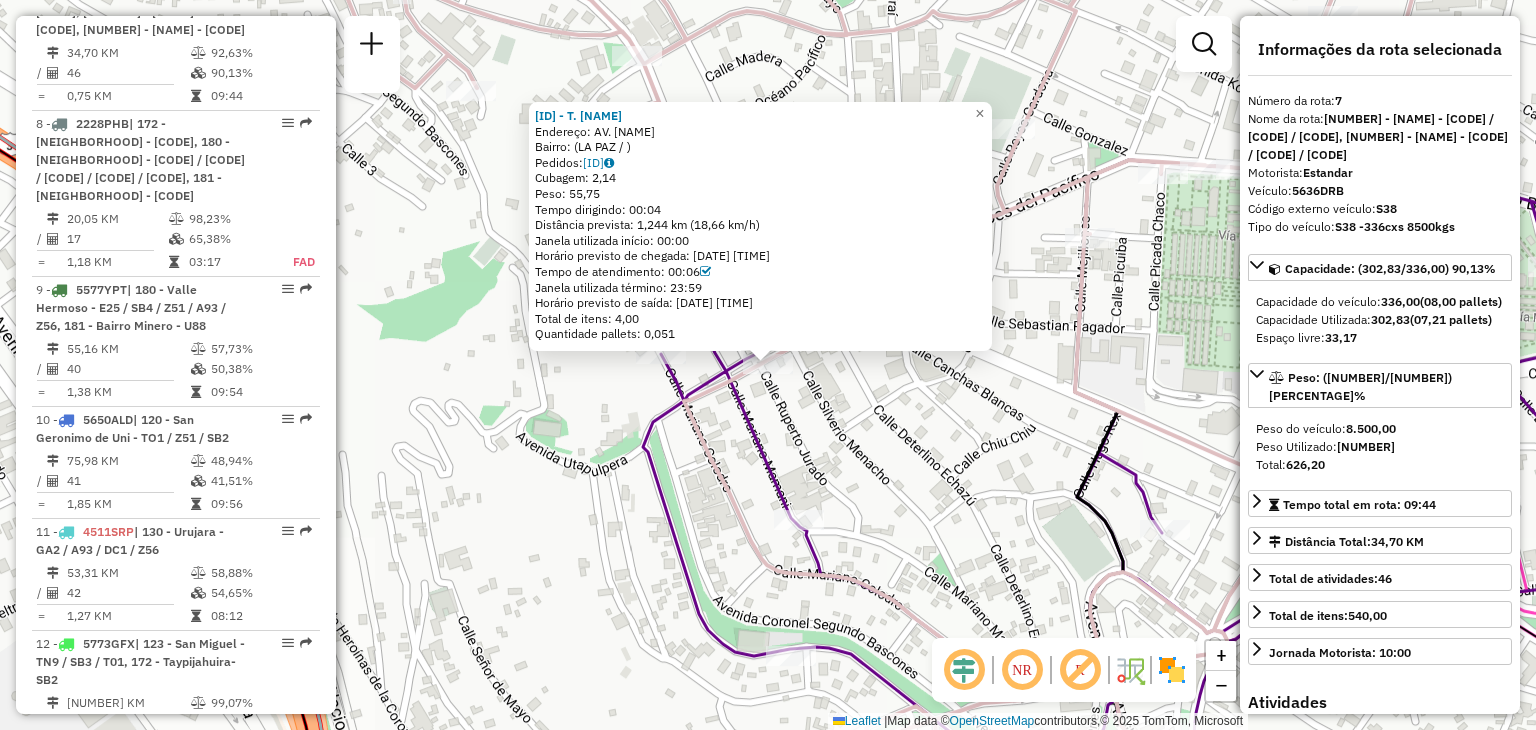 click on "Rota [NUMBER] - Placa [PLATE] [NUMBER] - [NAME] [LAST] [NUMBER] - [NAME] [LAST] Endereço: AV. [NAME] Bairro: (LA PAZ / ) Pedidos: [NUMBER] Cubagem: [CUBAGE] Peso: [WEIGHT] Tempo dirigindo: [TIME] Distância prevista: [DISTANCE] km ([SPEED] km/h) Janela utilizada início: [TIME] Horário previsto de chegada: [DATE] [TIME] Tempo de atendimento: [TIME] Janela utilizada término: [TIME] Horário previsto de saída: [DATE] [TIME] Total de itens: [ITEMS] Quantidade pallets: [PALLETS] × Janela de atendimento Grade de atendimento Capacidade Transportadoras Veículos Cliente Pedidos Rotas Selecione os dias de semana para filtrar as janelas de atendimento Seg Ter Qua Qui Sex Sáb Dom Informe o período da janela de atendimento: De: Até: Filtrar exatamente a janela do cliente Considerar janela de atendimento padrão Selecione os dias de semana para filtrar as grades de atendimento Seg Ter Qua Qui Sex Sáb Dom Considerar clientes sem dia de atendimento cadastrado Peso mínimo: +" 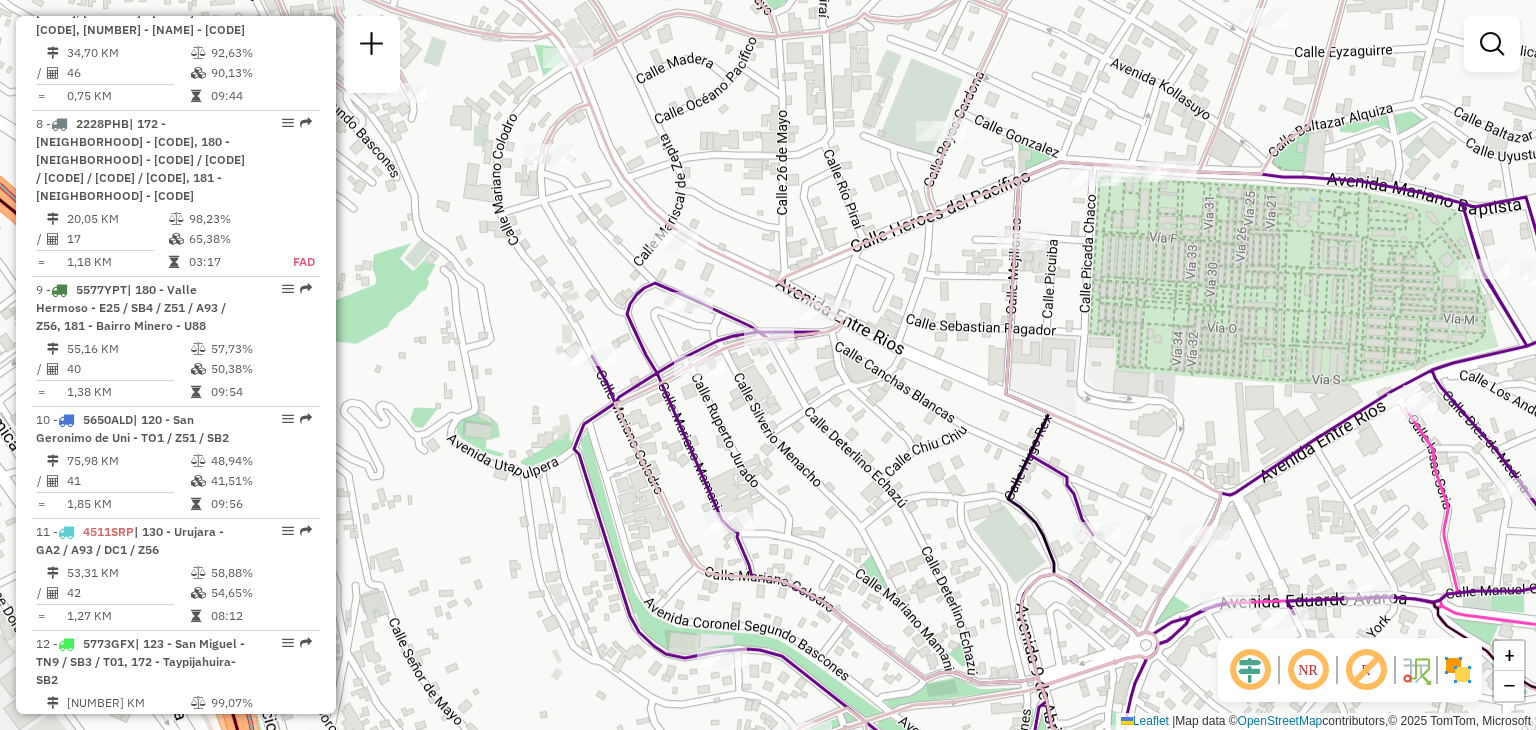 drag, startPoint x: 865, startPoint y: 437, endPoint x: 763, endPoint y: 428, distance: 102.396286 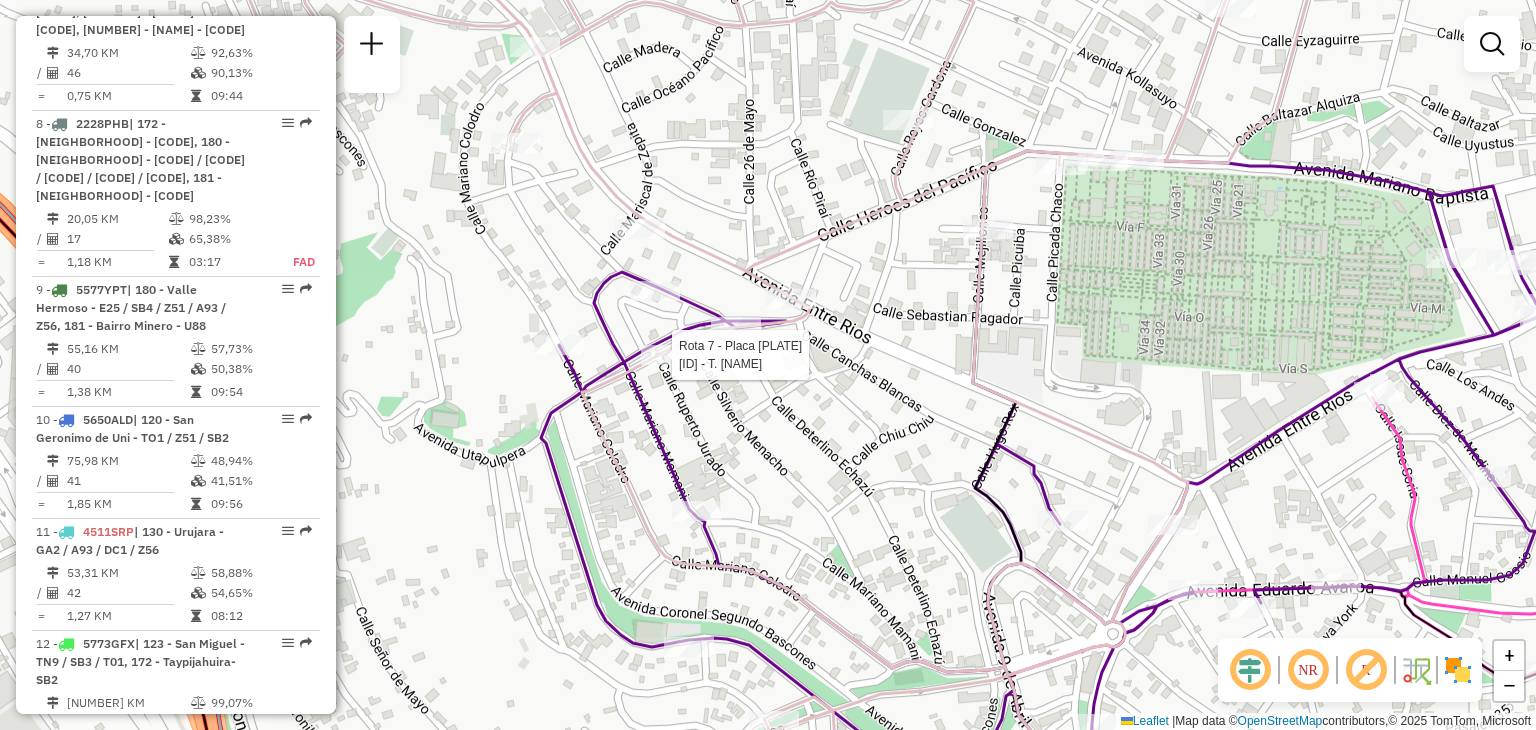 select on "**********" 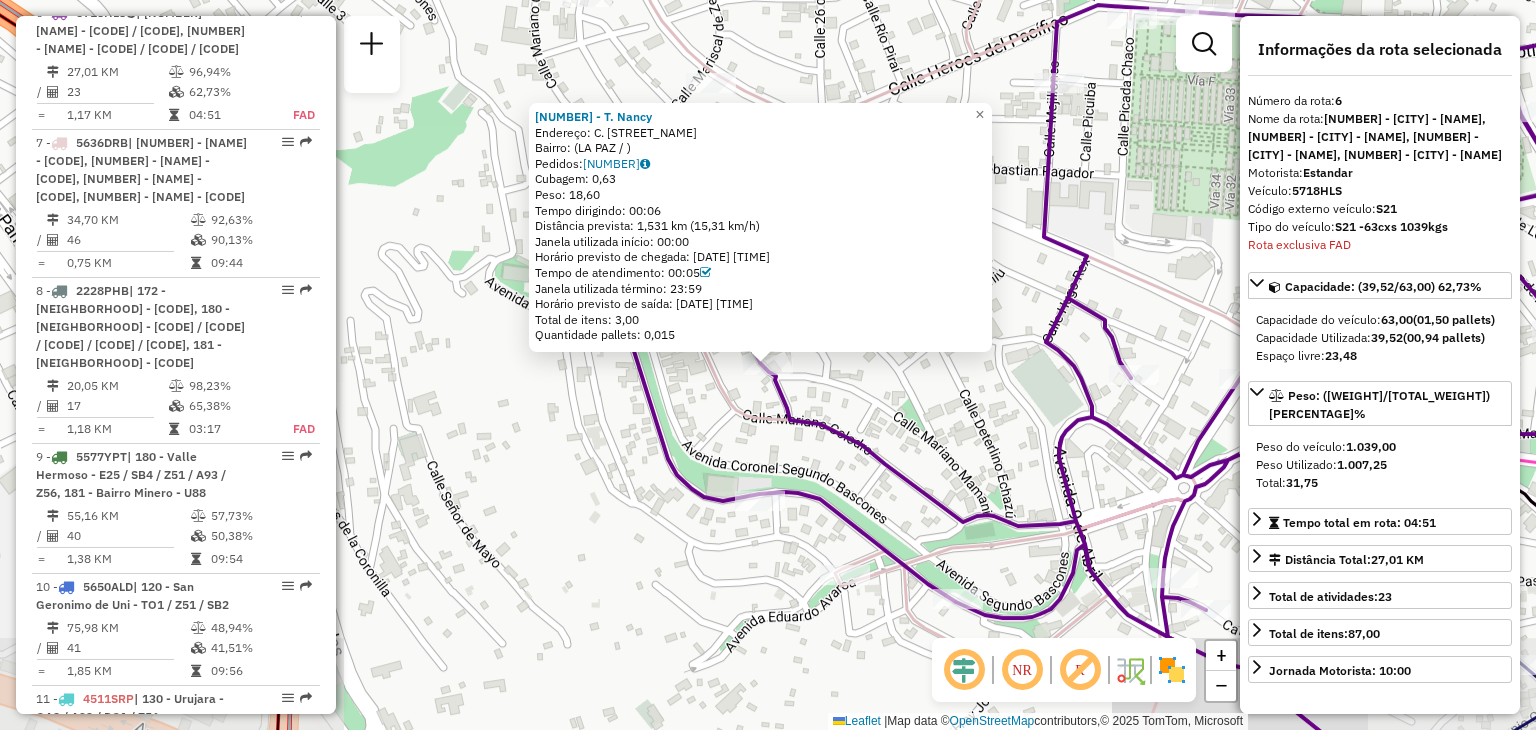 scroll, scrollTop: 1372, scrollLeft: 0, axis: vertical 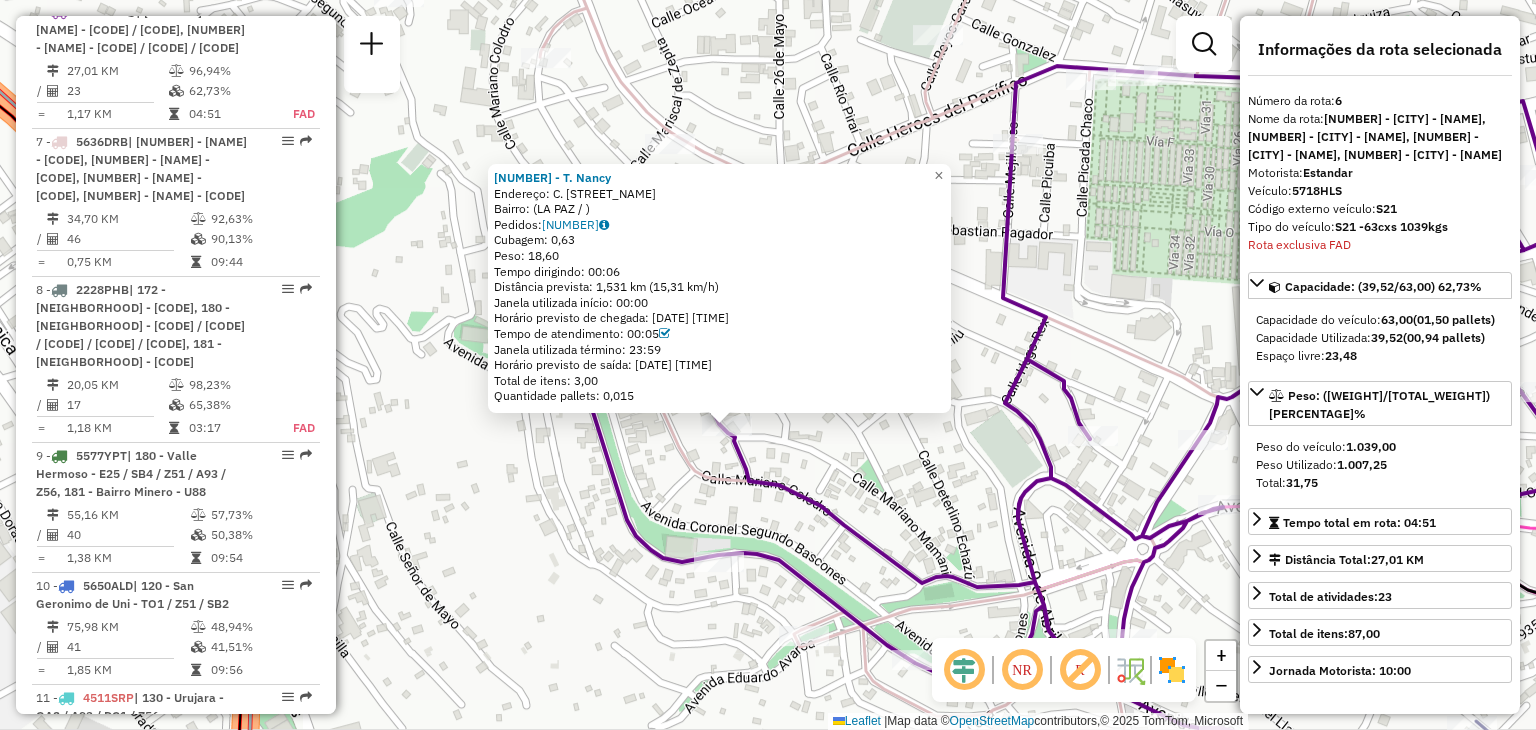 drag, startPoint x: 896, startPoint y: 416, endPoint x: 854, endPoint y: 477, distance: 74.06078 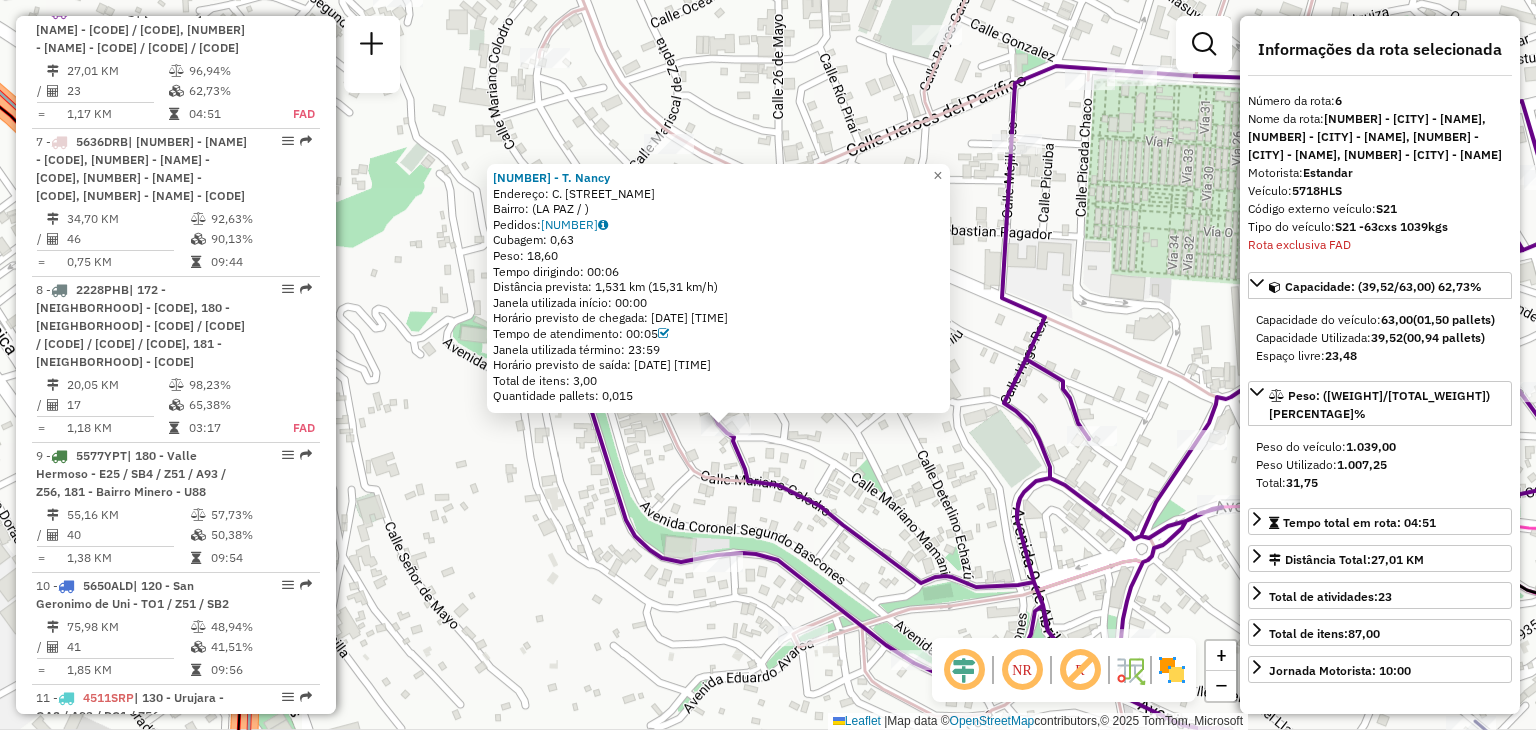 click on "[ORDER_ID] - T. [LAST_NAME]  Endereço: C. [STREET_NAME]   Bairro:  ([CITY] / )   Pedidos:  [PHONE]   Cubagem: 0,63  Peso: 18,60  Tempo dirigindo: 00:06   Distância prevista: 1,531 km (15,31 km/h)   Janela utilizada início: 00:00   Horário previsto de chegada: [DATE] [TIME]   Tempo de atendimento: 00:05   Janela utilizada término: 23:59   Horário previsto de saída: [DATE] [TIME]   Total de itens: 3,00   Quantidade pallets: 0,015  × Janela de atendimento Grade de atendimento Capacidade Transportadoras Veículos Cliente Pedidos  Rotas Selecione os dias de semana para filtrar as janelas de atendimento  Seg   Ter   Qua   Qui   Sex   Sáb   Dom  Informe o período da janela de atendimento: De: Até:  Filtrar exatamente a janela do cliente  Considerar janela de atendimento padrão  Selecione os dias de semana para filtrar as grades de atendimento  Seg   Ter   Qua   Qui   Sex   Sáb   Dom   Considerar clientes sem dia de atendimento cadastrado  Clientes fora do dia de atendimento selecionado  De:   Até:" 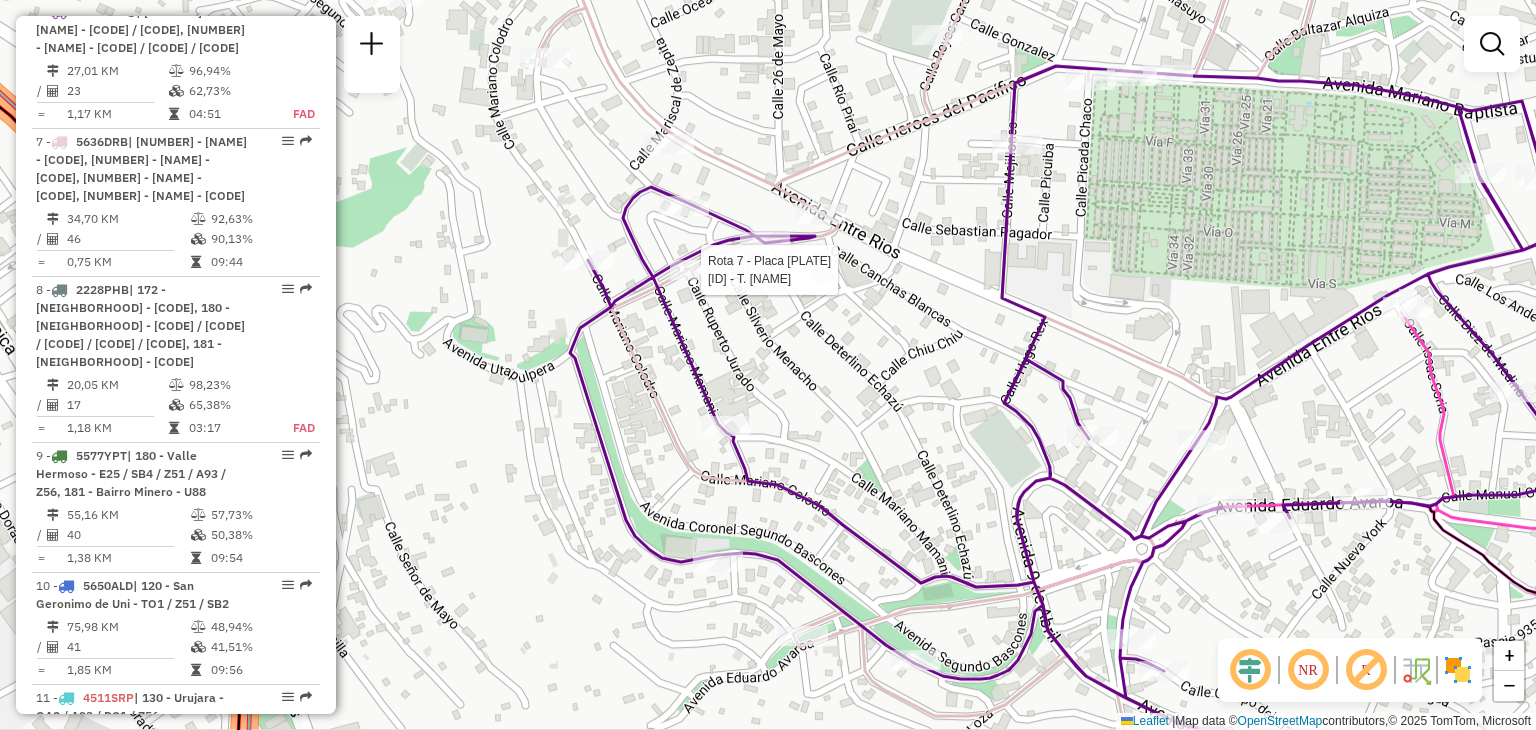 select on "**********" 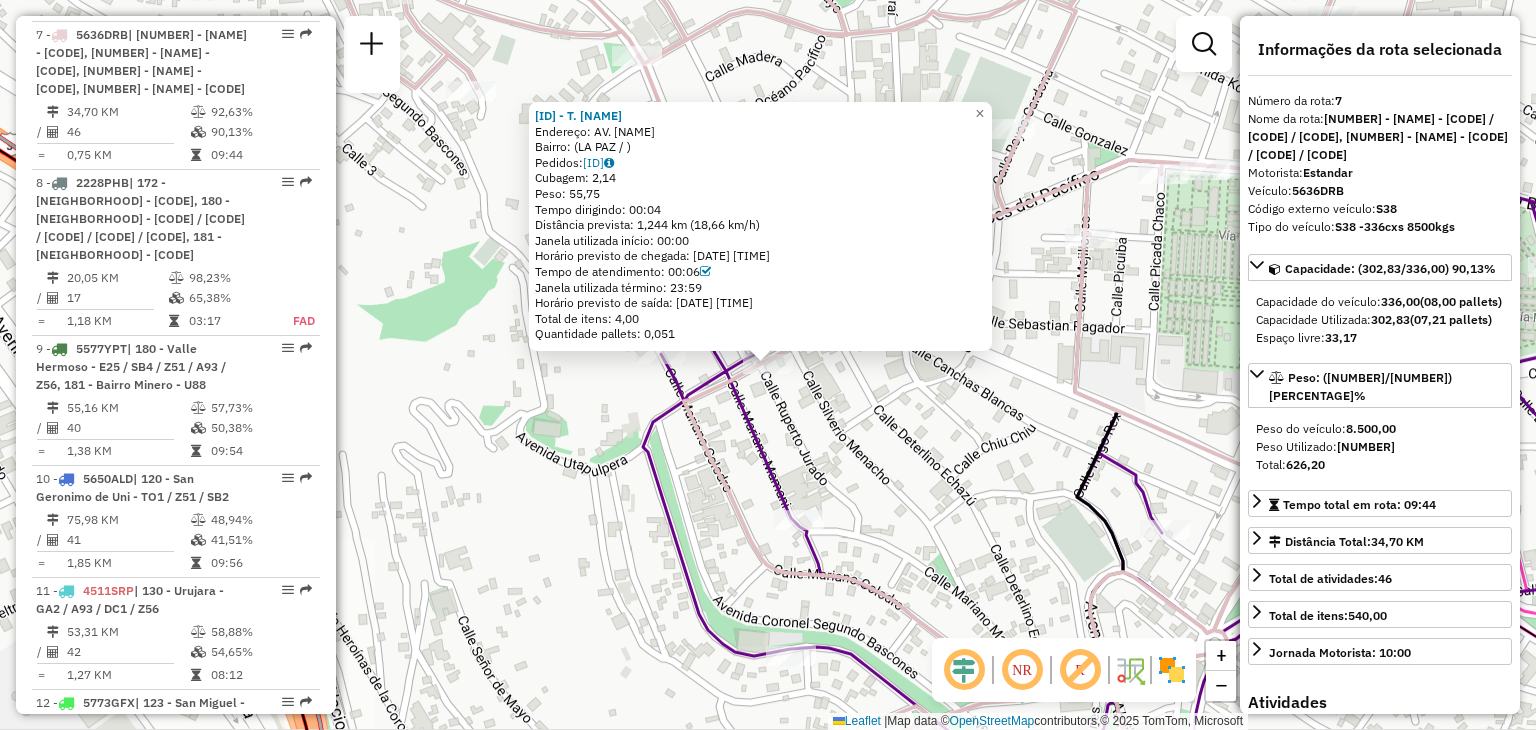 scroll, scrollTop: 1538, scrollLeft: 0, axis: vertical 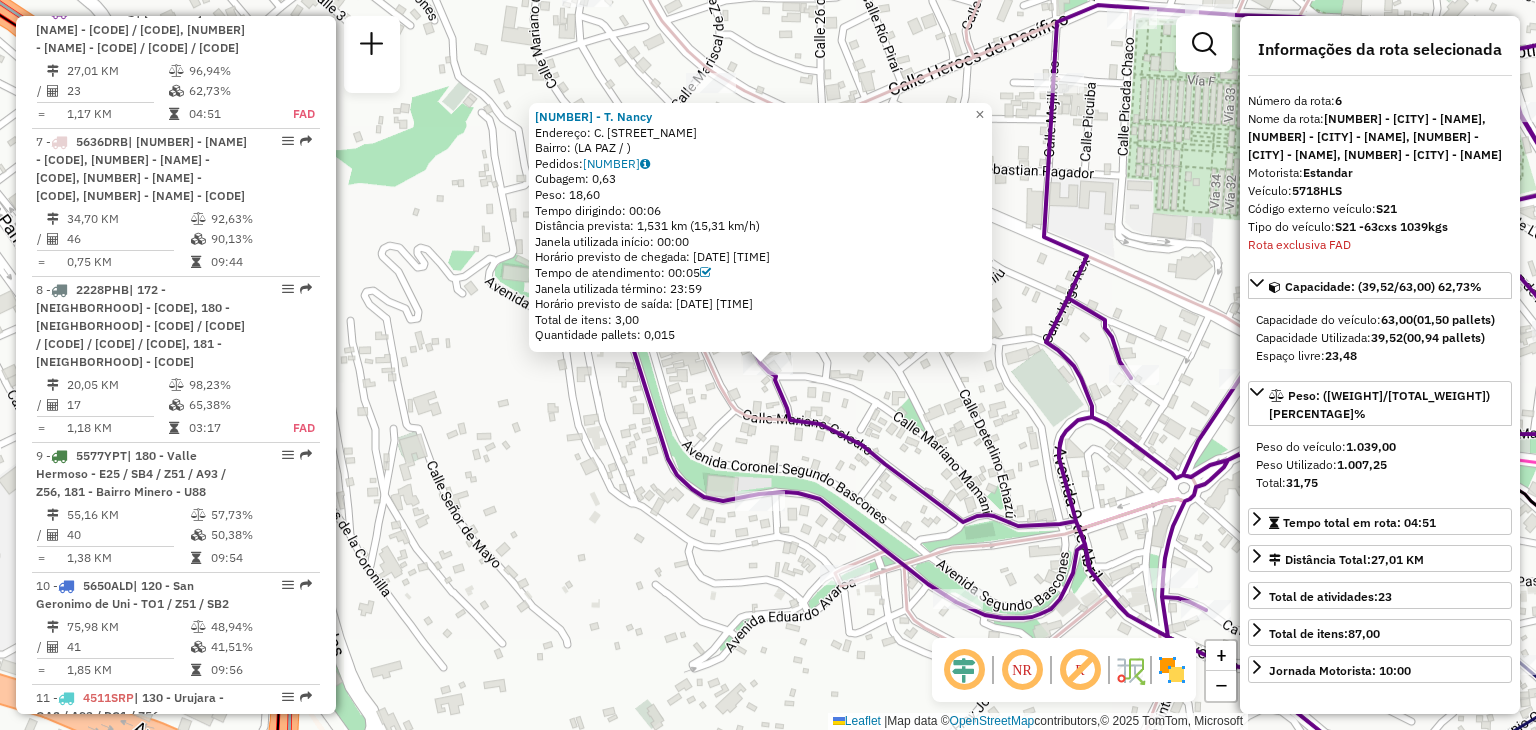click on "Rota [NUMBER] - Placa [PLATE]  [NUMBER] - T. [NAME] [NUMBER] - T. [NAME]  Endereço: [STREET]   Bairro:  ( [CITY] / )   Pedidos:  [NUMBER]   Cubagem: [NUMBER]  Peso: [NUMBER]  Tempo dirigindo: [TIME]   Distância prevista: [NUMBER] km ([NUMBER] km/h)   Janela utilizada início: [TIME]   Horário previsto de chegada: [DATE] [TIME]   Tempo de atendimento: [TIME]   Janela utilizada término: [TIME]   Horário previsto de saída: [DATE] [TIME]   Total de itens: [NUMBER]   Quantidade pallets: [NUMBER]  × Janela de atendimento Grade de atendimento Capacidade Transportadoras Veículos Cliente Pedidos  Rotas Selecione os dias de semana para filtrar as janelas de atendimento  Seg   Ter   Qua   Qui   Sex   Sáb   Dom  Informe o período da janela de atendimento: De: Até:  Filtrar exatamente a janela do cliente  Considerar janela de atendimento padrão  Selecione os dias de semana para filtrar as grades de atendimento  Seg   Ter   Qua   Qui   Sex   Sáb   Dom   Considerar clientes sem dia de atendimento cadastrado  Peso mínimo:" 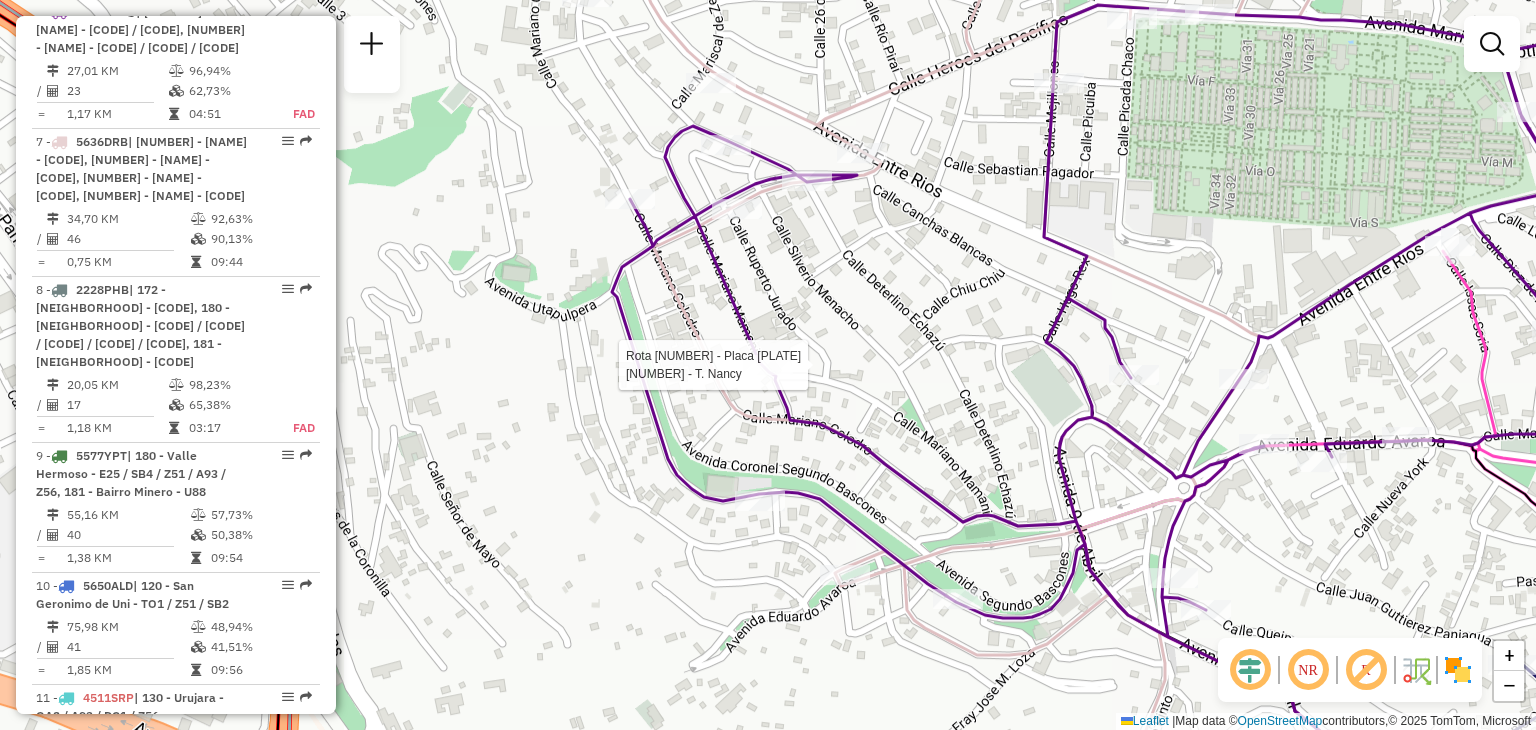 select on "**********" 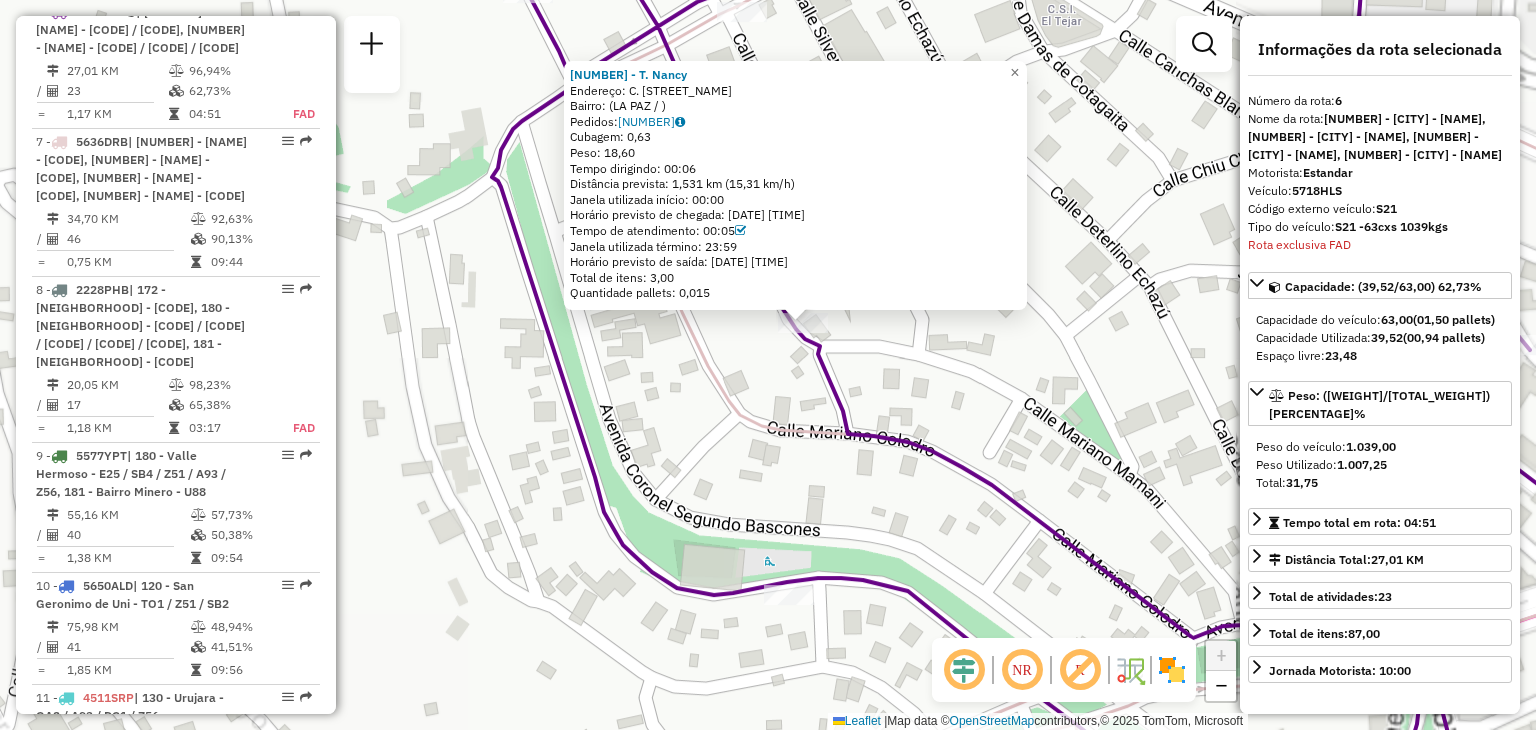 click on "[ORDER_ID] - T. [LAST_NAME]  Endereço: C. [STREET_NAME]   Bairro:  ([CITY] / )   Pedidos:  [PHONE]   Cubagem: 0,63  Peso: 18,60  Tempo dirigindo: 00:06   Distância prevista: 1,531 km (15,31 km/h)   Janela utilizada início: 00:00   Horário previsto de chegada: [DATE] [TIME]   Tempo de atendimento: 00:05   Janela utilizada término: 23:59   Horário previsto de saída: [DATE] [TIME]   Total de itens: 3,00   Quantidade pallets: 0,015  × Janela de atendimento Grade de atendimento Capacidade Transportadoras Veículos Cliente Pedidos  Rotas Selecione os dias de semana para filtrar as janelas de atendimento  Seg   Ter   Qua   Qui   Sex   Sáb   Dom  Informe o período da janela de atendimento: De: Até:  Filtrar exatamente a janela do cliente  Considerar janela de atendimento padrão  Selecione os dias de semana para filtrar as grades de atendimento  Seg   Ter   Qua   Qui   Sex   Sáb   Dom   Considerar clientes sem dia de atendimento cadastrado  Clientes fora do dia de atendimento selecionado  De:   Até:" 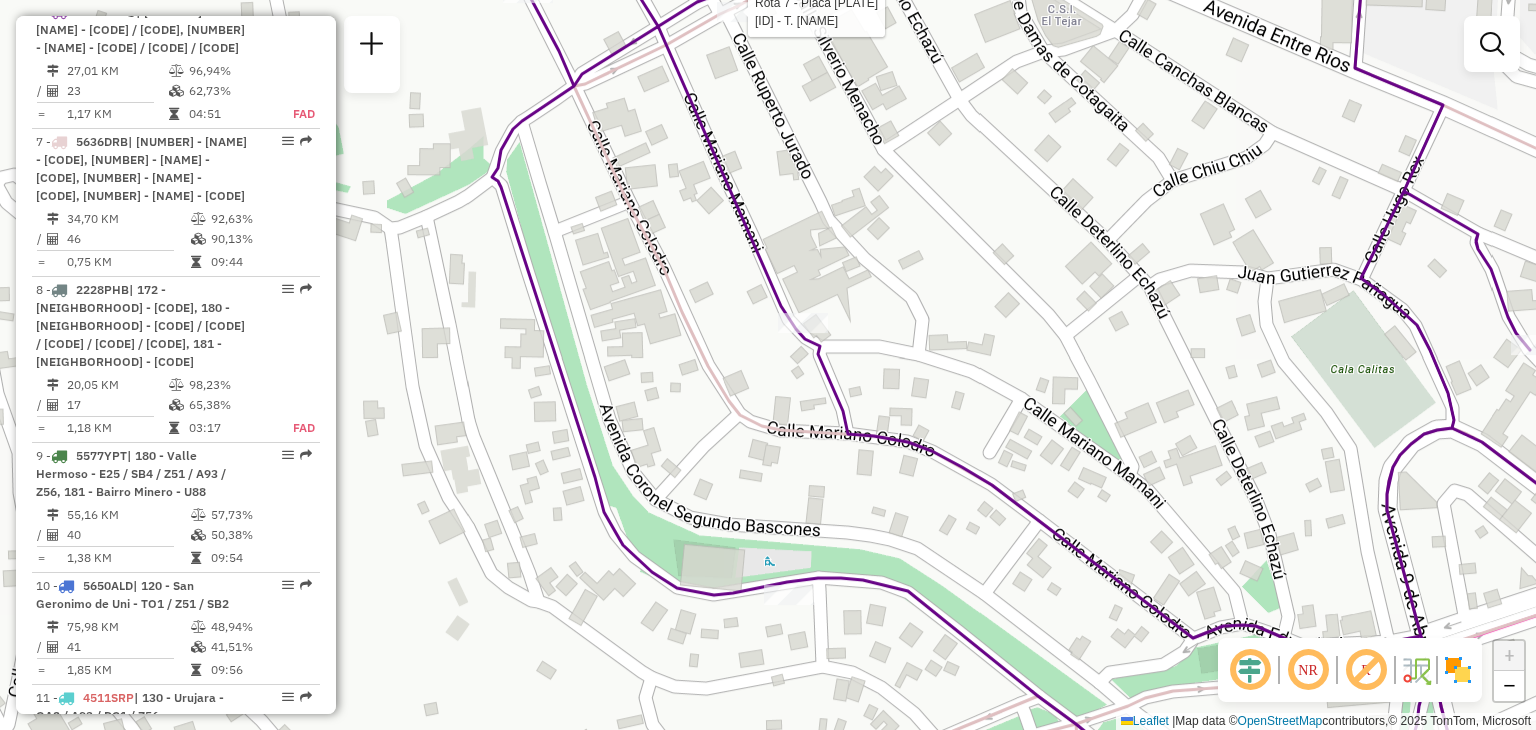 select on "**********" 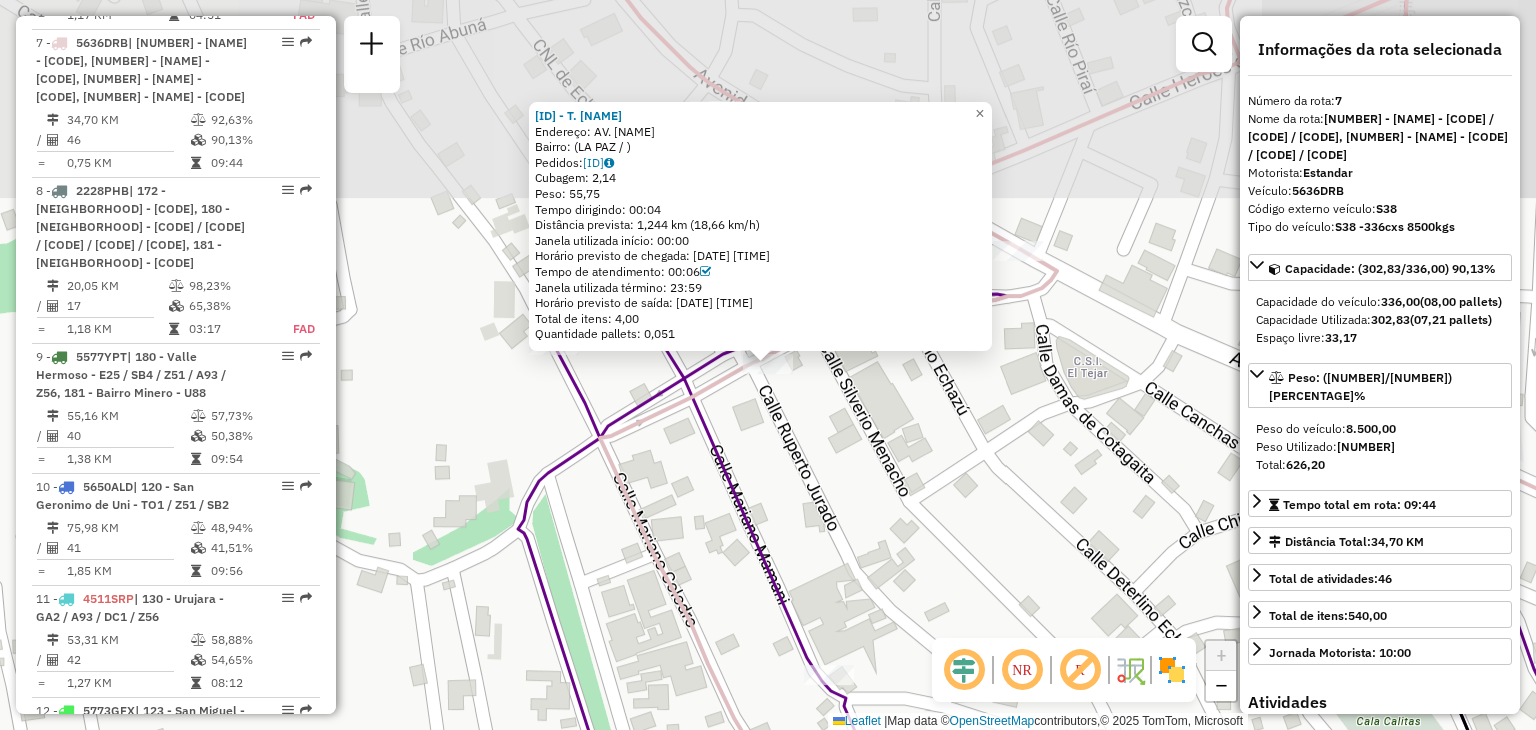 scroll, scrollTop: 1538, scrollLeft: 0, axis: vertical 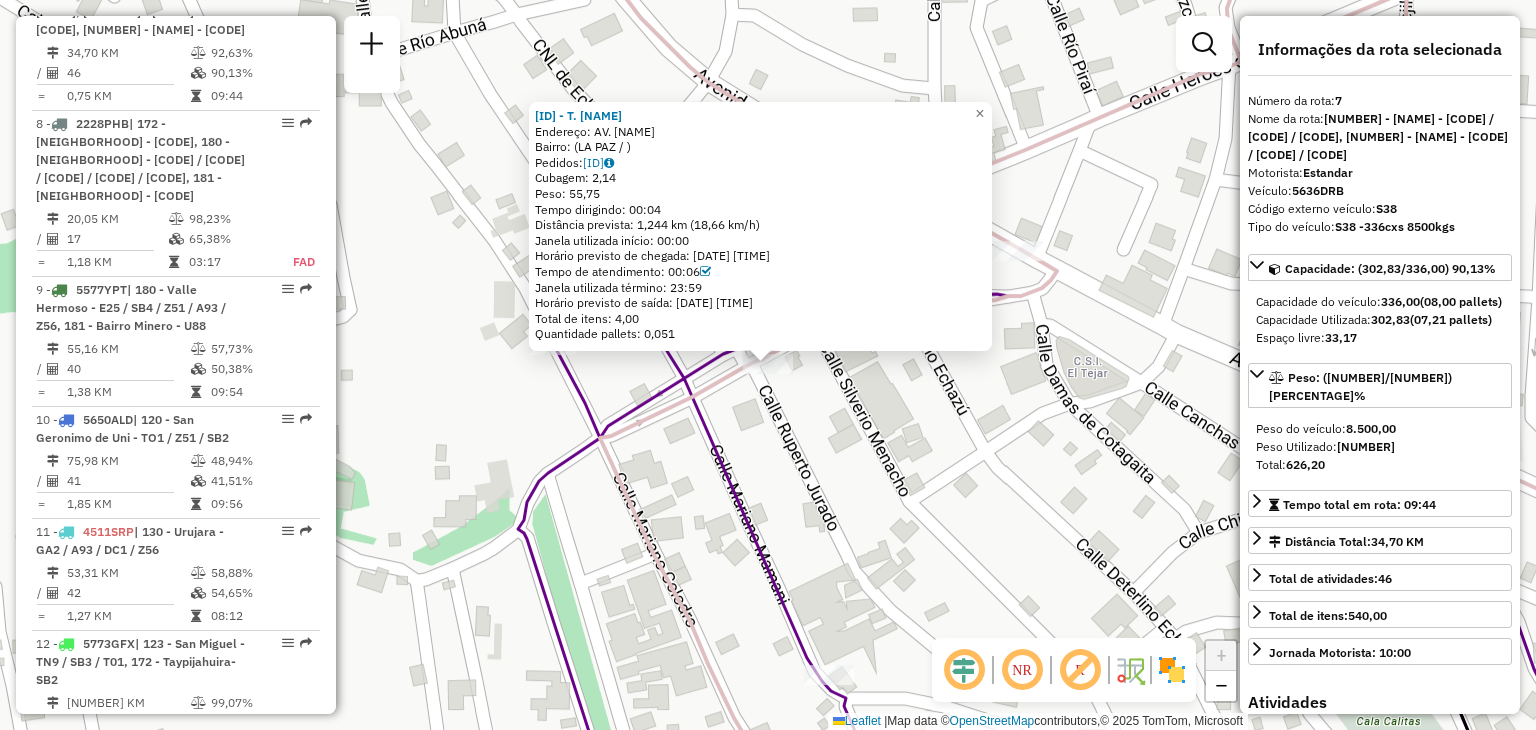 click 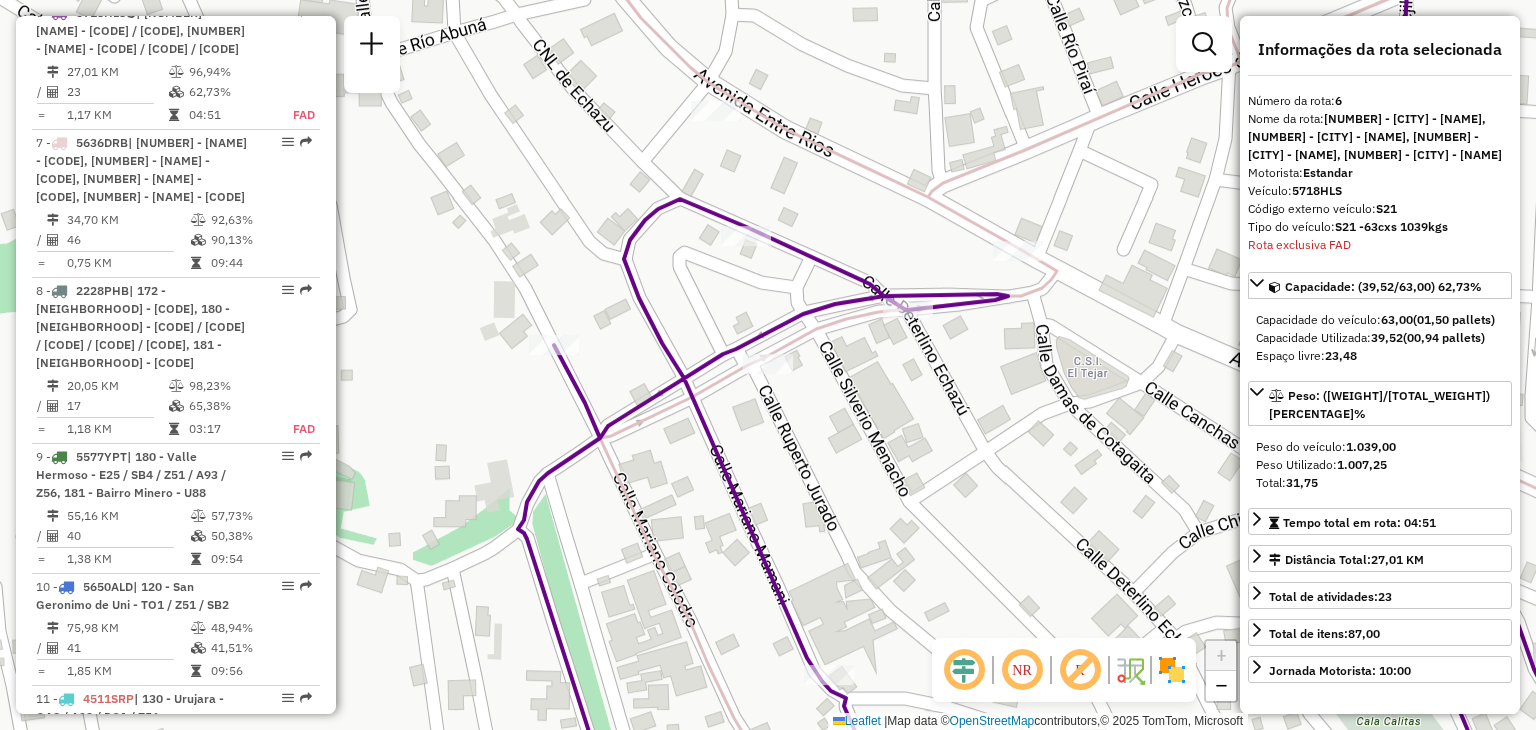 scroll, scrollTop: 1372, scrollLeft: 0, axis: vertical 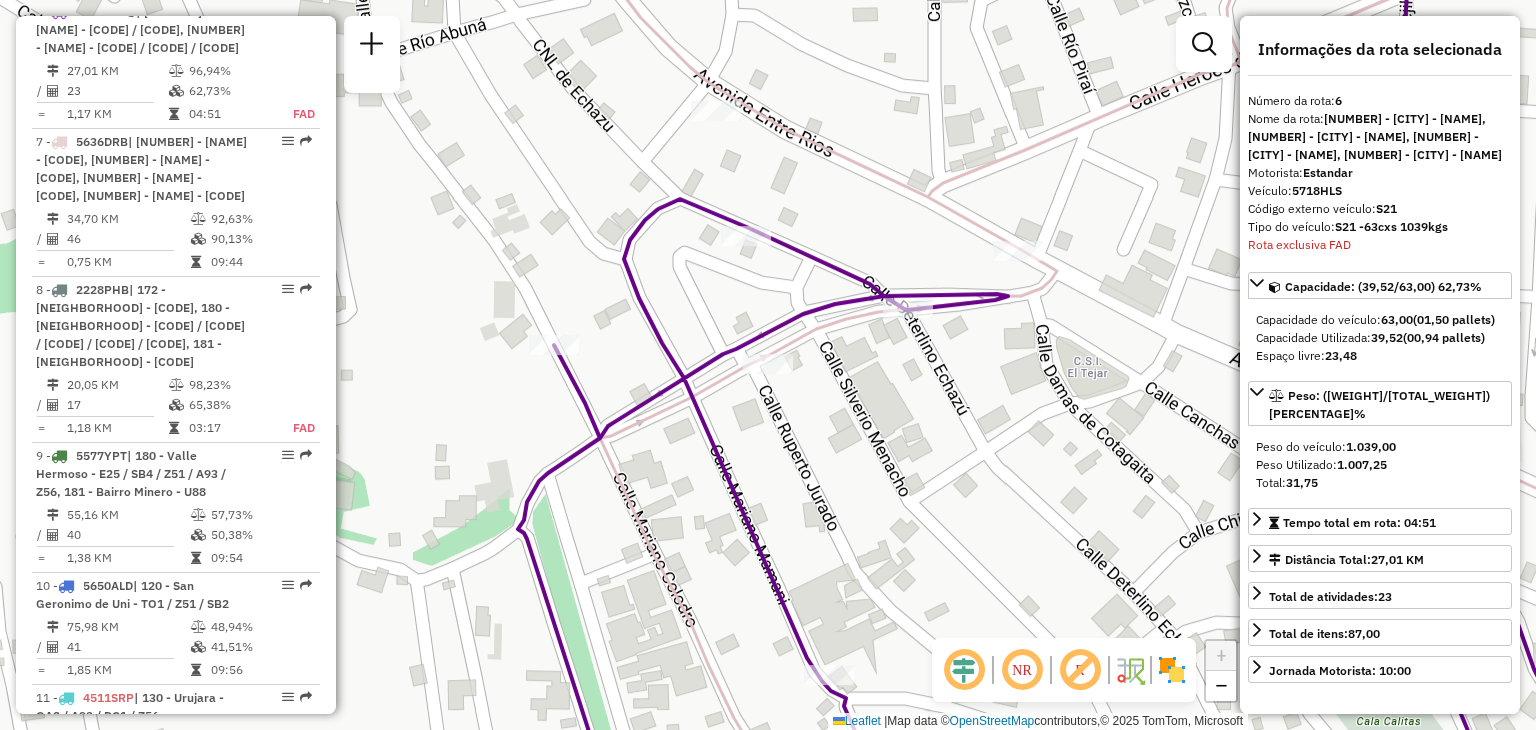 click 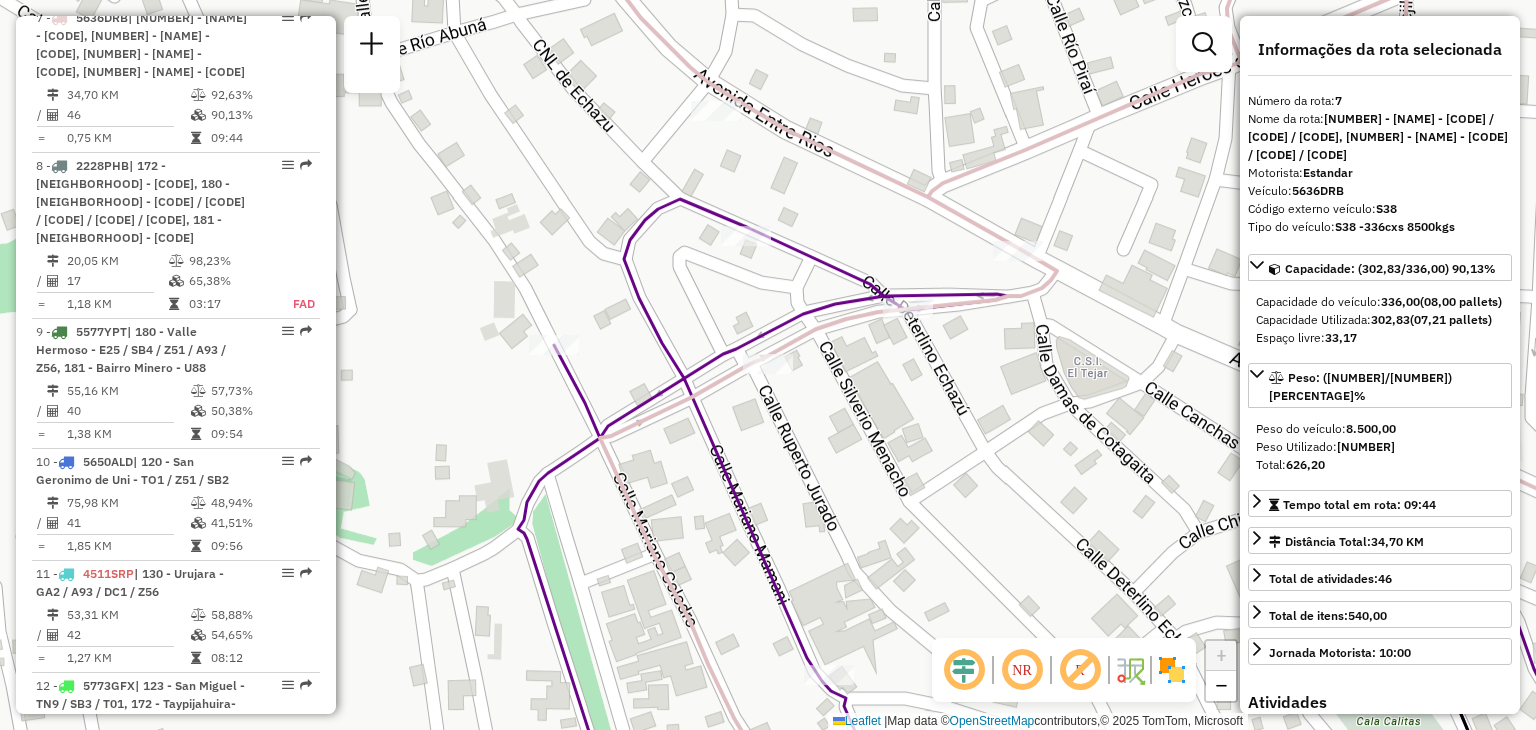 scroll, scrollTop: 1538, scrollLeft: 0, axis: vertical 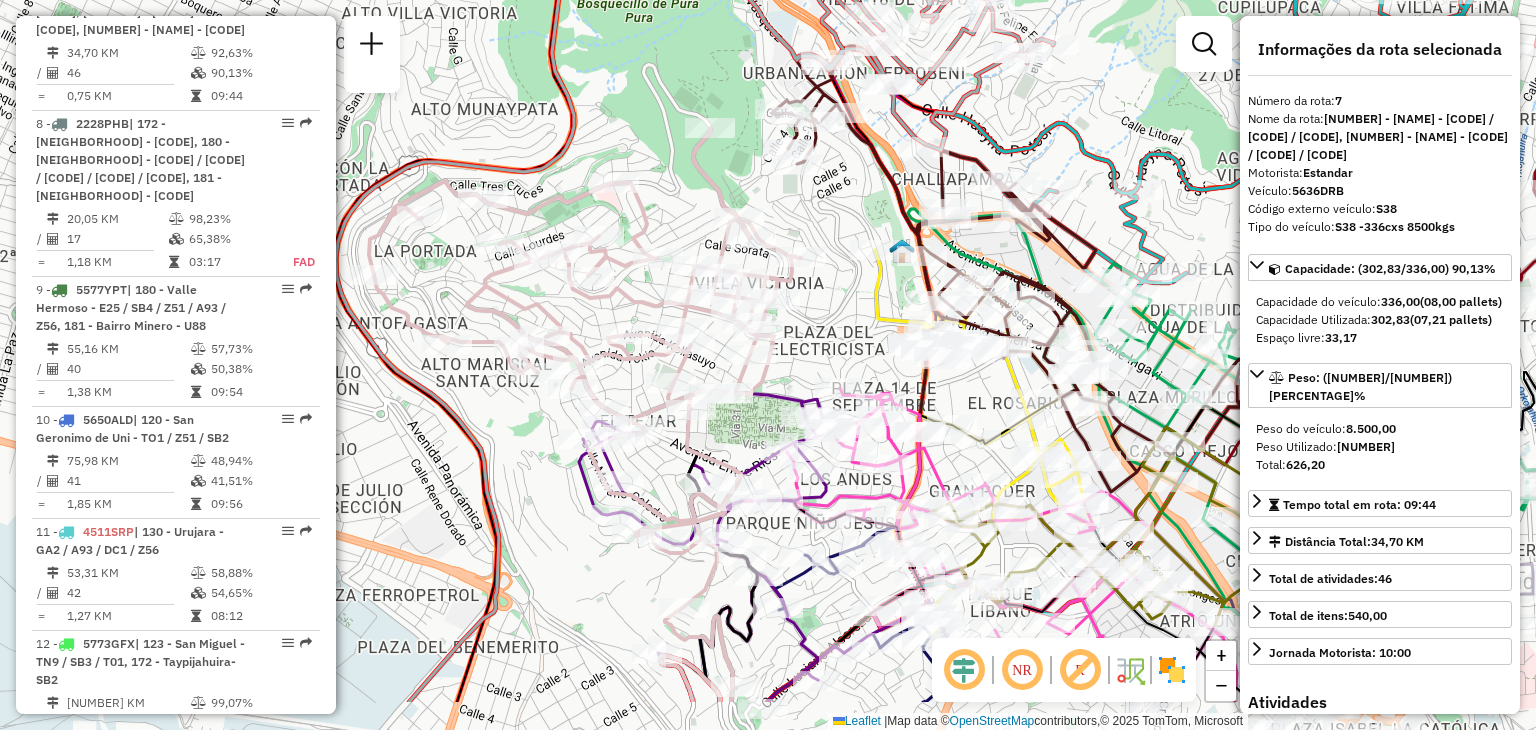 drag, startPoint x: 744, startPoint y: 554, endPoint x: 670, endPoint y: 429, distance: 145.26183 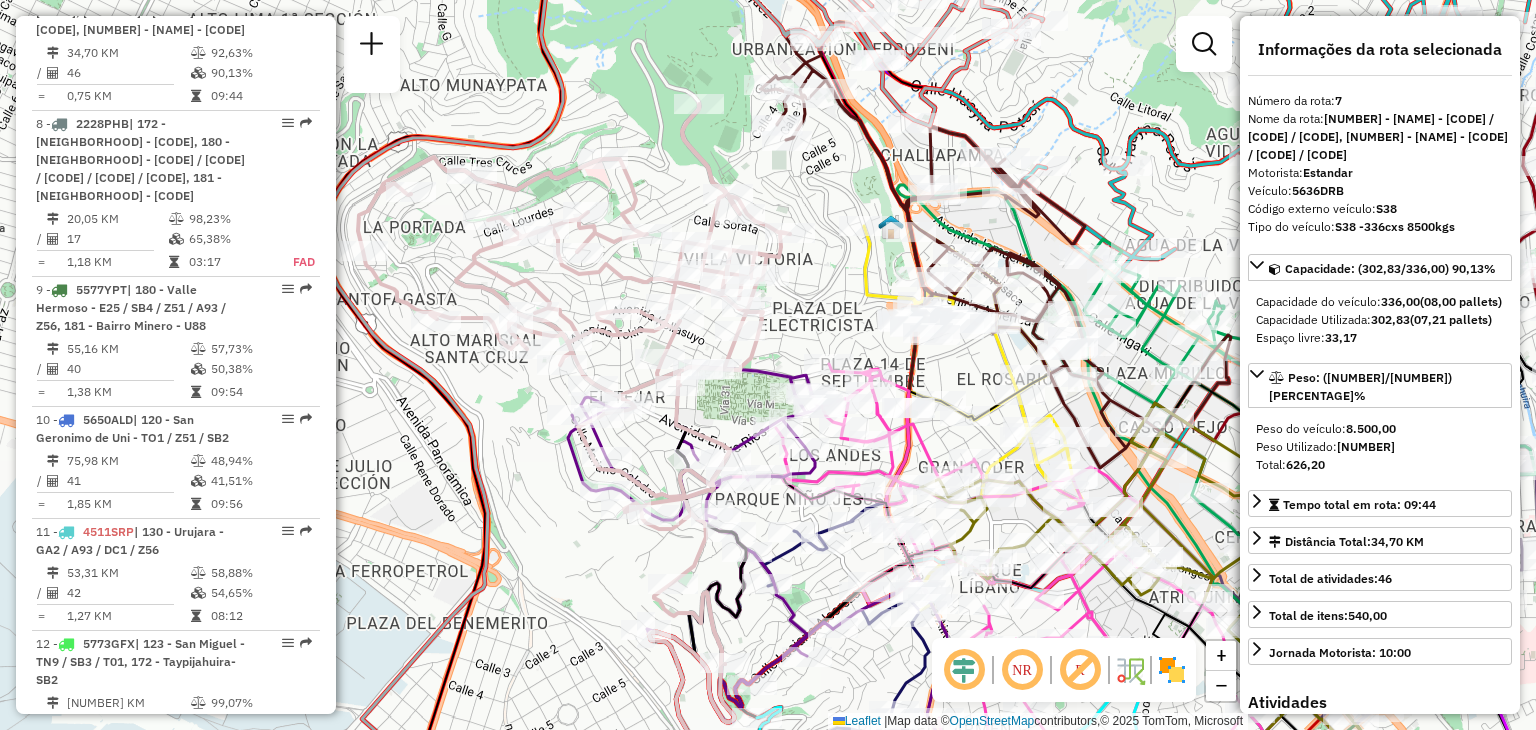 click on "Janela de atendimento Grade de atendimento Capacidade Transportadoras Veículos Cliente Pedidos  Rotas Selecione os dias de semana para filtrar as janelas de atendimento  Seg   Ter   Qua   Qui   Sex   Sáb   Dom  Informe o período da janela de atendimento: De: Até:  Filtrar exatamente a janela do cliente  Considerar janela de atendimento padrão  Selecione os dias de semana para filtrar as grades de atendimento  Seg   Ter   Qua   Qui   Sex   Sáb   Dom   Considerar clientes sem dia de atendimento cadastrado  Clientes fora do dia de atendimento selecionado Filtrar as atividades entre os valores definidos abaixo:  Peso mínimo:   Peso máximo:   Cubagem mínima:   Cubagem máxima:   De:   Até:  Filtrar as atividades entre o tempo de atendimento definido abaixo:  De:   Até:   Considerar capacidade total dos clientes não roteirizados Transportadora: Selecione um ou mais itens Tipo de veículo: Selecione um ou mais itens Veículo: Selecione um ou mais itens Motorista: Selecione um ou mais itens Nome: Rótulo:" 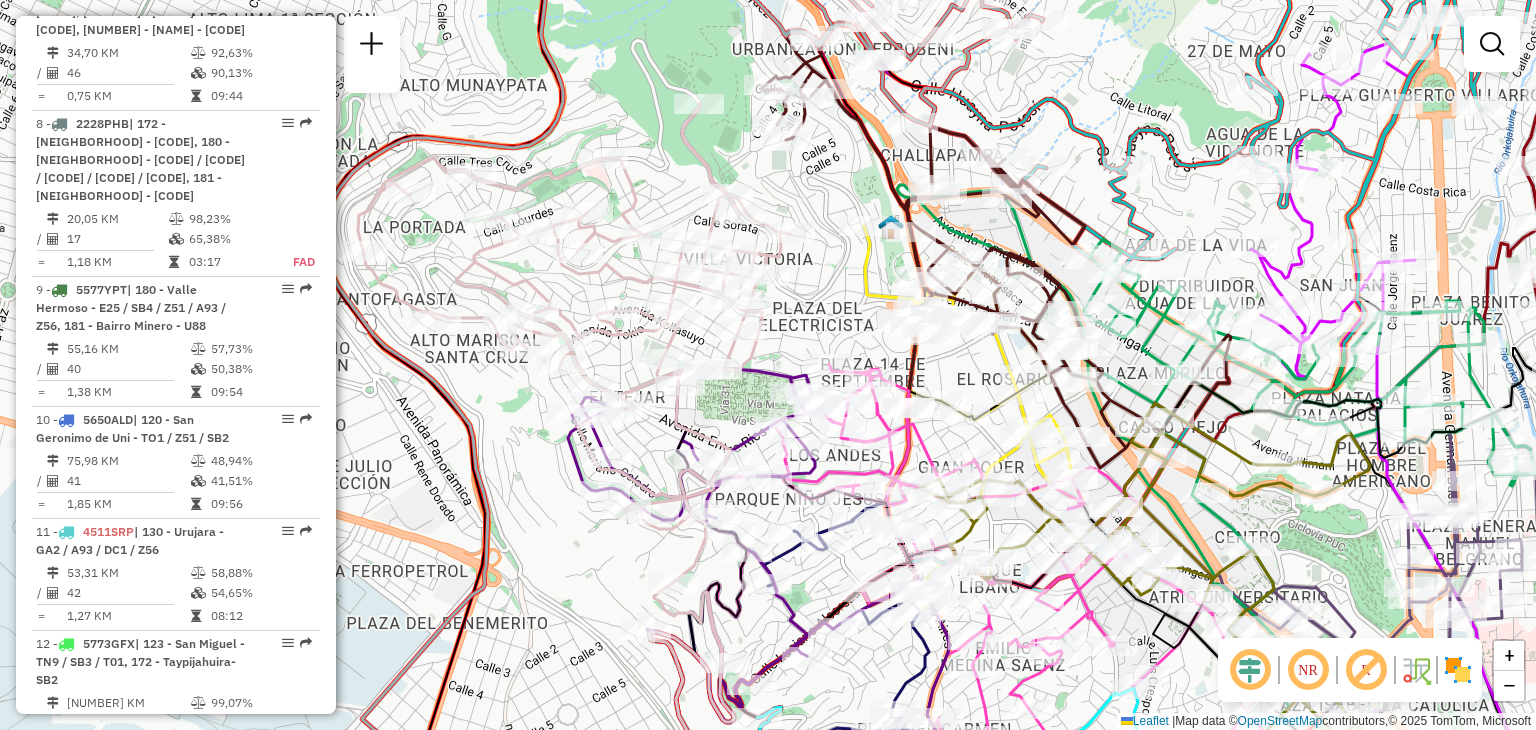 click on "Janela de atendimento Grade de atendimento Capacidade Transportadoras Veículos Cliente Pedidos  Rotas Selecione os dias de semana para filtrar as janelas de atendimento  Seg   Ter   Qua   Qui   Sex   Sáb   Dom  Informe o período da janela de atendimento: De: Até:  Filtrar exatamente a janela do cliente  Considerar janela de atendimento padrão  Selecione os dias de semana para filtrar as grades de atendimento  Seg   Ter   Qua   Qui   Sex   Sáb   Dom   Considerar clientes sem dia de atendimento cadastrado  Clientes fora do dia de atendimento selecionado Filtrar as atividades entre os valores definidos abaixo:  Peso mínimo:   Peso máximo:   Cubagem mínima:   Cubagem máxima:   De:   Até:  Filtrar as atividades entre o tempo de atendimento definido abaixo:  De:   Até:   Considerar capacidade total dos clientes não roteirizados Transportadora: Selecione um ou mais itens Tipo de veículo: Selecione um ou mais itens Veículo: Selecione um ou mais itens Motorista: Selecione um ou mais itens Nome: Rótulo:" 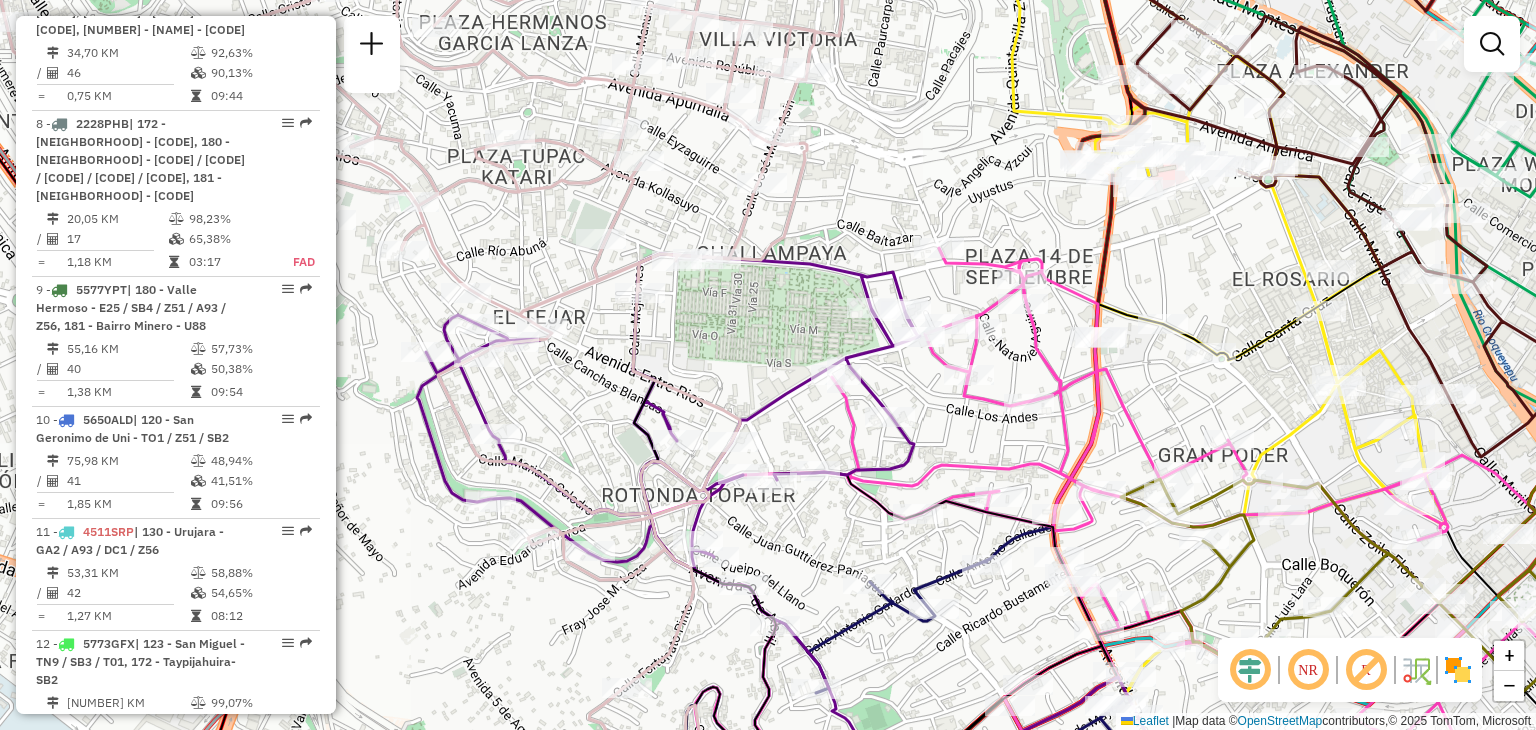 drag, startPoint x: 718, startPoint y: 390, endPoint x: 617, endPoint y: 372, distance: 102.59142 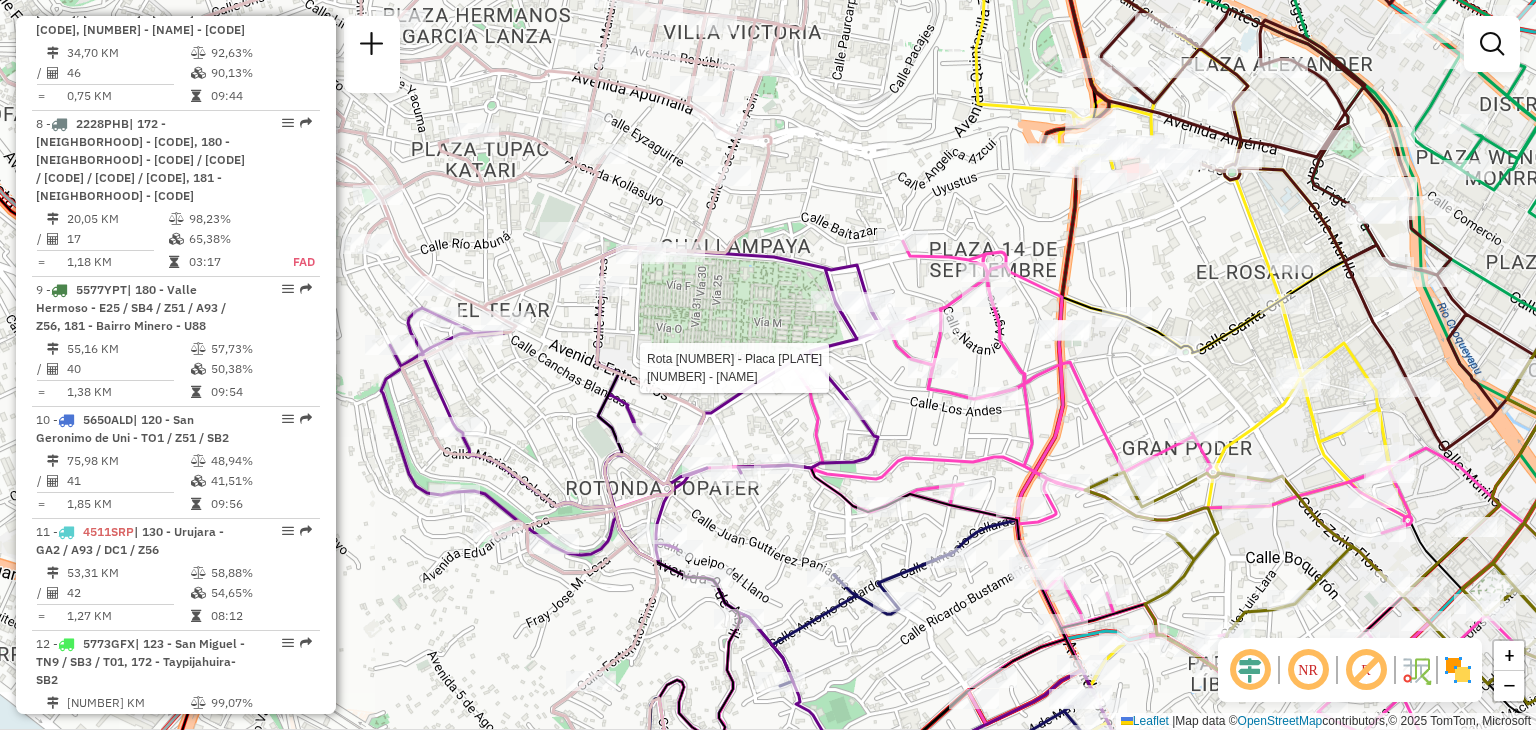 select on "**********" 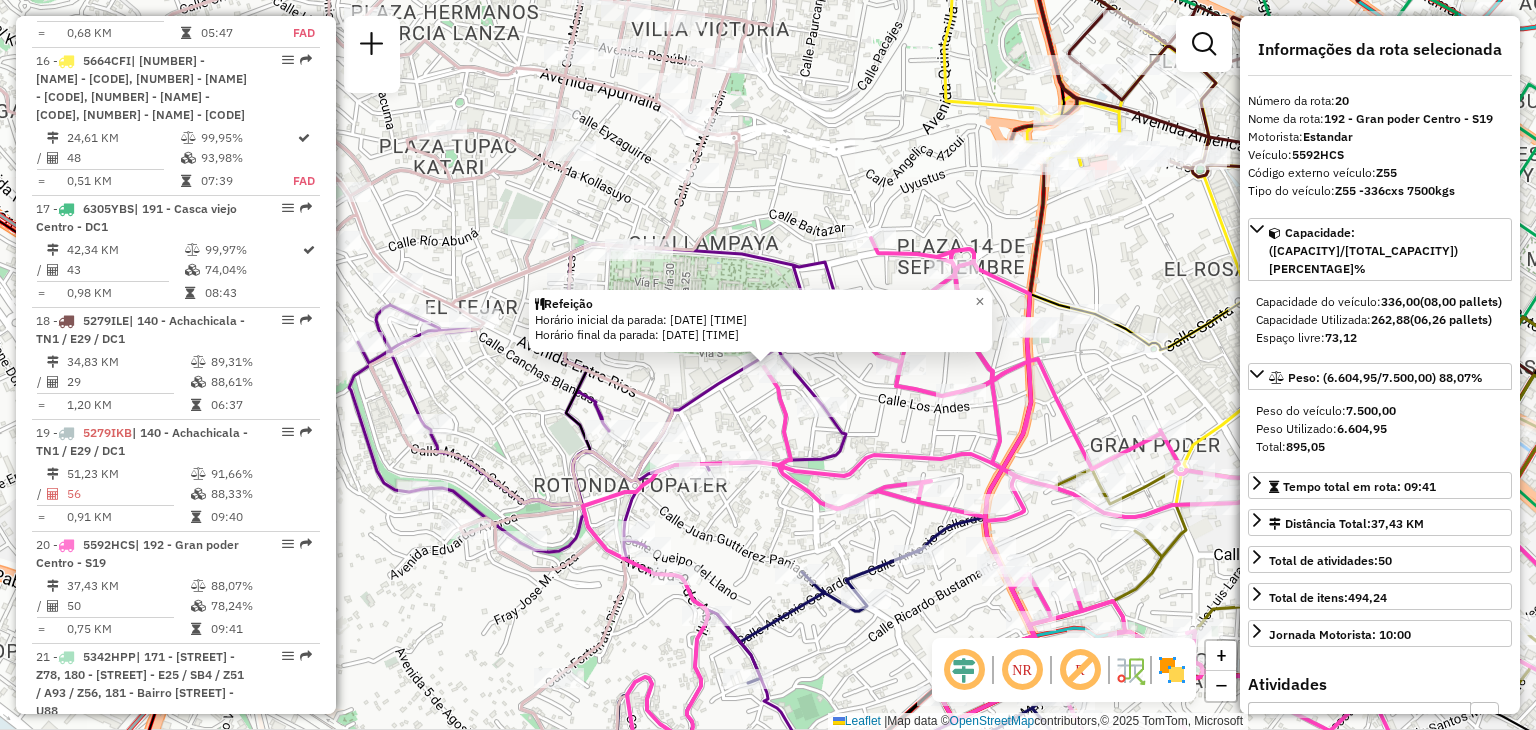 scroll, scrollTop: 3260, scrollLeft: 0, axis: vertical 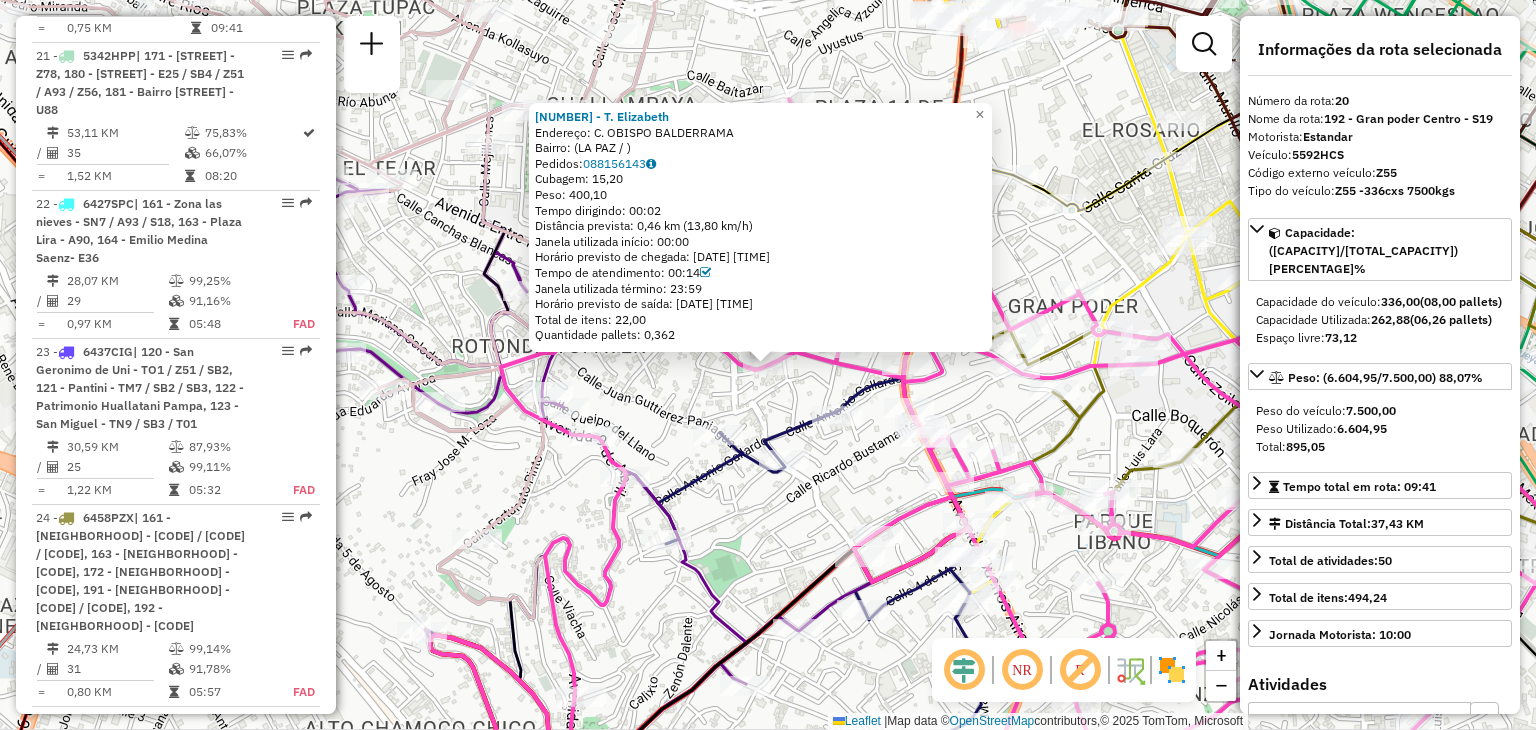 click 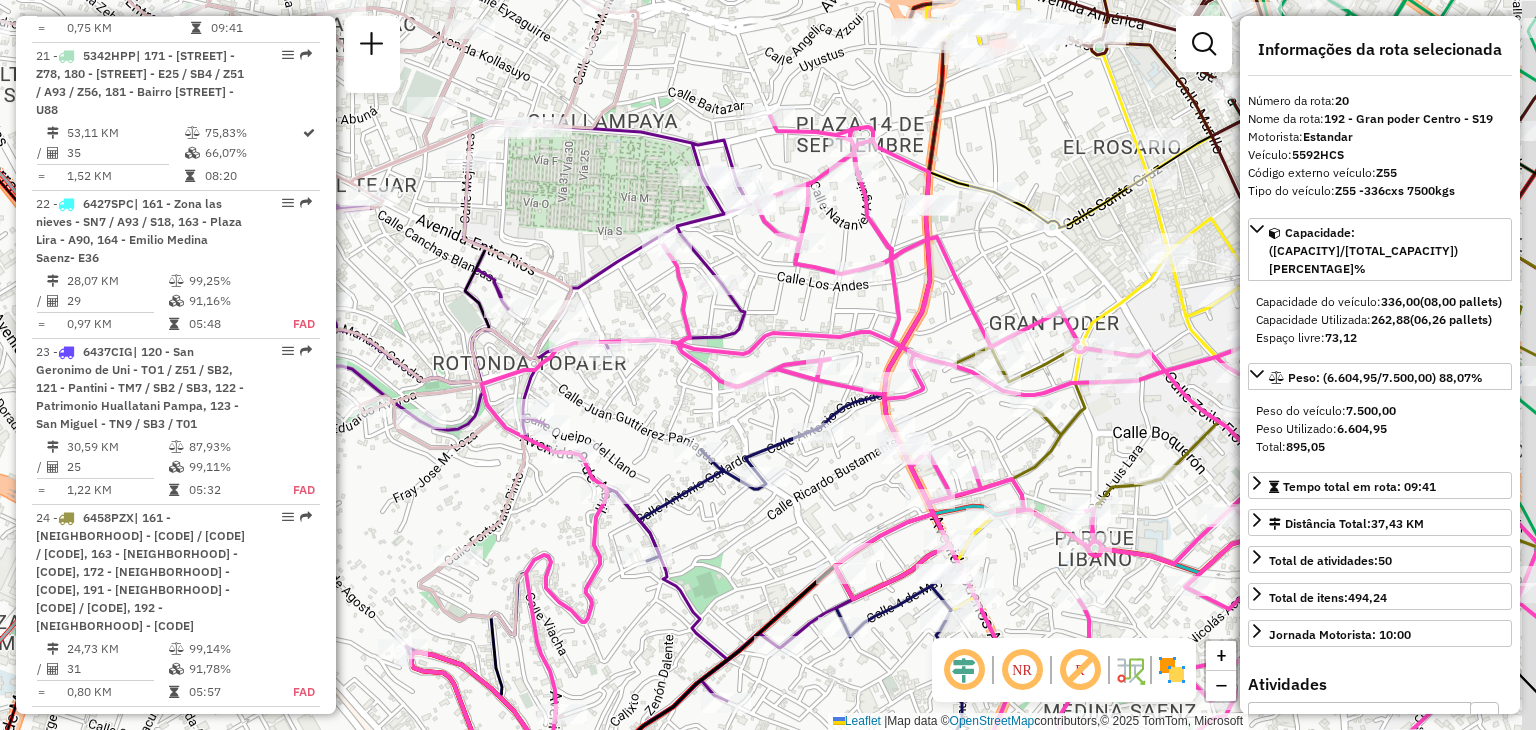 drag, startPoint x: 803, startPoint y: 380, endPoint x: 695, endPoint y: 462, distance: 135.60236 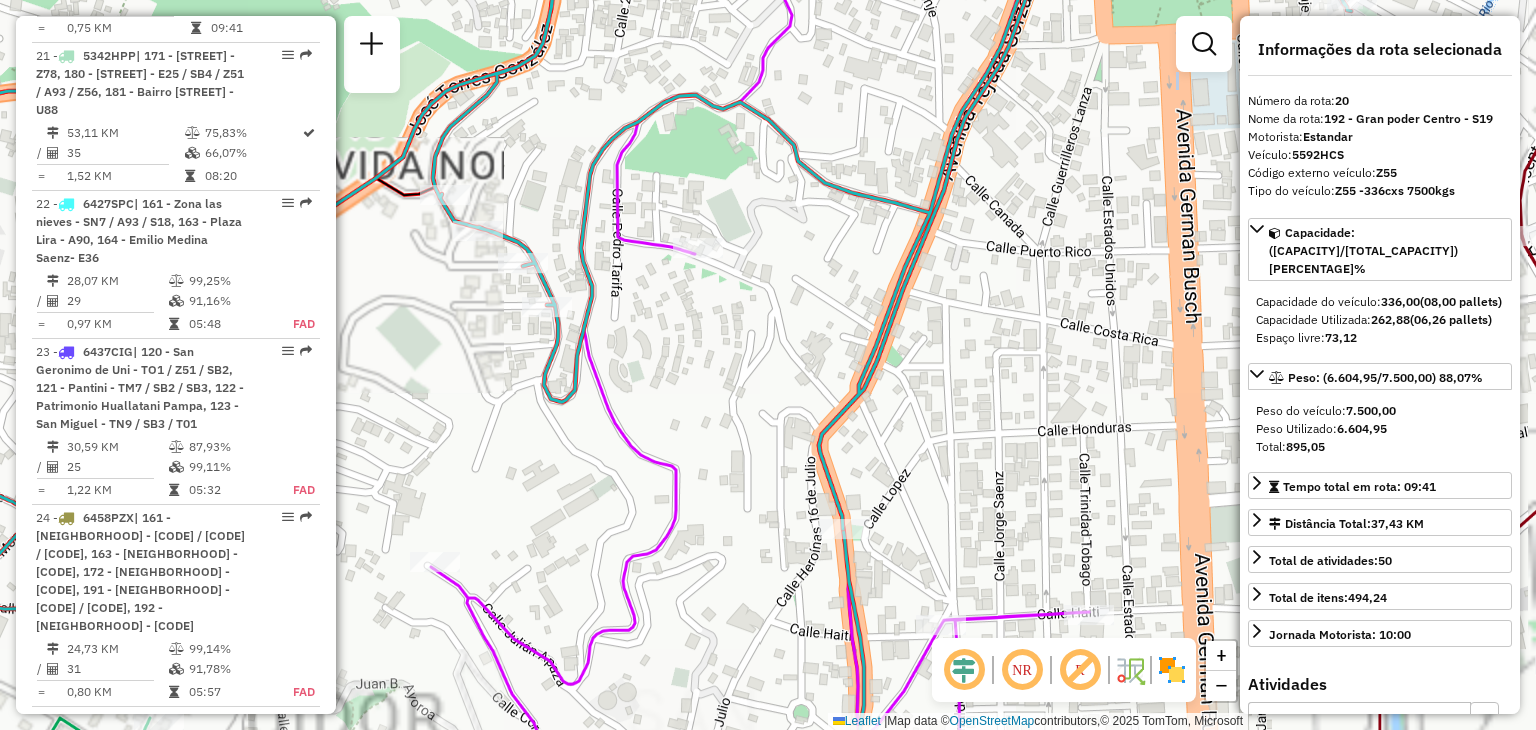 drag, startPoint x: 1043, startPoint y: 213, endPoint x: 1034, endPoint y: 200, distance: 15.811388 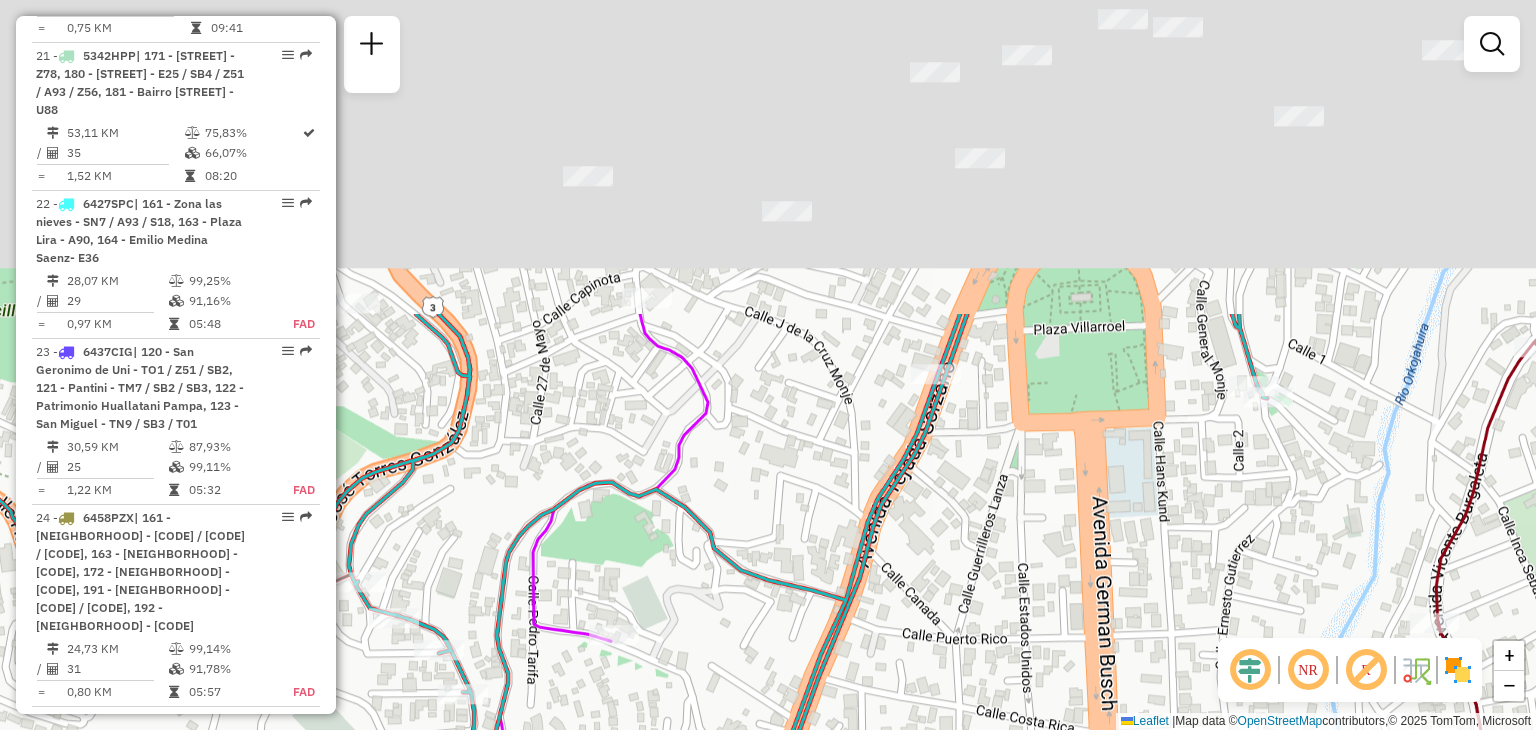 drag, startPoint x: 1034, startPoint y: 200, endPoint x: 950, endPoint y: 589, distance: 397.96606 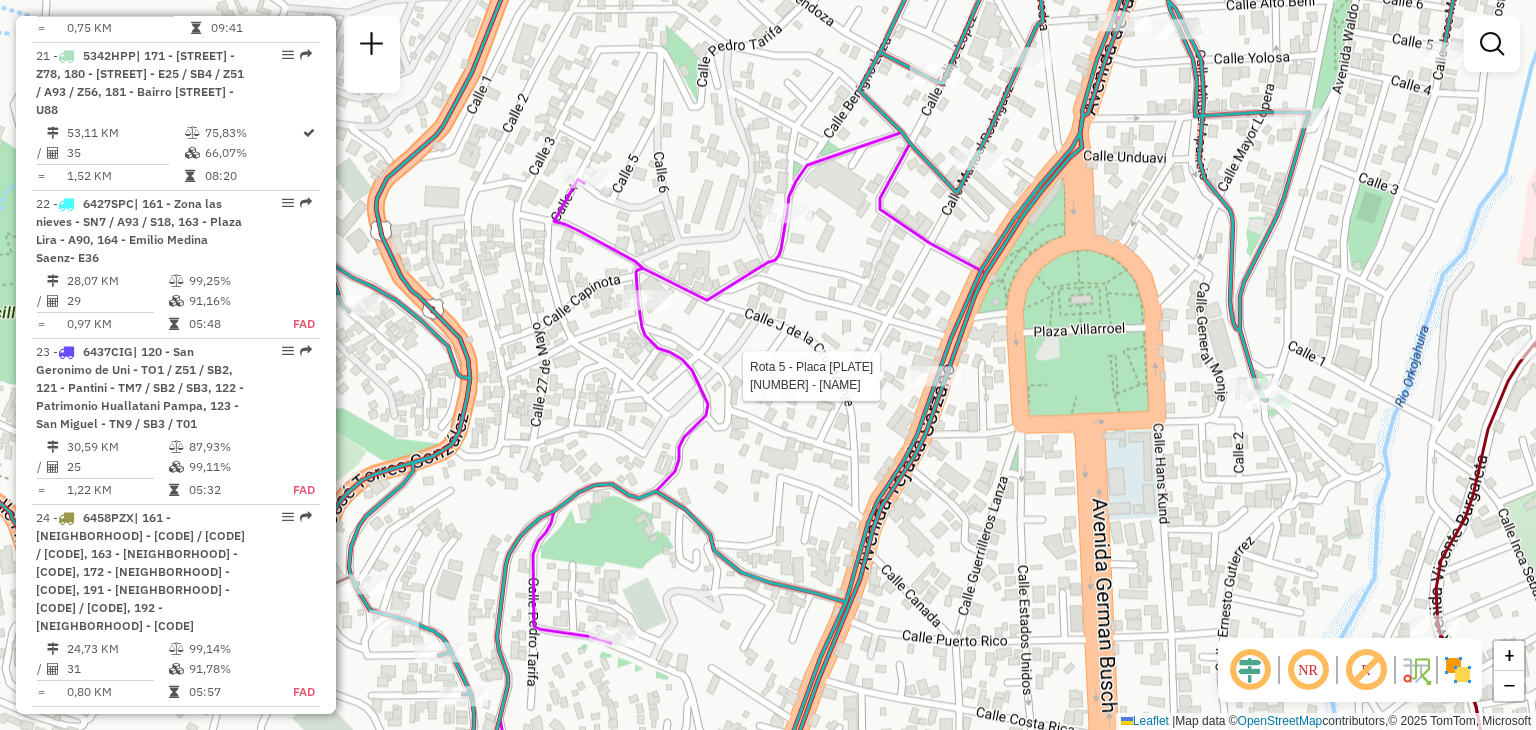 select on "**********" 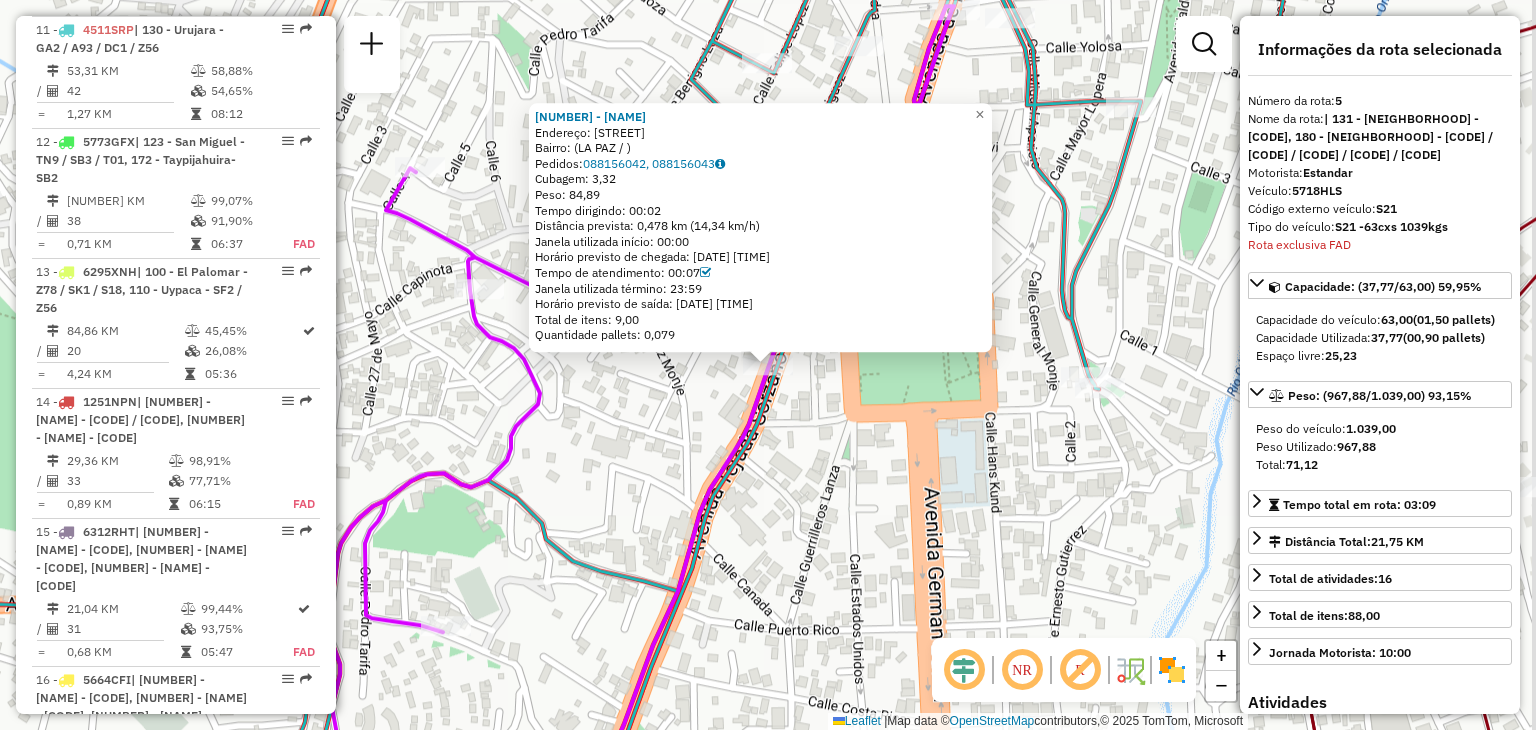 scroll, scrollTop: 1224, scrollLeft: 0, axis: vertical 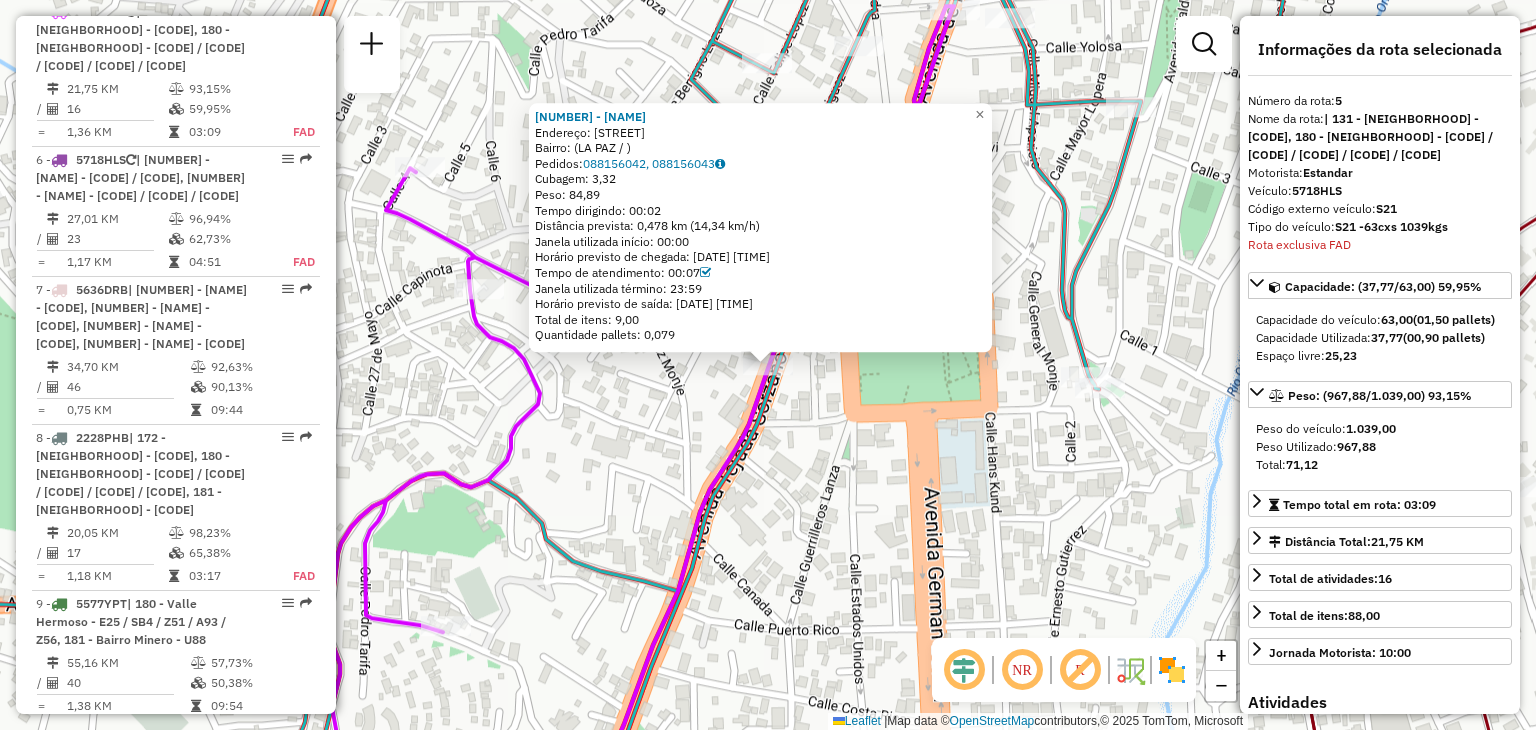 click on "Rota [NUMBER] - Placa [PLATE]  [NUMBER] - [NAME] [NUMBER] - [NAME]  Endereço: [STREET]   Bairro:  ( [CITY] / )   Pedidos:  [NUMBER], [NUMBER]   Cubagem: [NUMBER]  Peso: [NUMBER]  Tempo dirigindo: [TIME]   Distância prevista: [NUMBER] km ([NUMBER] km/h)   Janela utilizada início: [TIME]   Horário previsto de chegada: [DATE] [TIME]   Tempo de atendimento: [TIME]   Janela utilizada término: [TIME]   Horário previsto de saída: [DATE] [TIME]   Total de itens: [NUMBER]   Quantidade pallets: [NUMBER]  × Janela de atendimento Grade de atendimento Capacidade Transportadoras Veículos Cliente Pedidos  Rotas Selecione os dias de semana para filtrar as janelas de atendimento  Seg   Ter   Qua   Qui   Sex   Sáb   Dom  Informe o período da janela de atendimento: De: Até:  Filtrar exatamente a janela do cliente  Considerar janela de atendimento padrão  Selecione os dias de semana para filtrar as grades de atendimento  Seg   Ter   Qua   Qui   Sex   Sáb   Dom   Clientes fora do dia de atendimento selecionado" 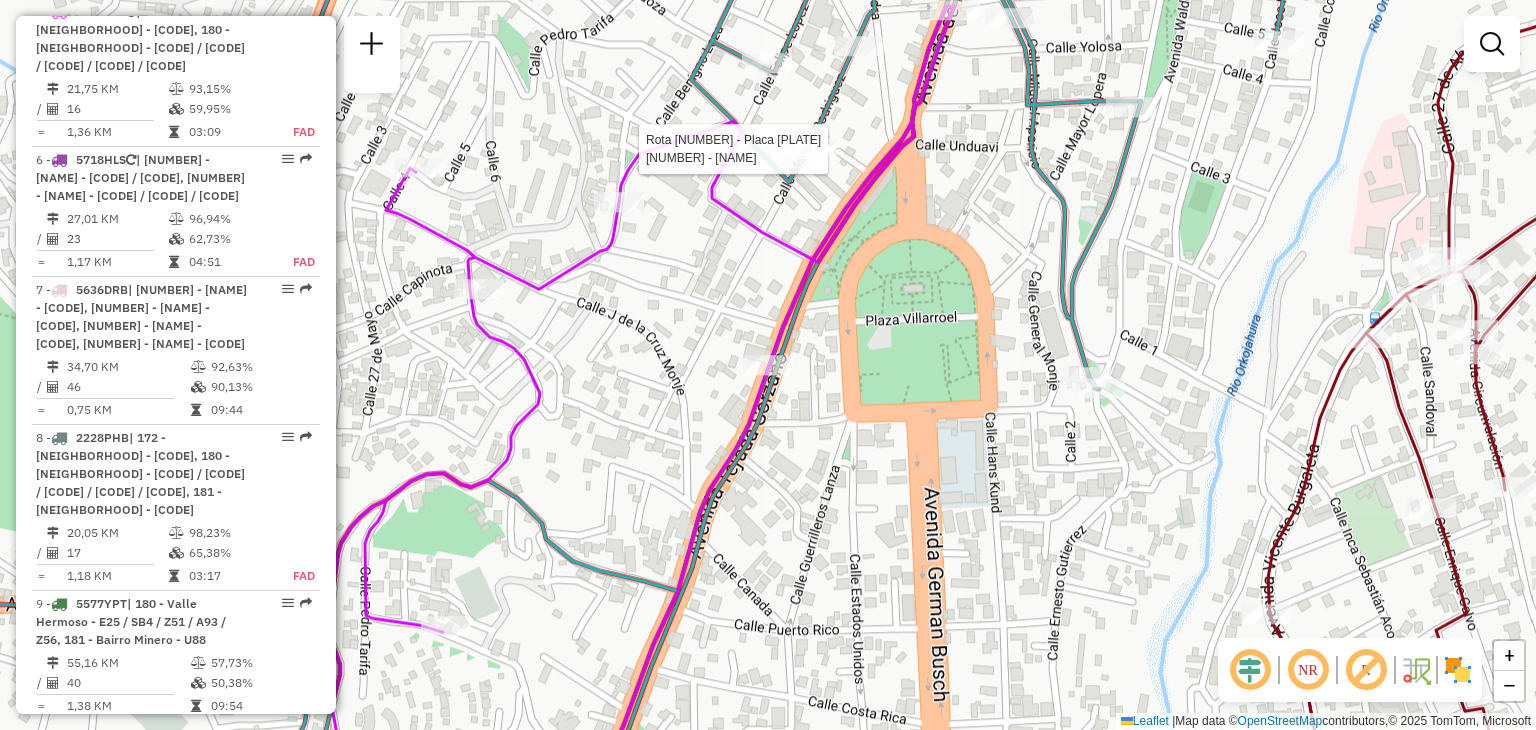 select on "**********" 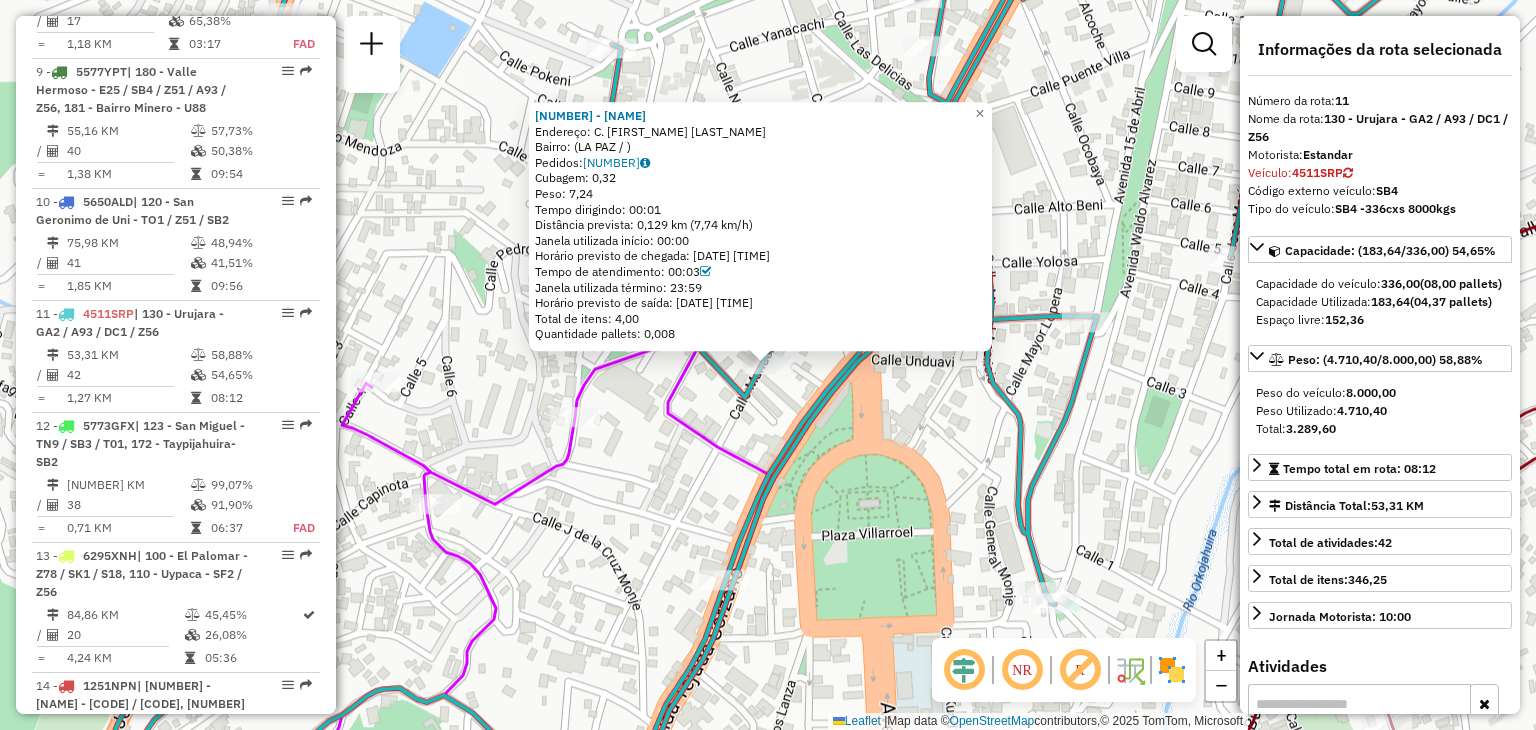 scroll, scrollTop: 2111, scrollLeft: 0, axis: vertical 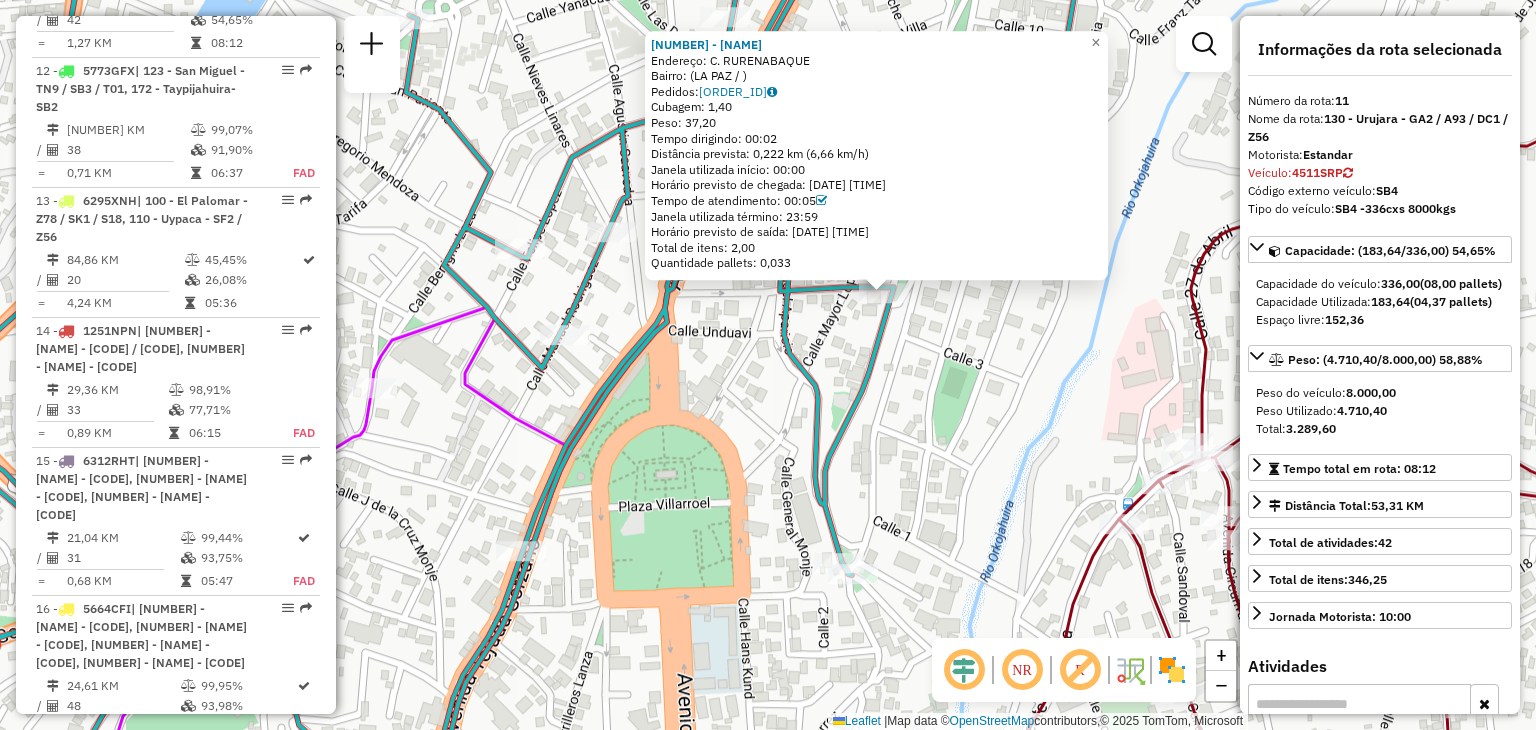 drag, startPoint x: 628, startPoint y: 492, endPoint x: 763, endPoint y: 419, distance: 153.47313 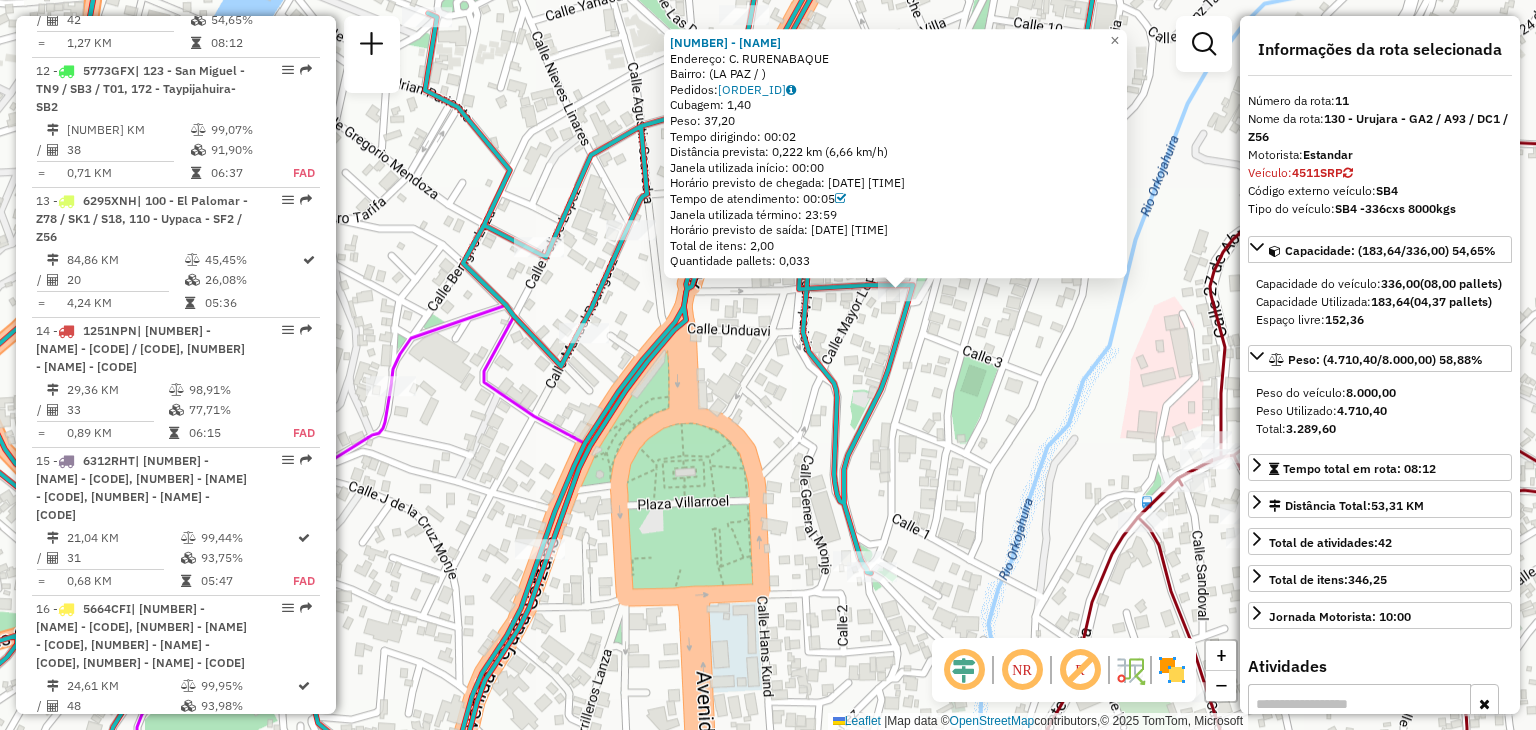 click on "[NUMBER] - [NAME]  Endereço: [STREET]   Bairro:  ( [CITY] / )   Pedidos:  [NUMBER]   Cubagem: [NUMBER]  Peso: [NUMBER]  Tempo dirigindo: [TIME]   Distância prevista: [NUMBER] km ([NUMBER] km/h)   Janela utilizada início: [TIME]   Horário previsto de chegada: [DATE] [TIME]   Tempo de atendimento: [TIME]   Janela utilizada término: [TIME]   Horário previsto de saída: [DATE] [TIME]   Total de itens: [NUMBER]   Quantidade pallets: [NUMBER]  × Janela de atendimento Grade de atendimento Capacidade Transportadoras Veículos Cliente Pedidos  Rotas Selecione os dias de semana para filtrar as janelas de atendimento  Seg   Ter   Qua   Qui   Sex   Sáb   Dom  Informe o período da janela de atendimento: De: Até:  Filtrar exatamente a janela do cliente  Considerar janela de atendimento padrão  Selecione os dias de semana para filtrar as grades de atendimento  Seg   Ter   Qua   Qui   Sex   Sáb   Dom   Considerar clientes sem dia de atendimento cadastrado  Peso mínimo:" 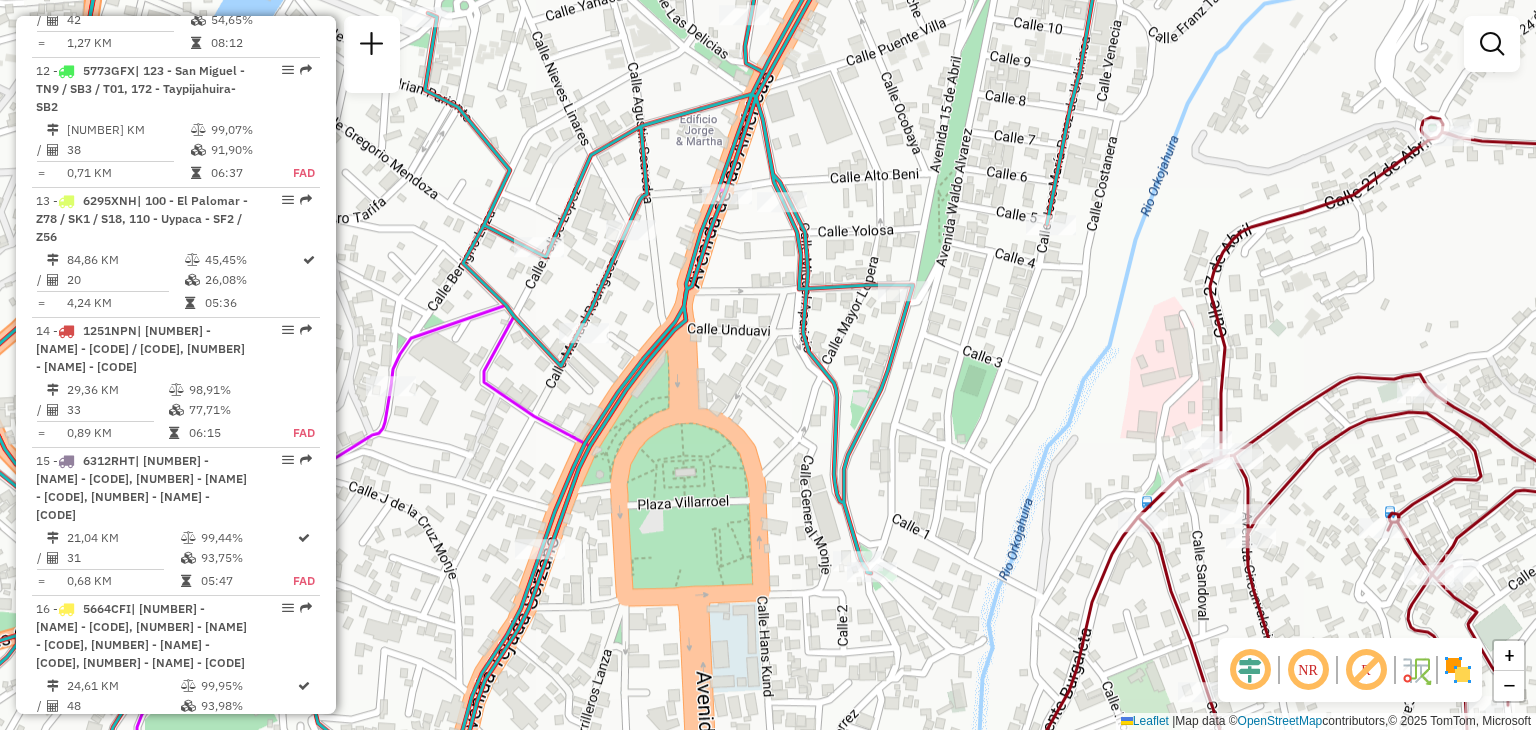 drag, startPoint x: 750, startPoint y: 401, endPoint x: 781, endPoint y: 412, distance: 32.89377 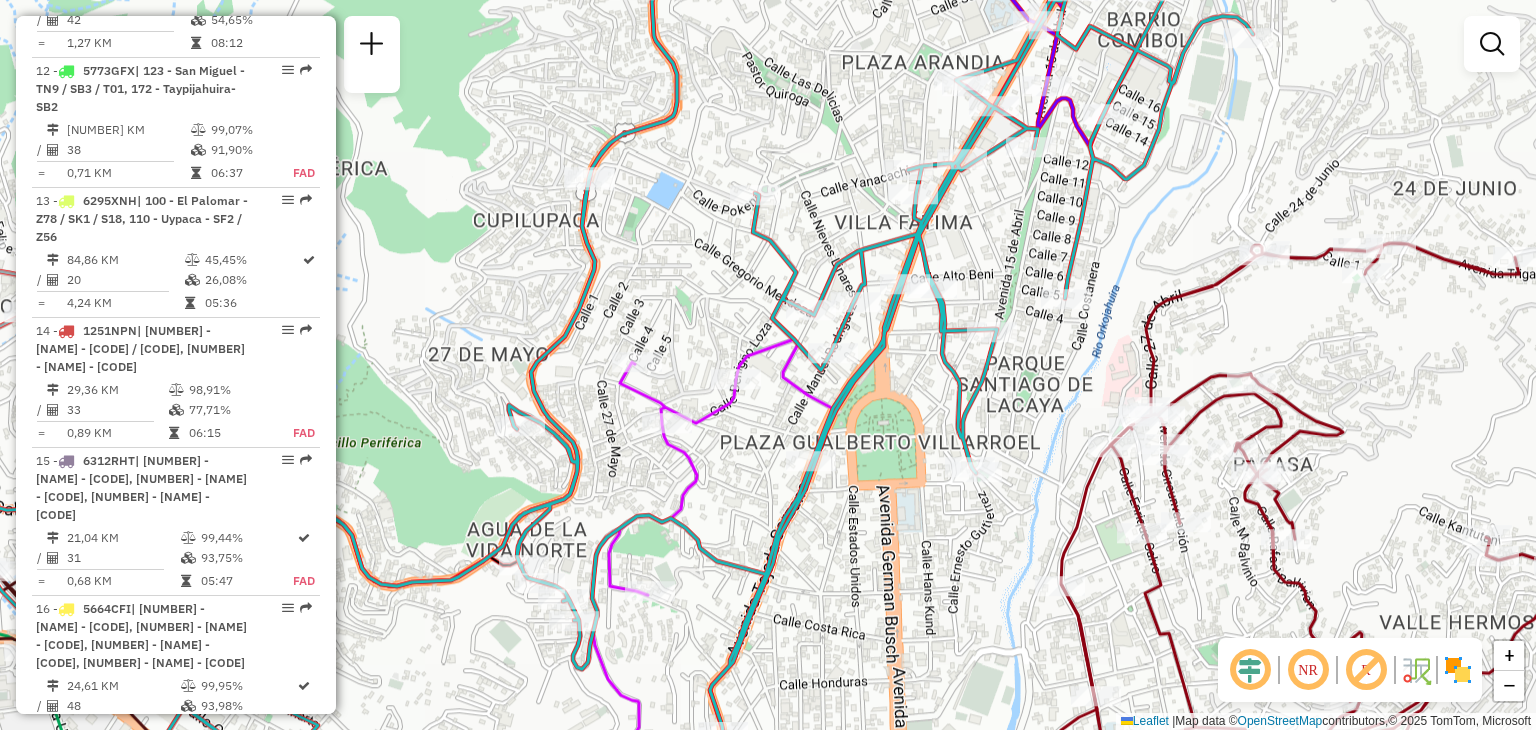 drag, startPoint x: 641, startPoint y: 488, endPoint x: 787, endPoint y: 492, distance: 146.05478 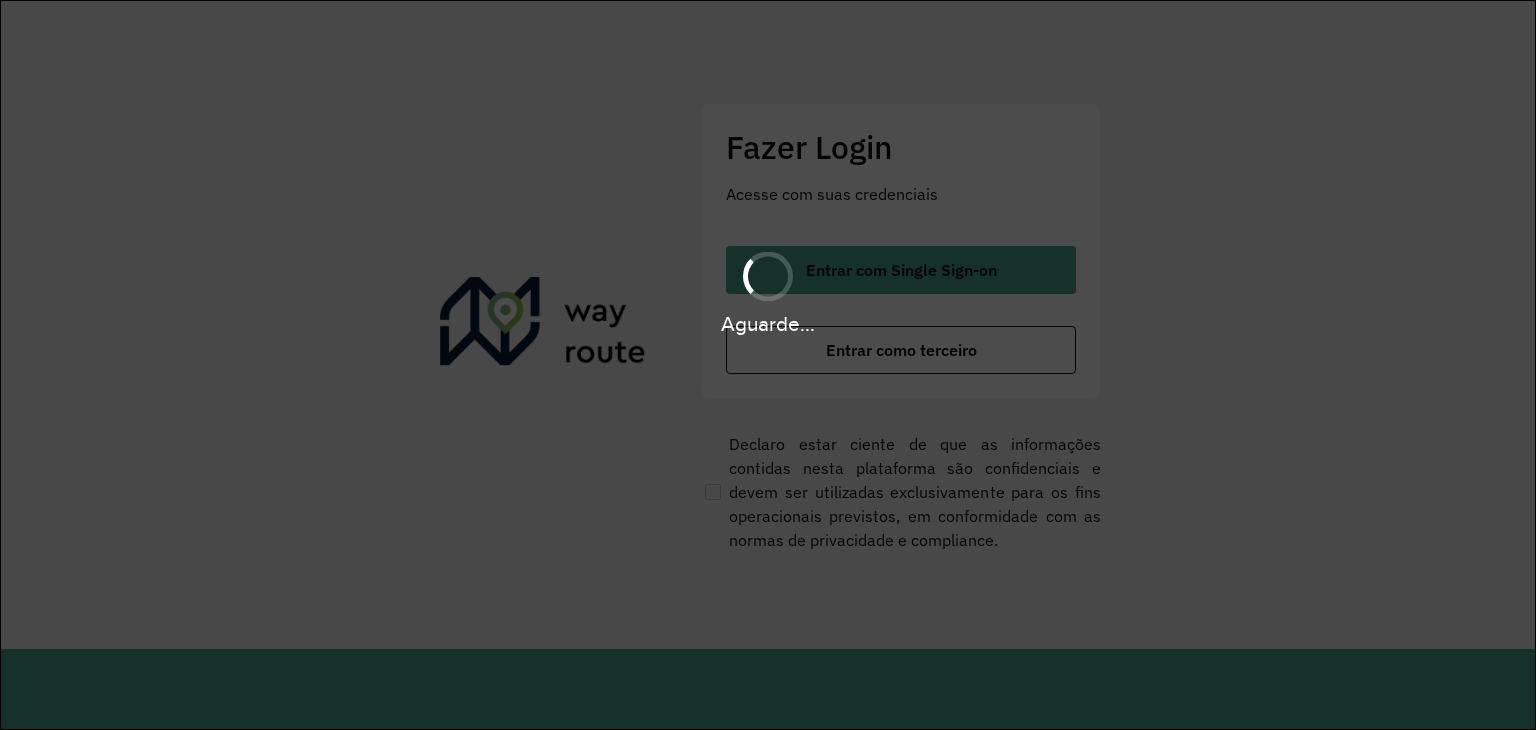 scroll, scrollTop: 0, scrollLeft: 0, axis: both 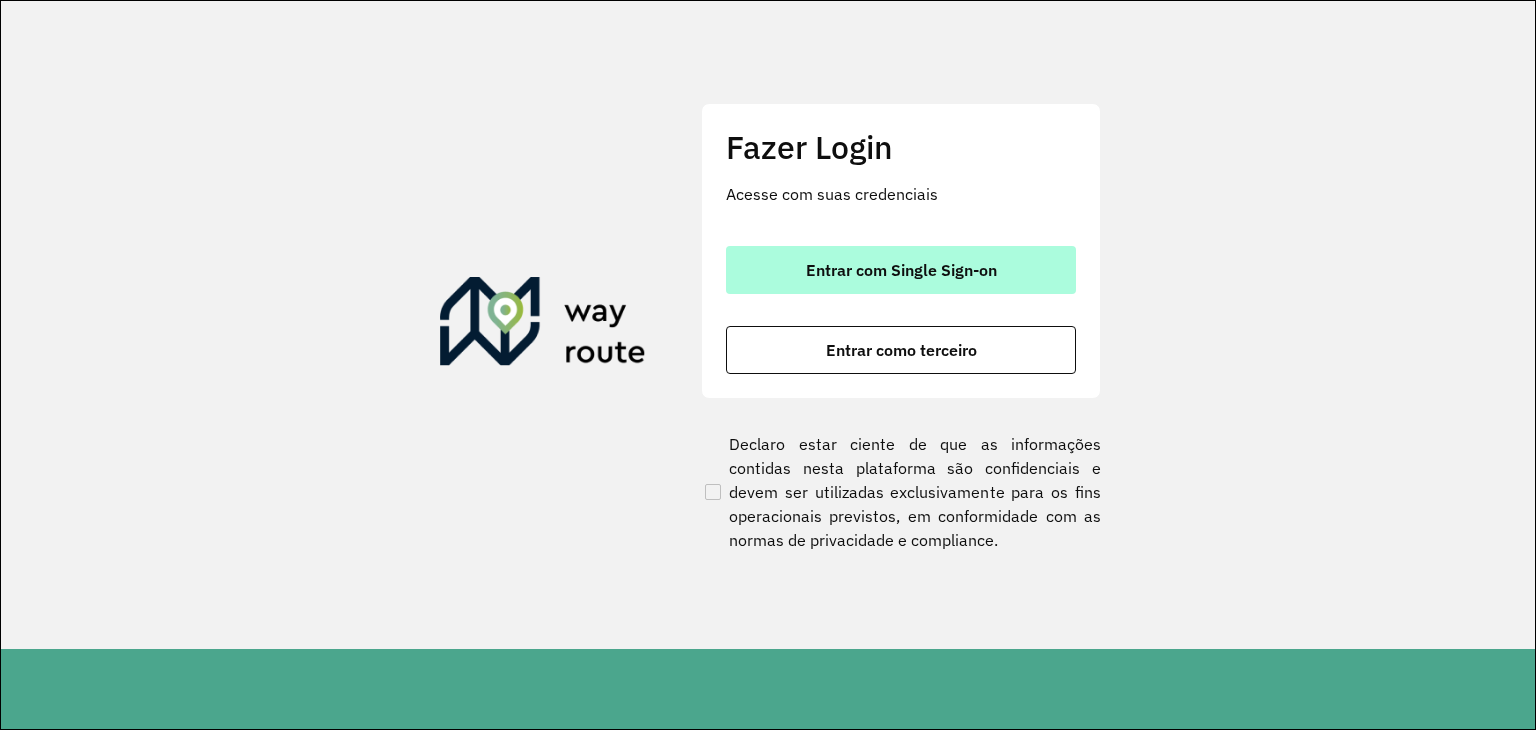 click on "Entrar com Single Sign-on" at bounding box center (901, 270) 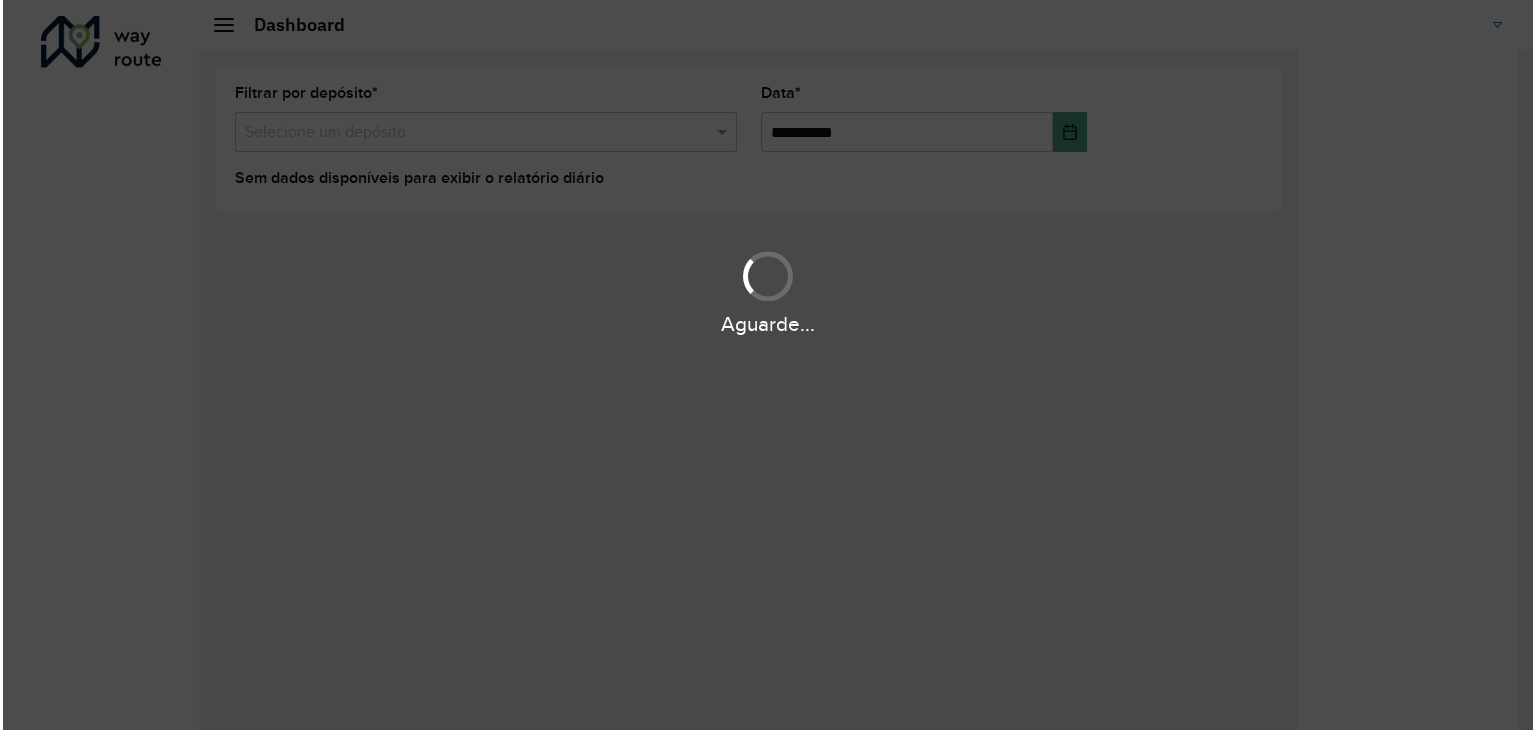 scroll, scrollTop: 0, scrollLeft: 0, axis: both 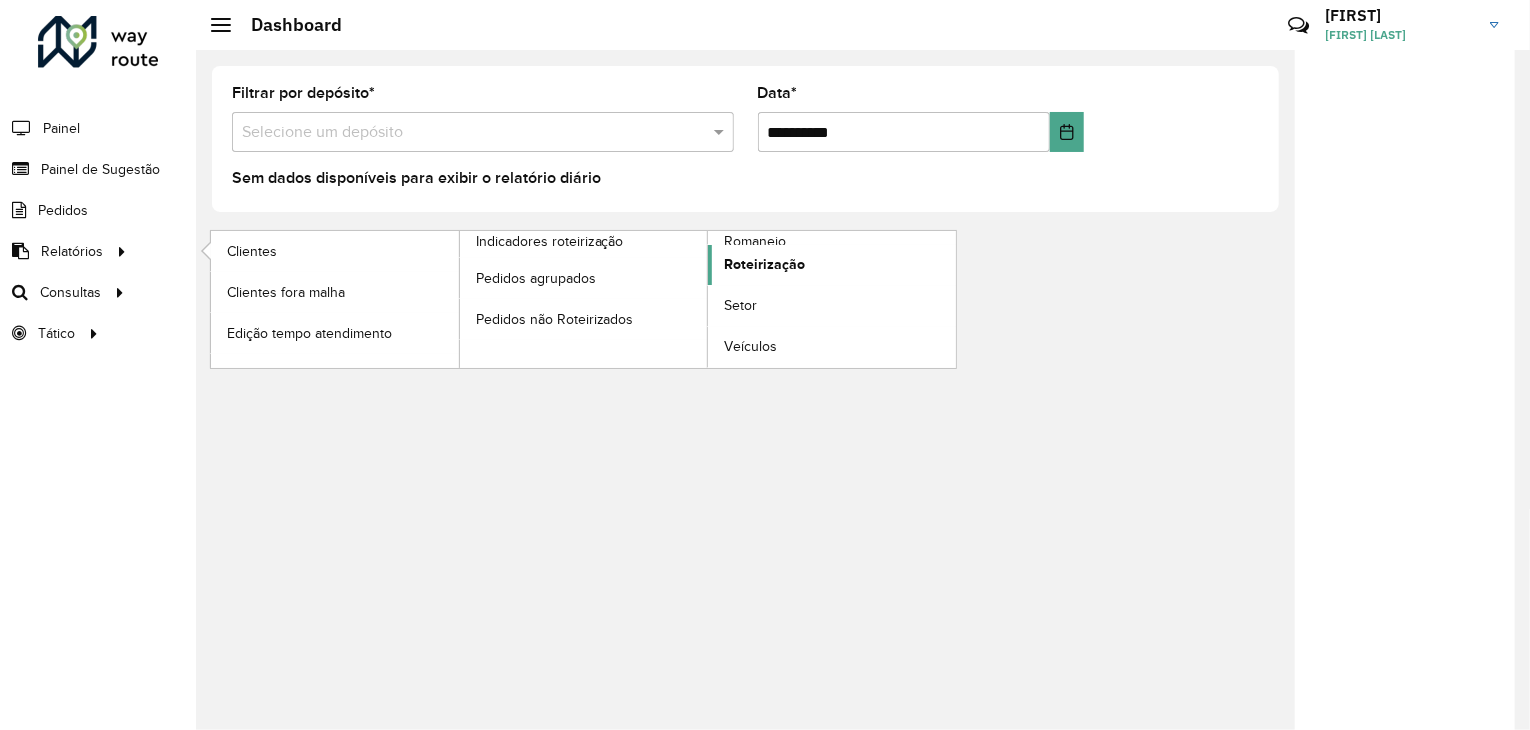 click on "Roteirização" 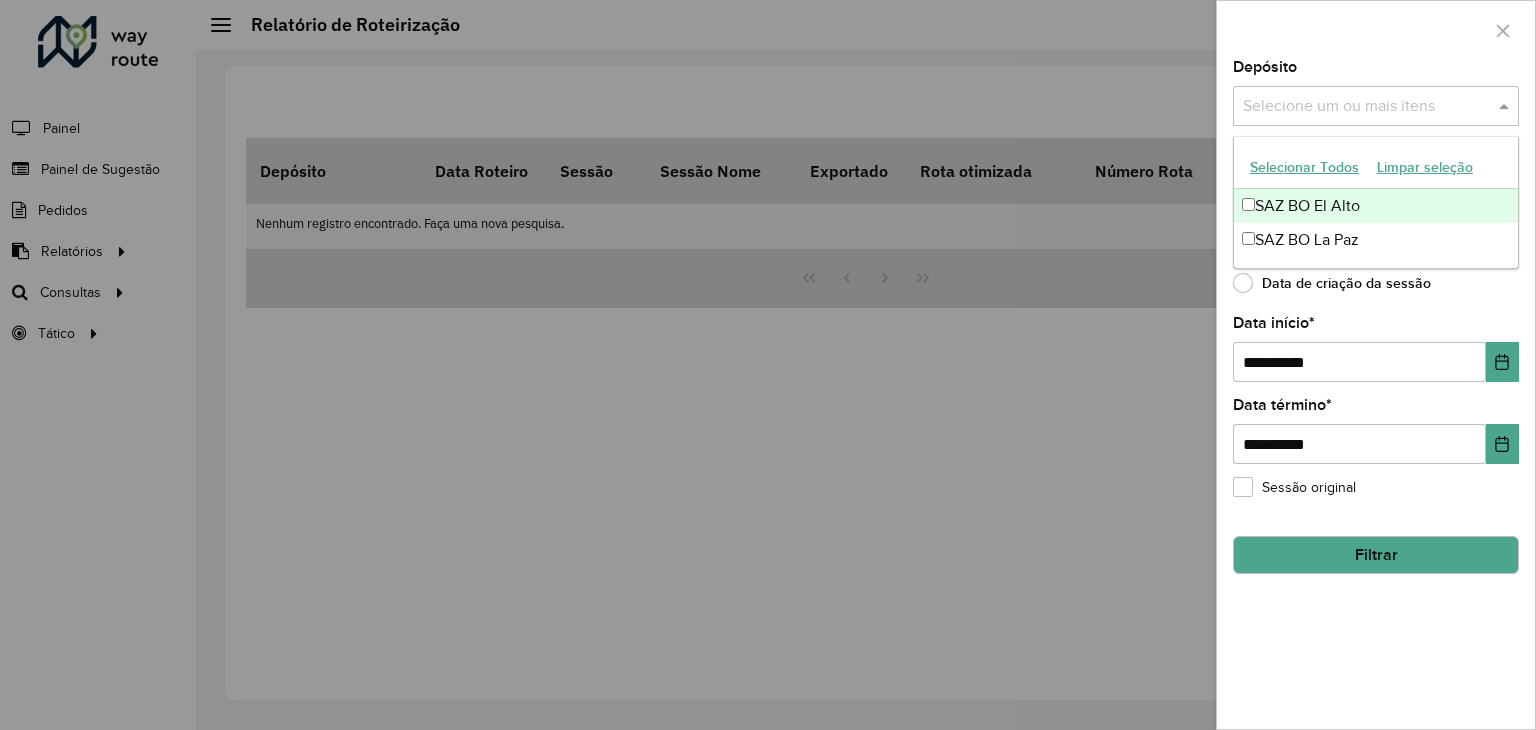 click on "Selecione um ou mais itens" at bounding box center (1376, 106) 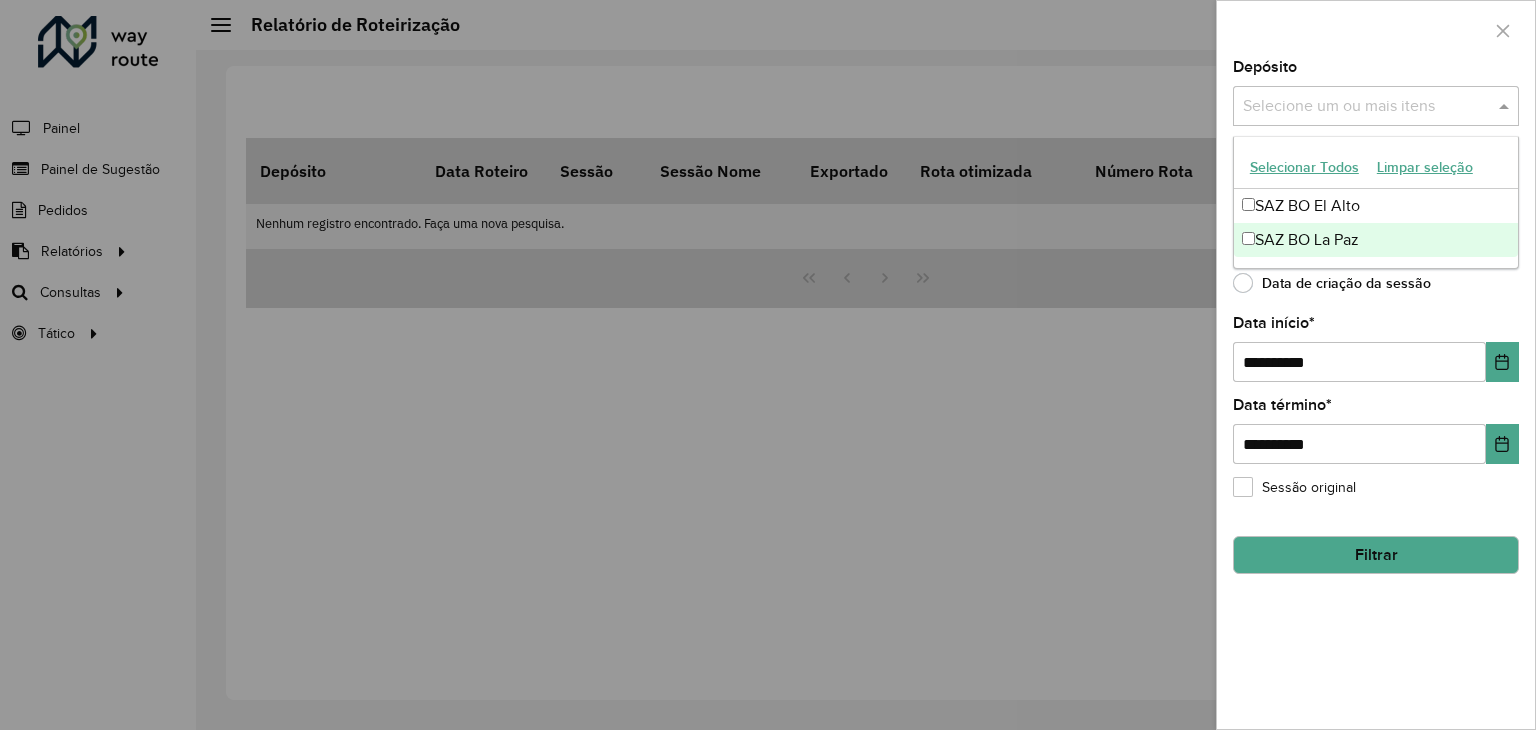 click on "SAZ BO La Paz" at bounding box center [1376, 240] 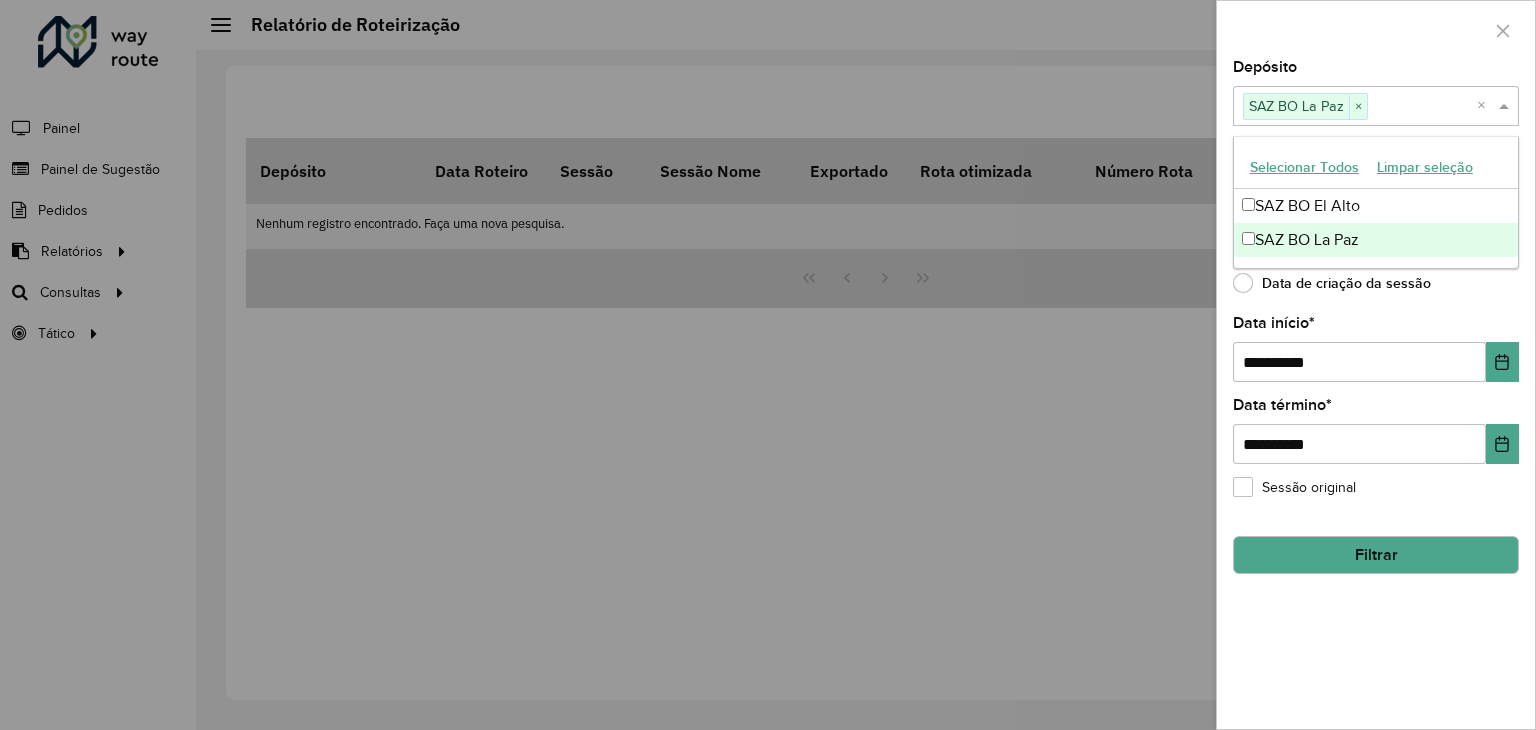 click on "Data de criação da sessão" 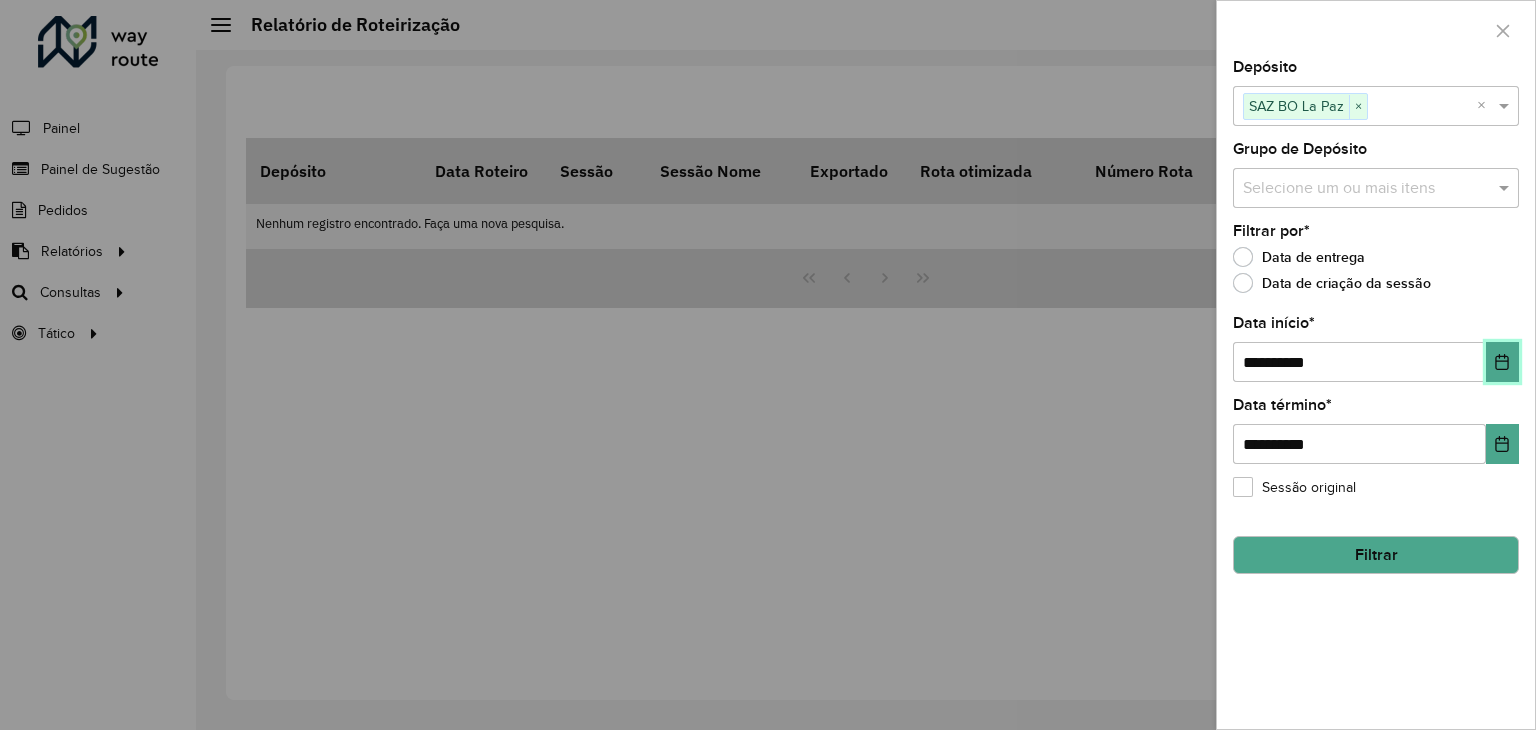 click 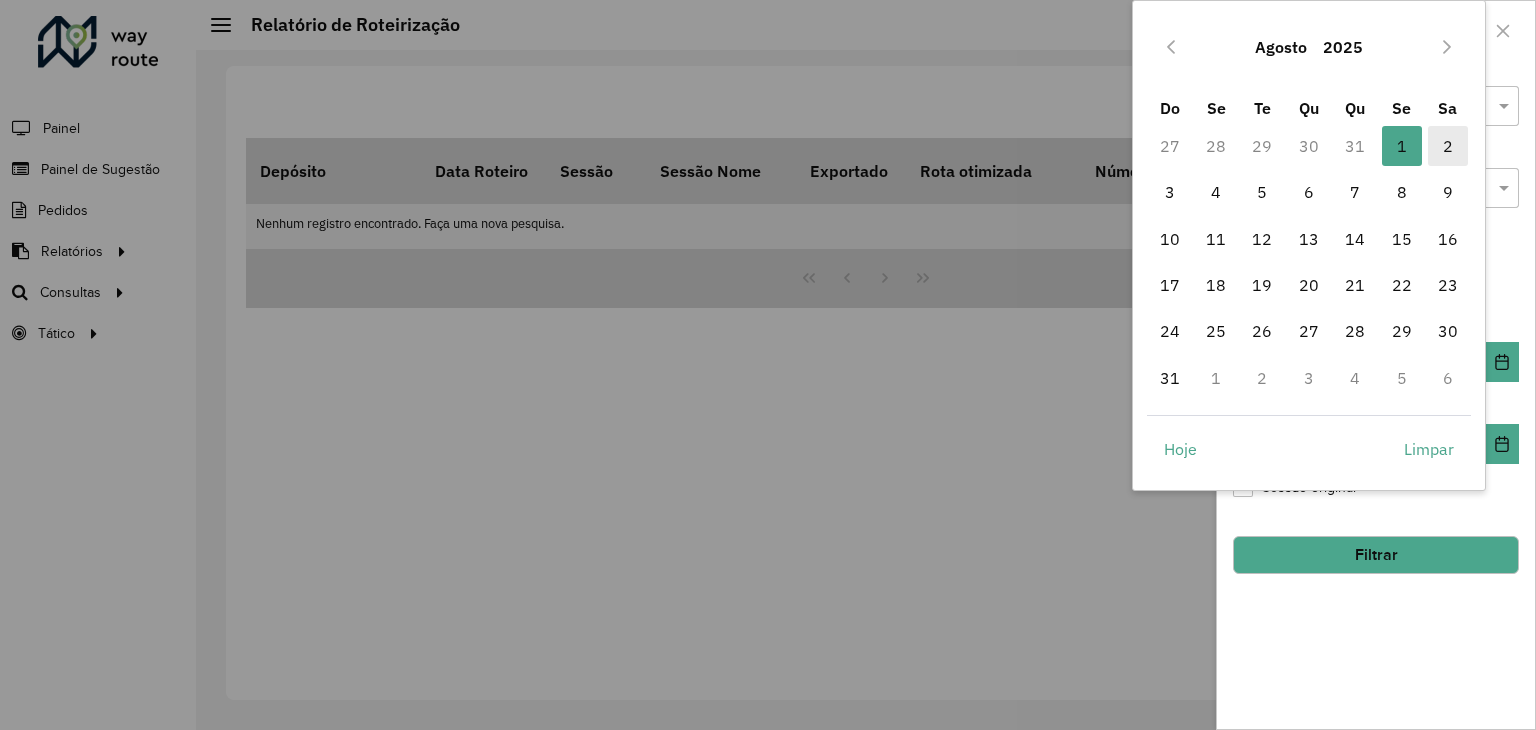 click on "2" at bounding box center [1448, 146] 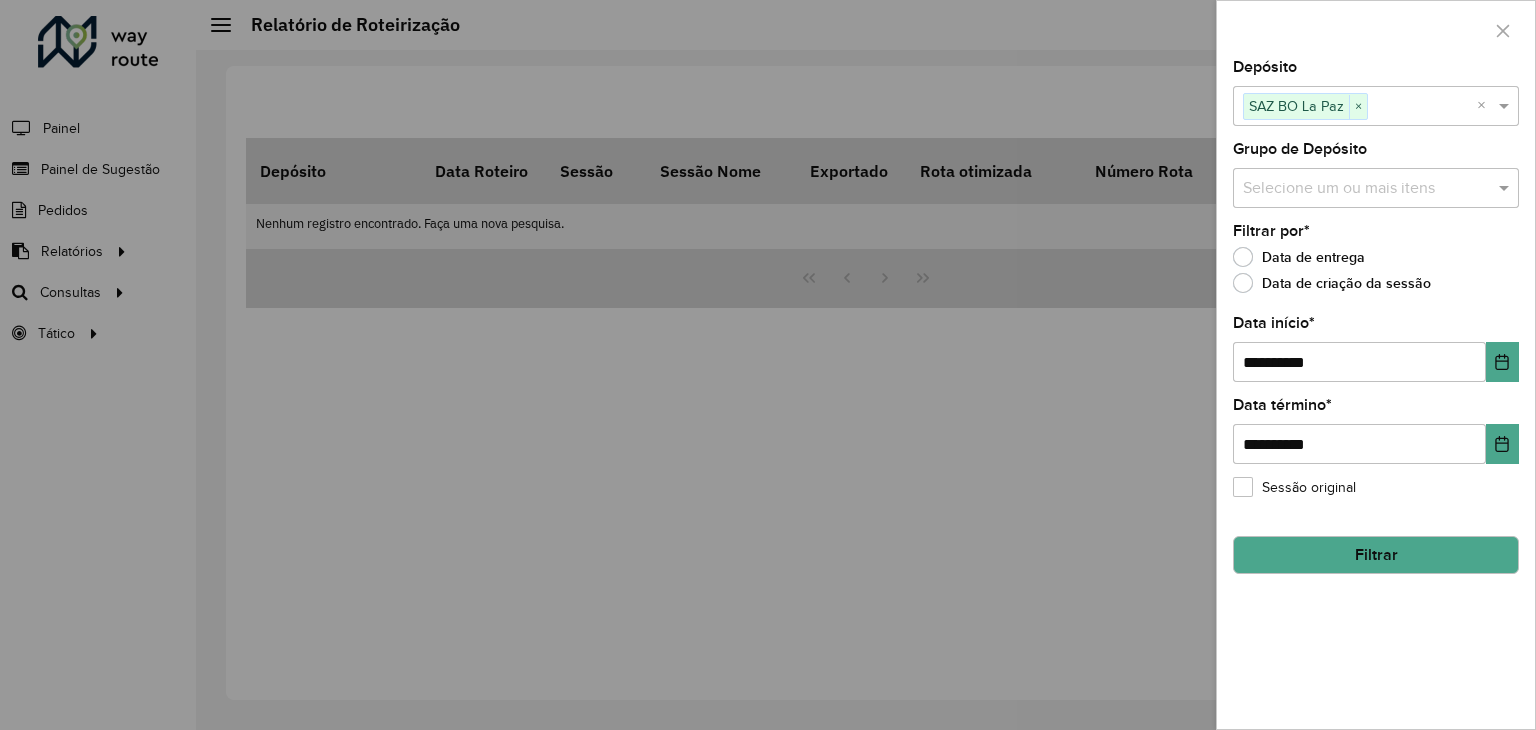 click on "Filtrar" 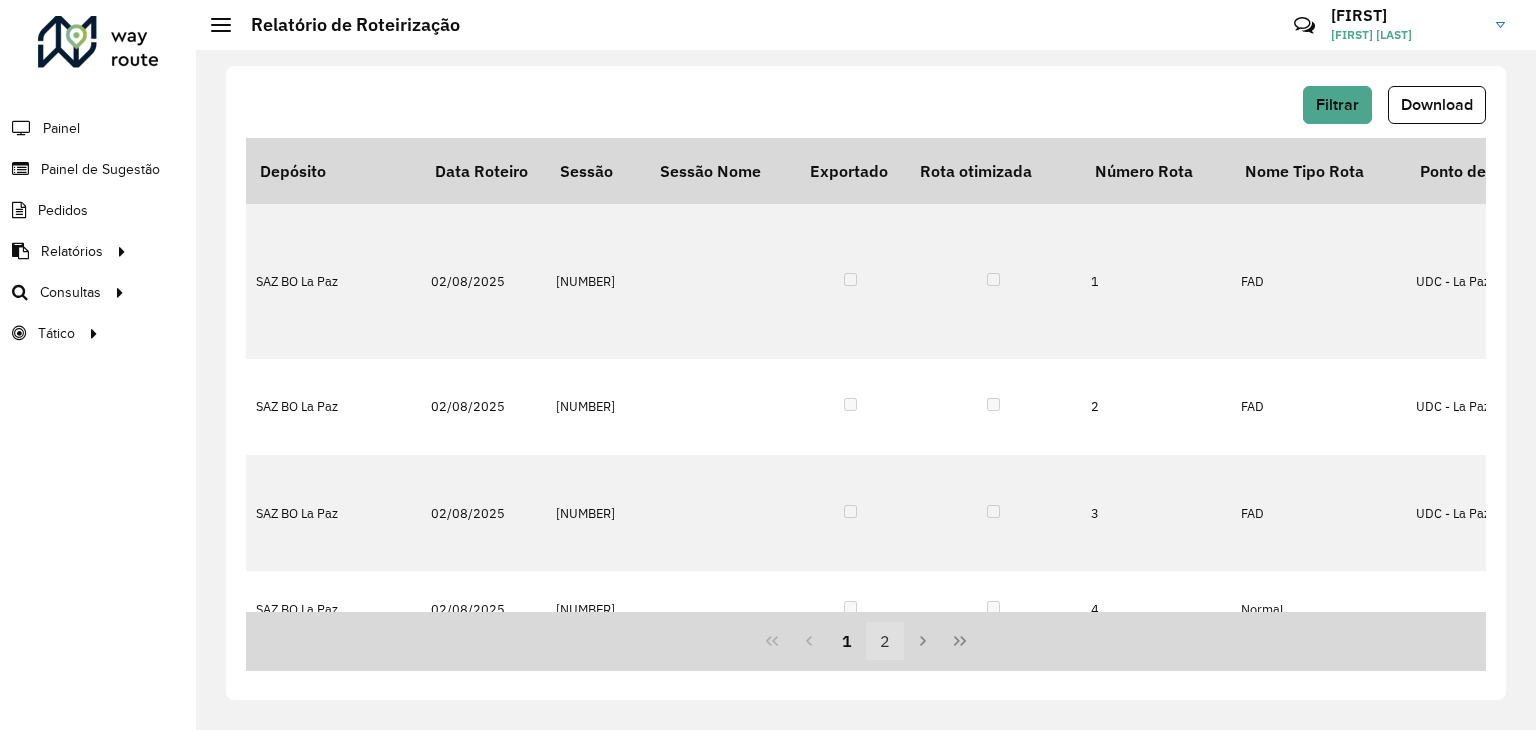 click on "2" at bounding box center [885, 641] 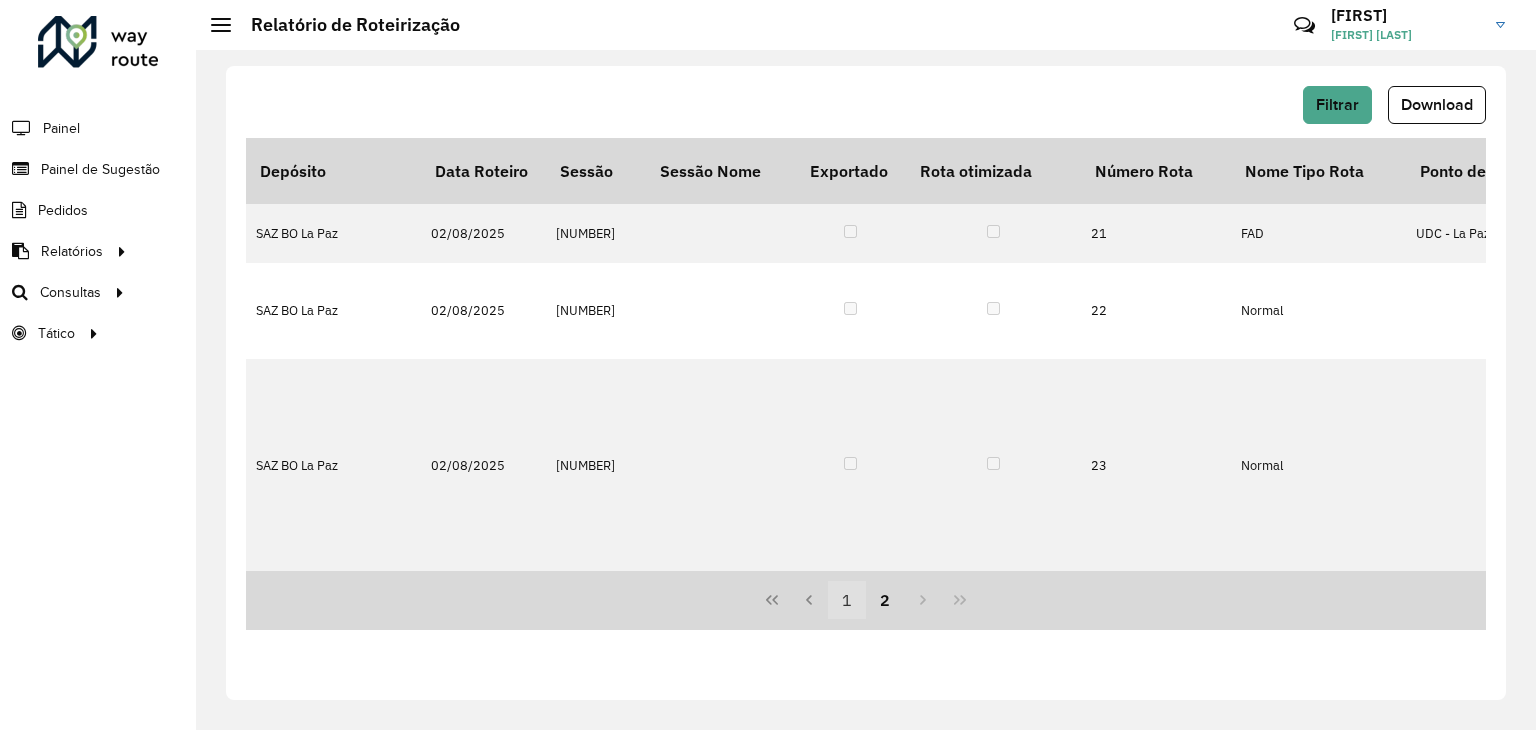 click on "1" at bounding box center [847, 600] 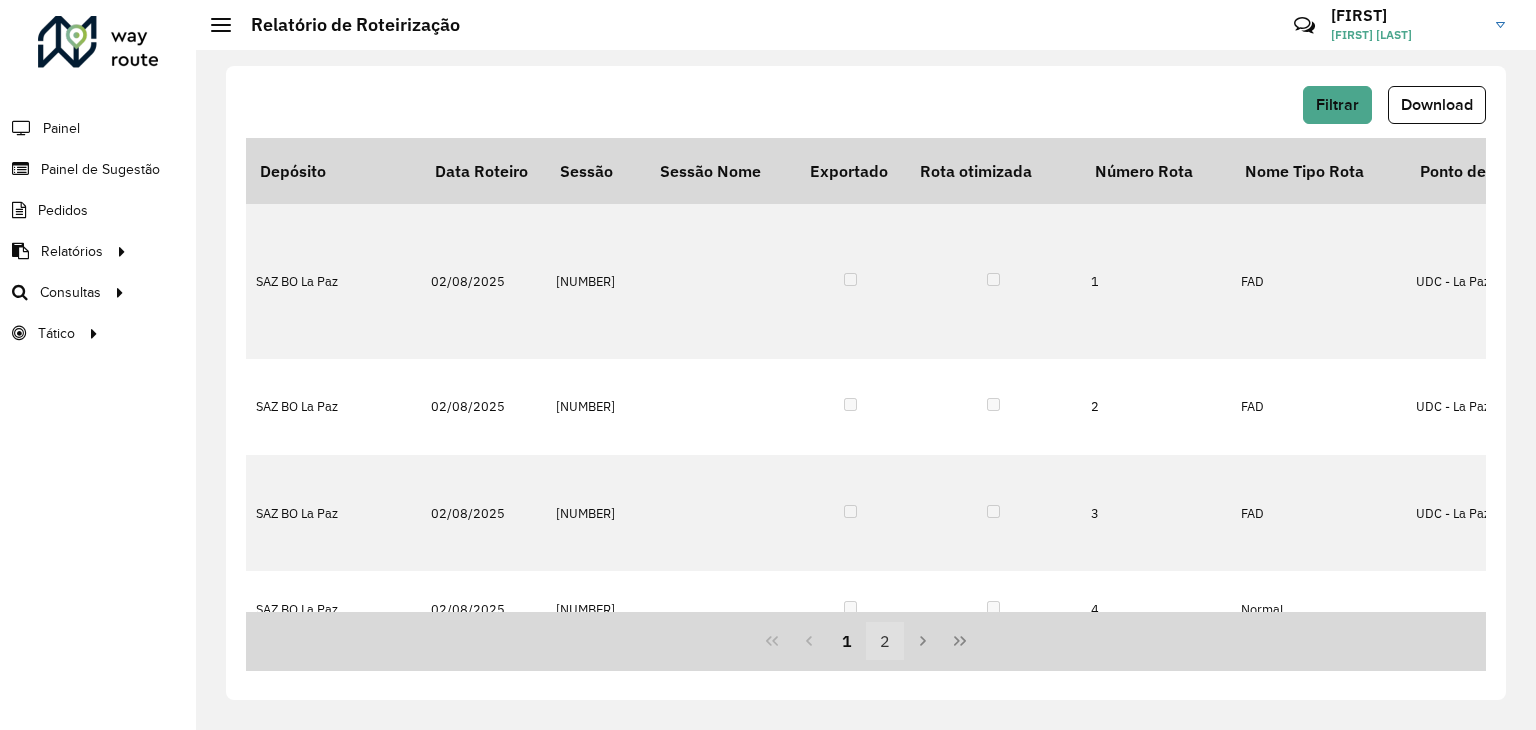 click on "2" at bounding box center (885, 641) 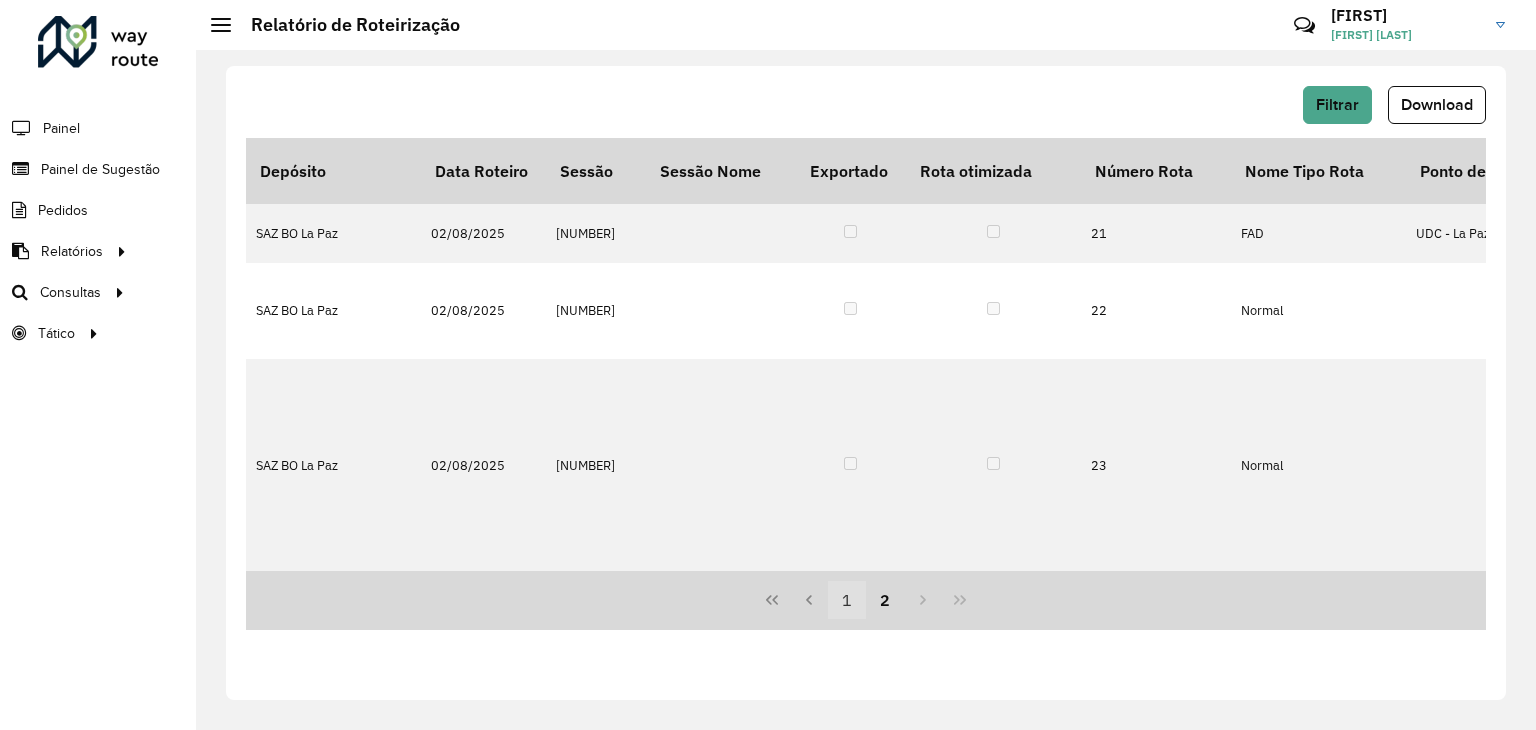 click on "1" at bounding box center [847, 600] 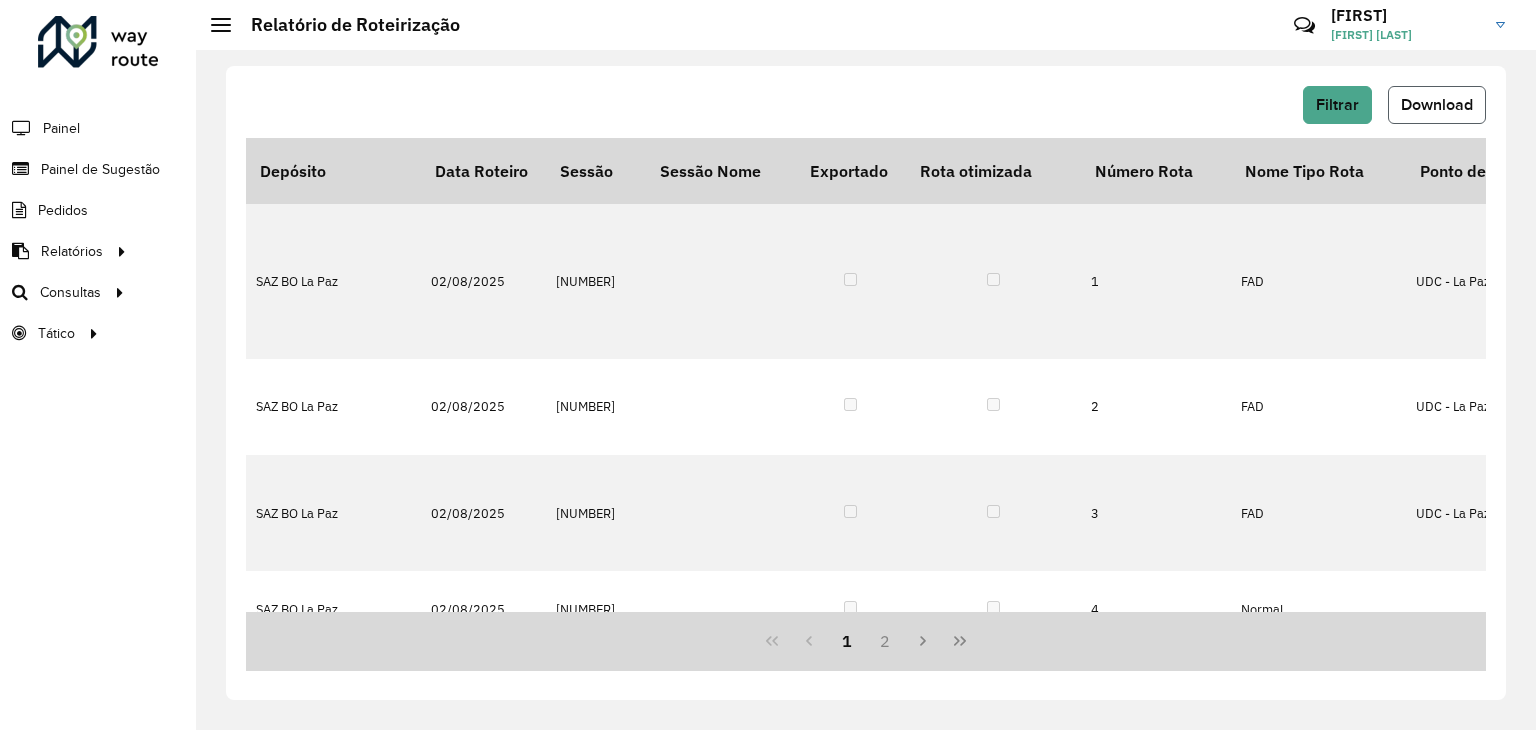 click on "Download" 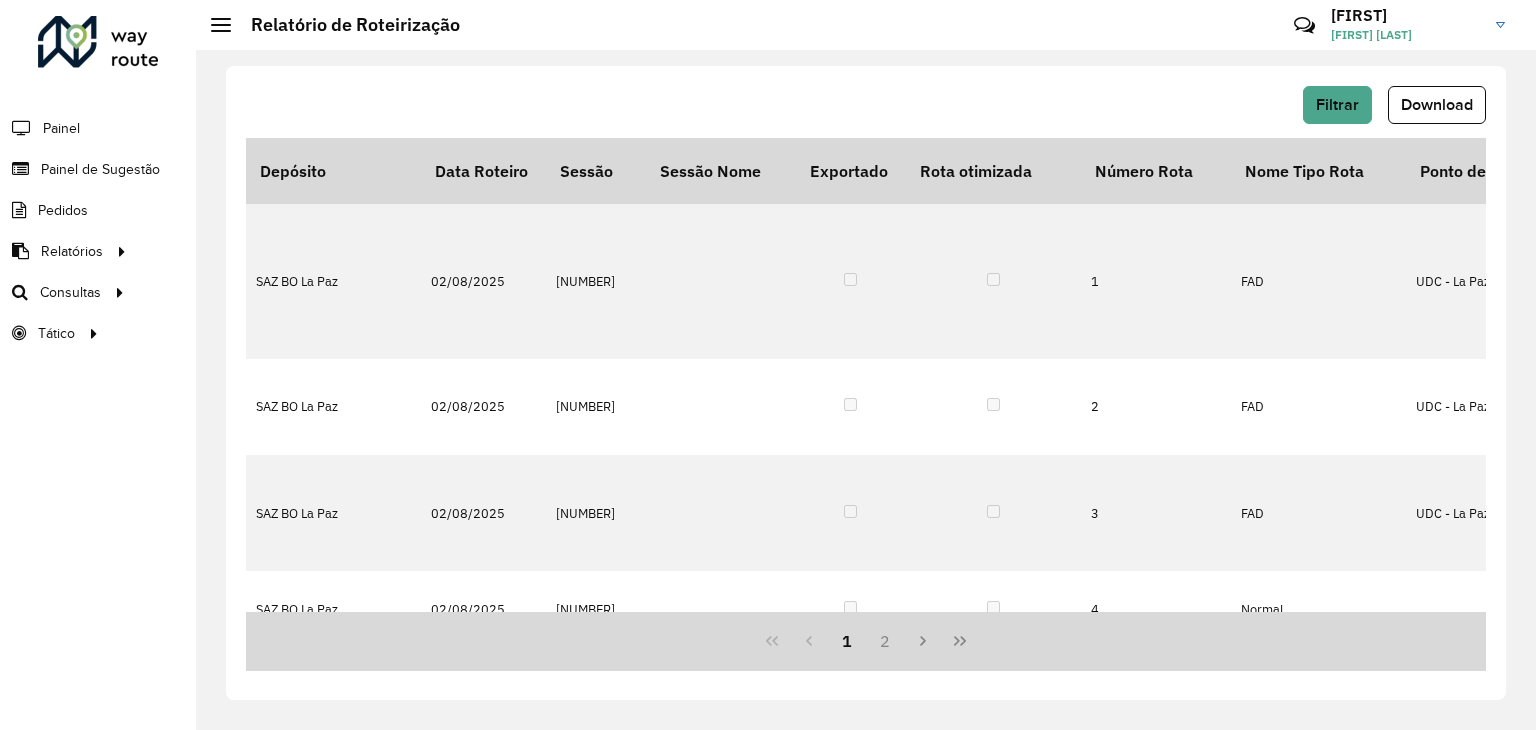 type 